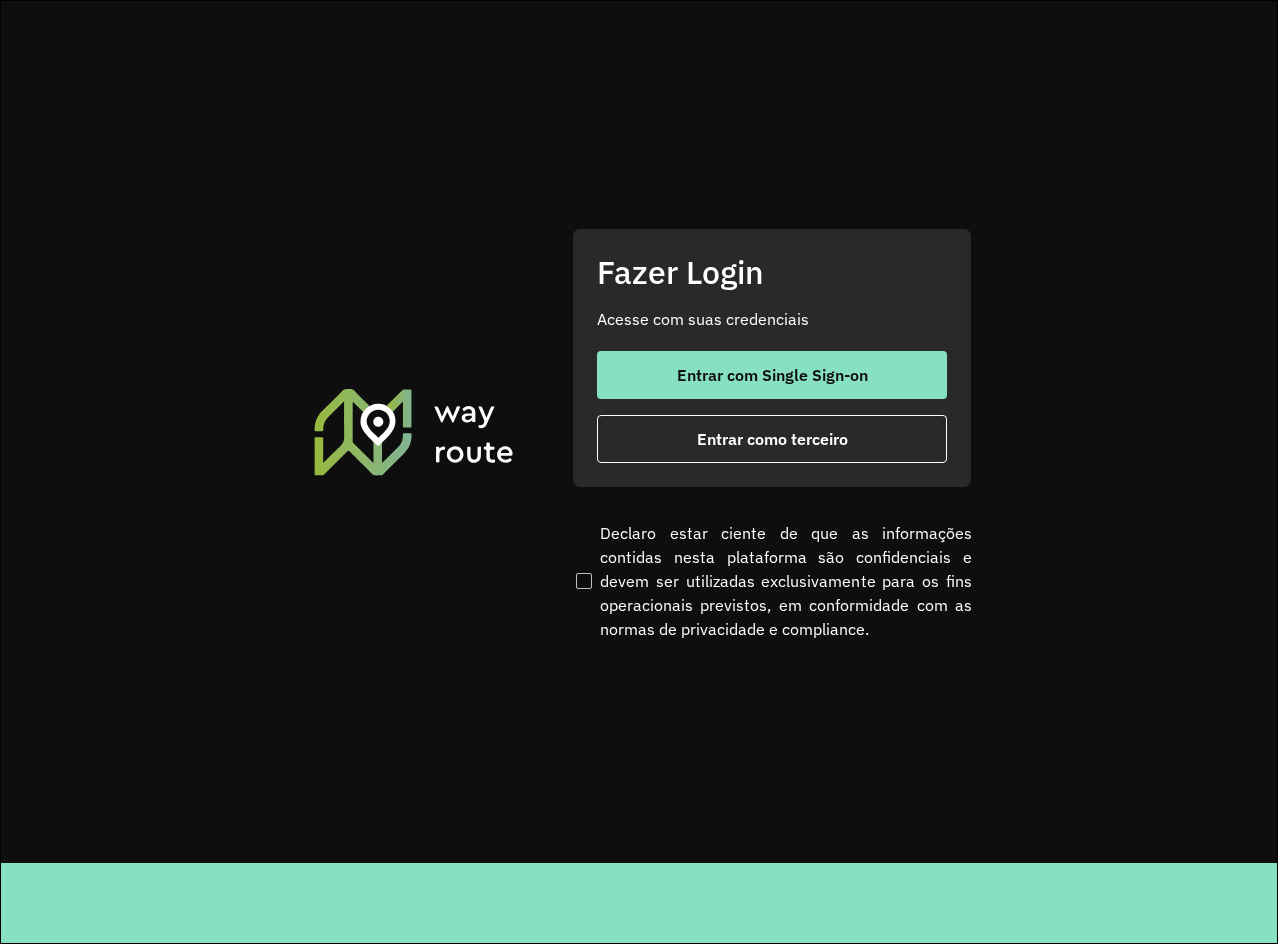 scroll, scrollTop: 0, scrollLeft: 0, axis: both 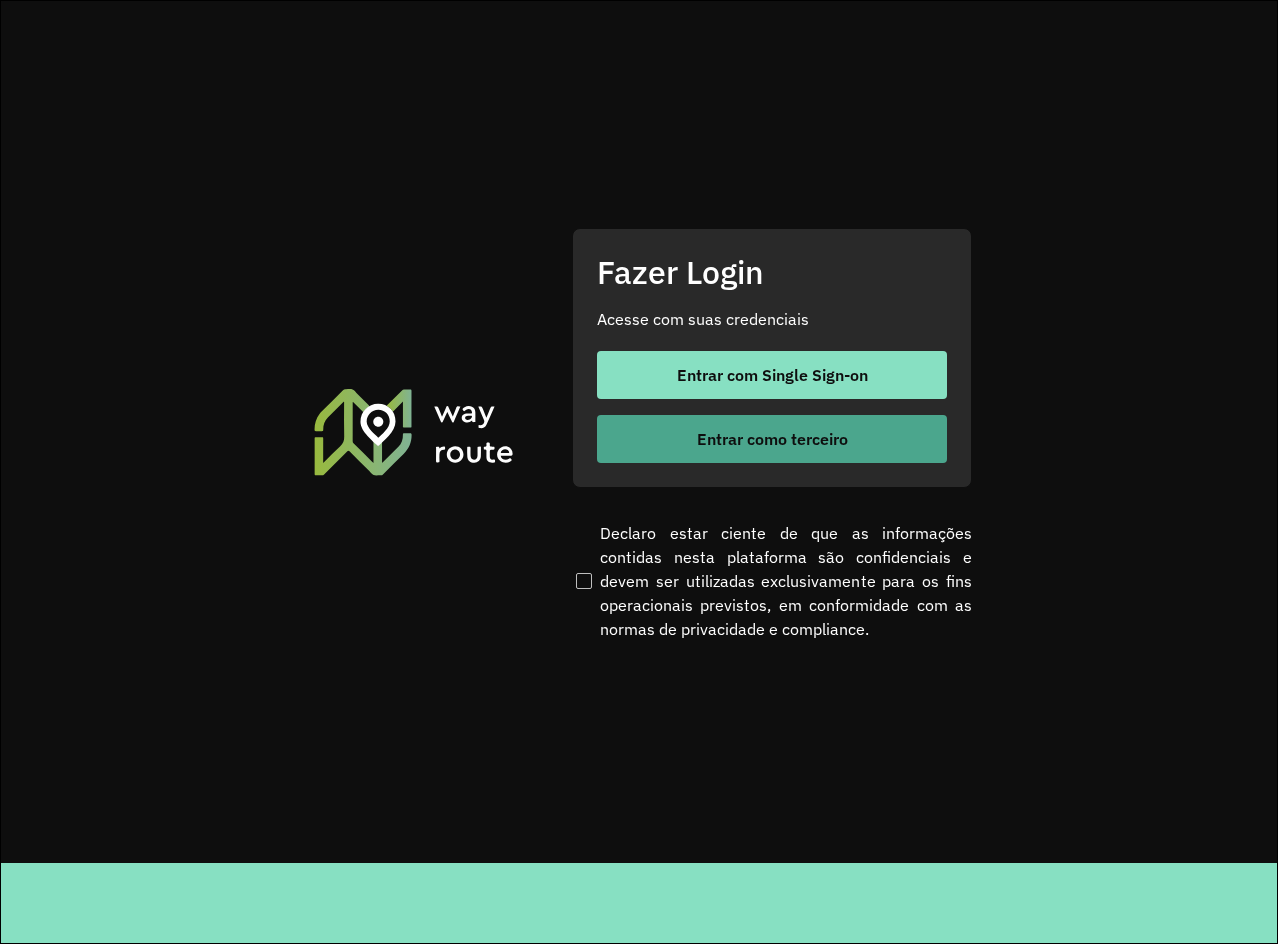 click on "Entrar como terceiro" at bounding box center [772, 439] 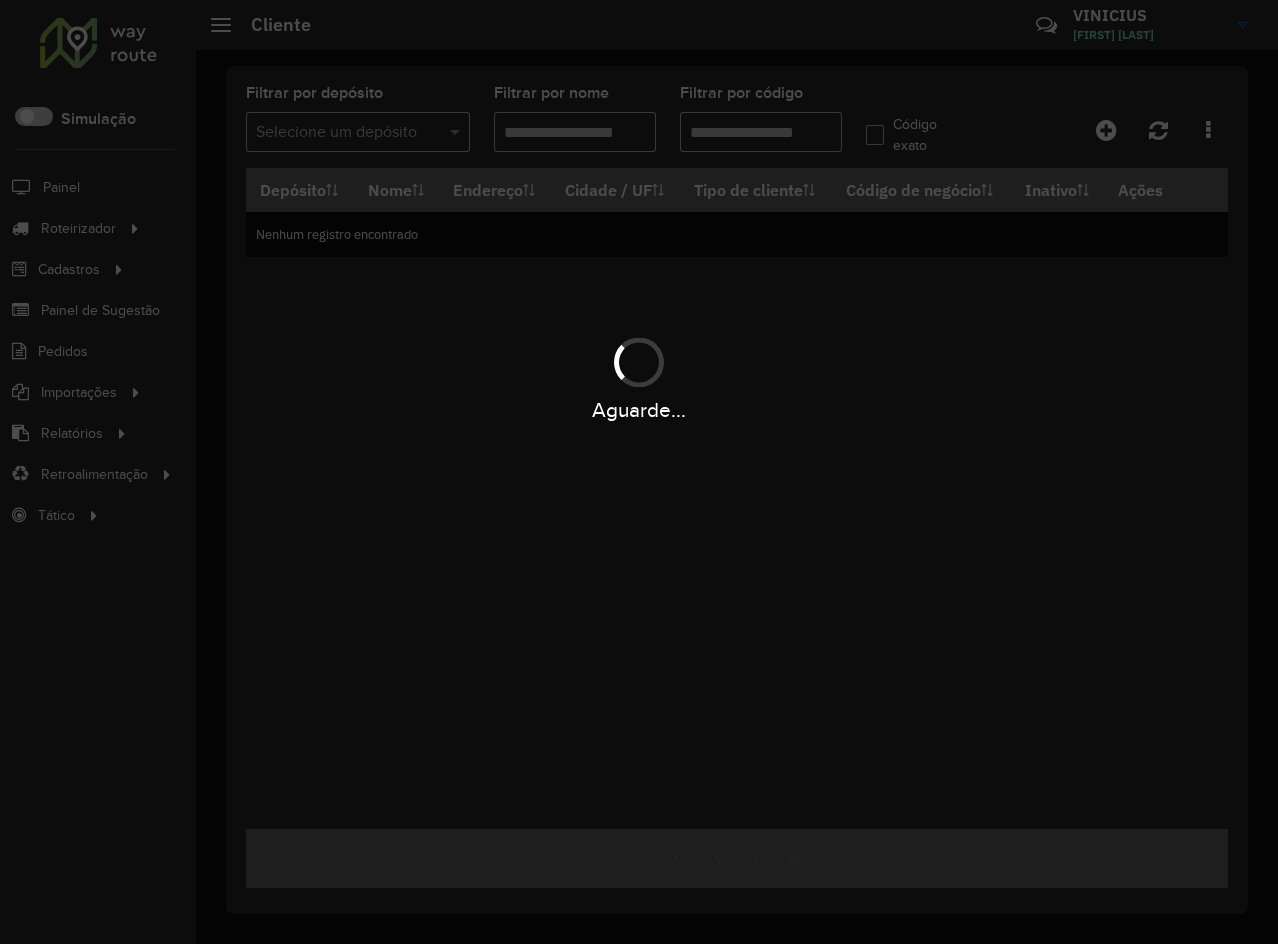 scroll, scrollTop: 0, scrollLeft: 0, axis: both 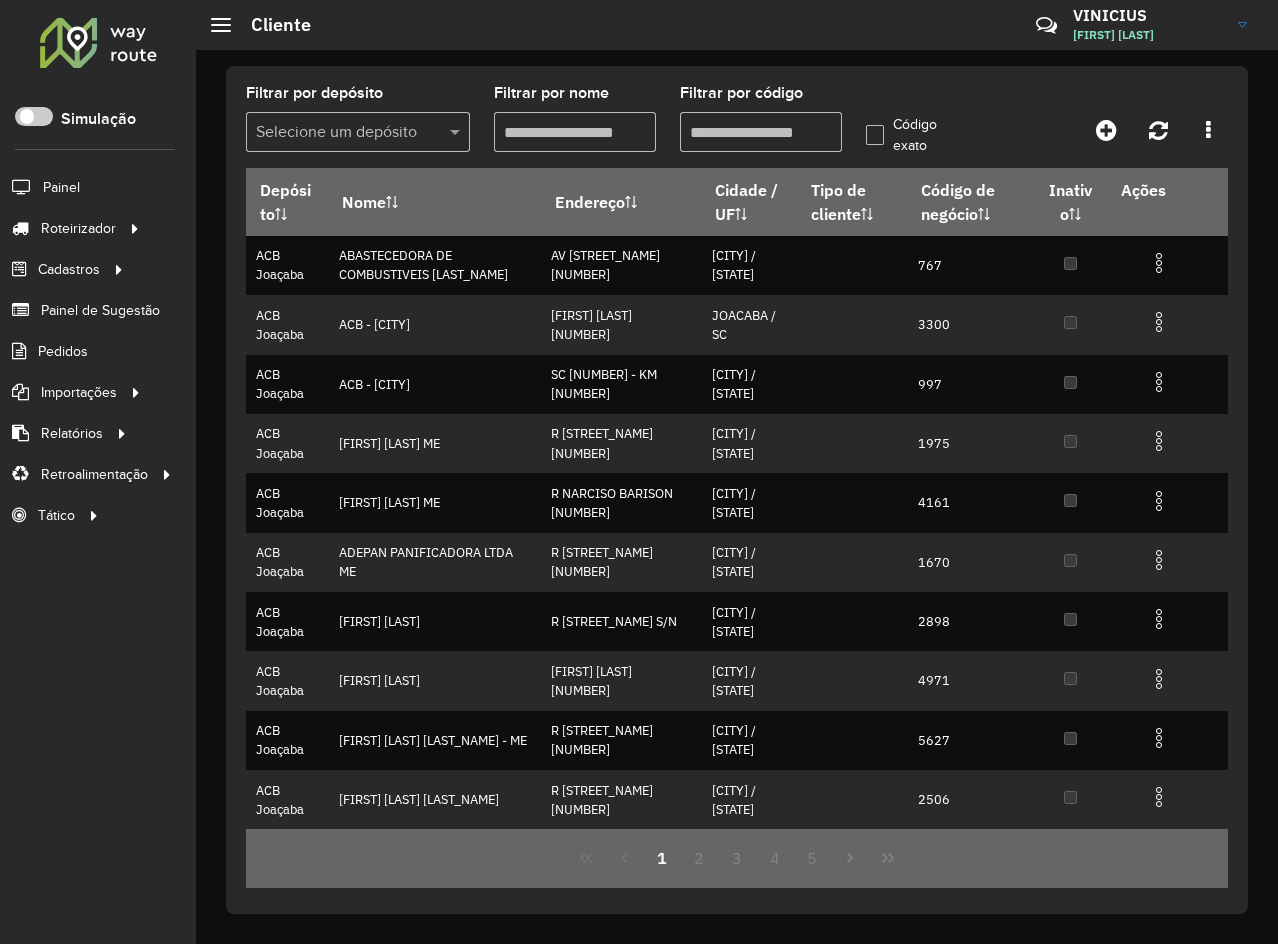 click on "Filtrar por código" at bounding box center [761, 132] 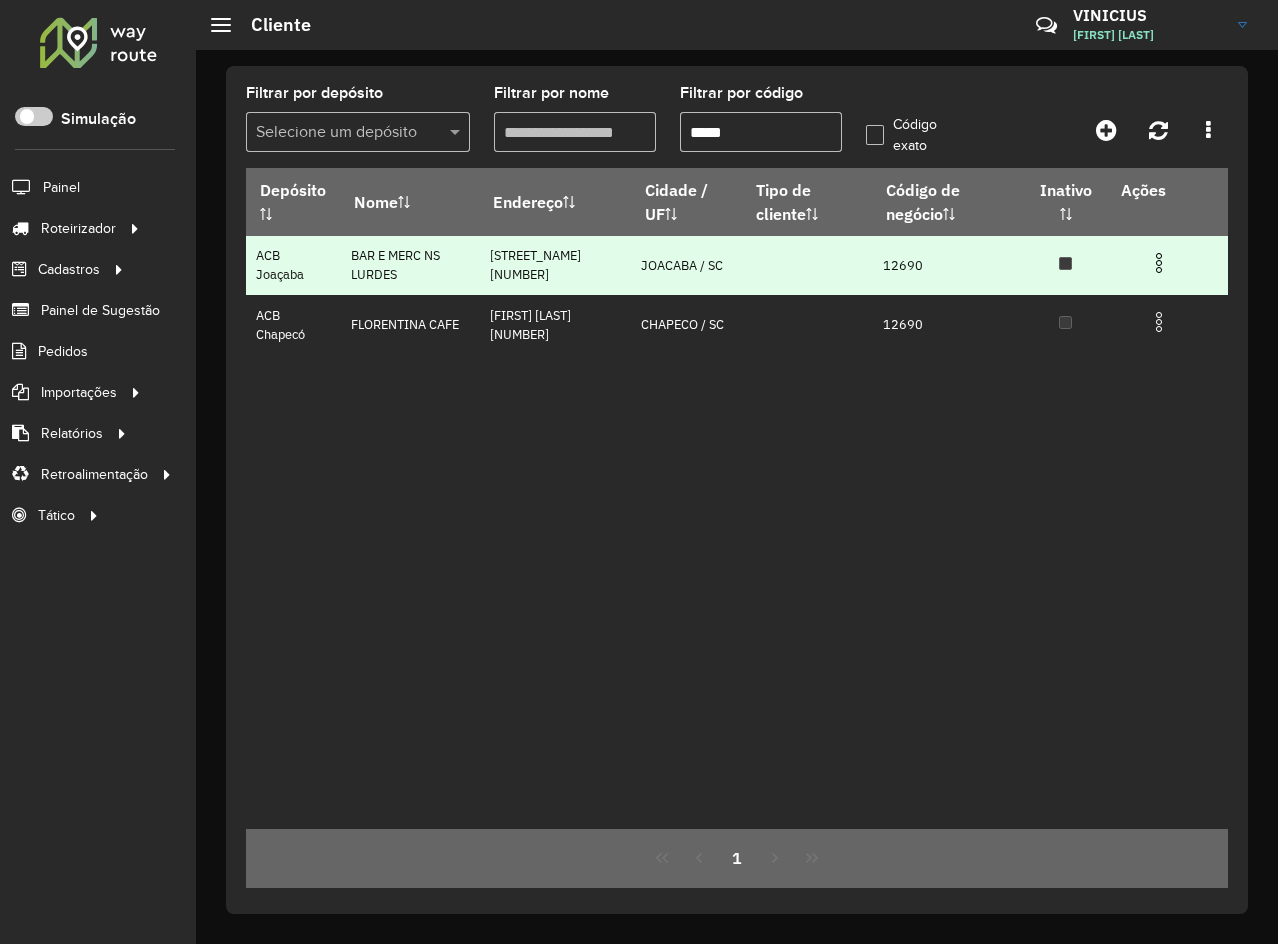 type on "*****" 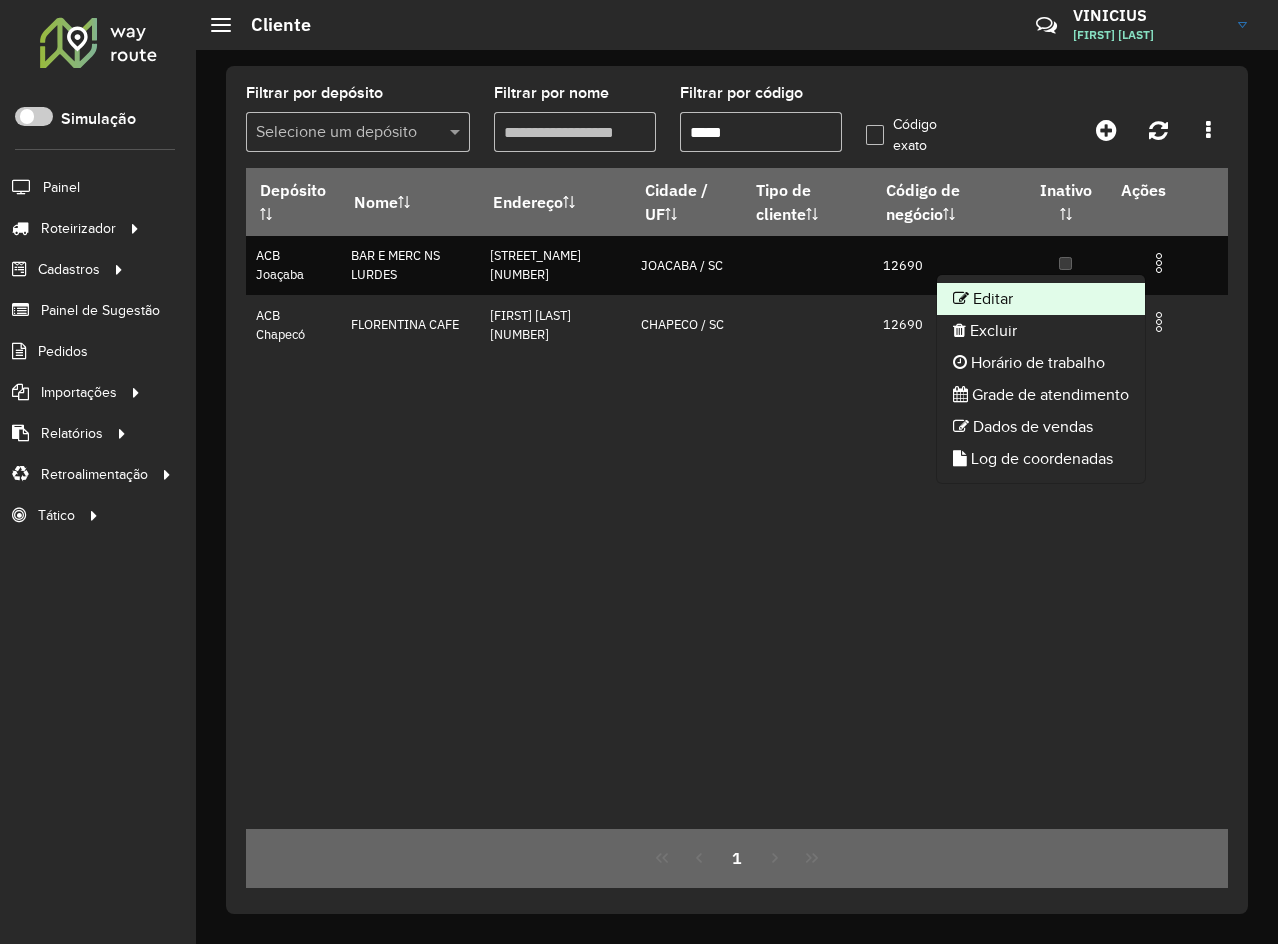 click on "Editar" 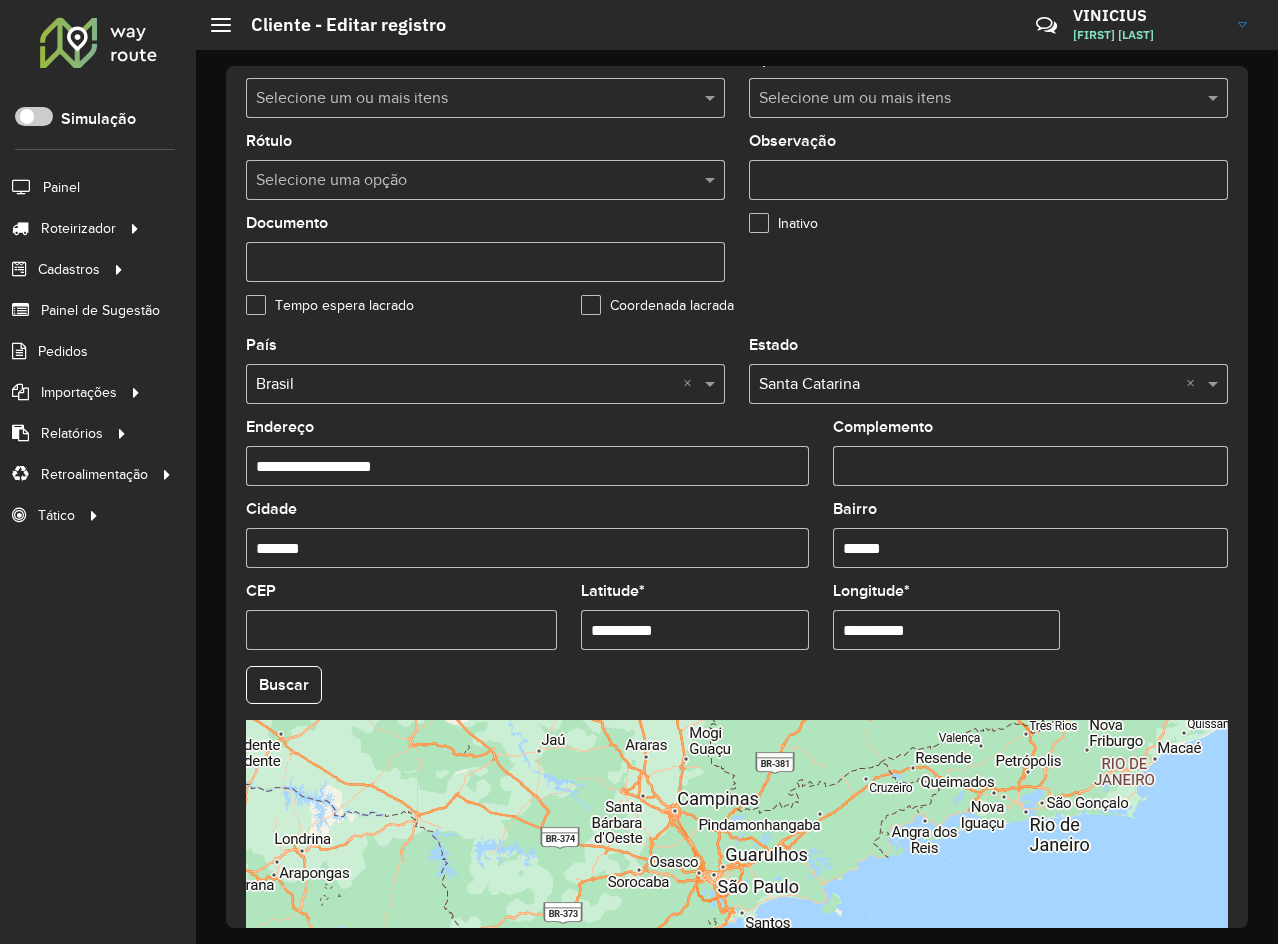 scroll, scrollTop: 544, scrollLeft: 0, axis: vertical 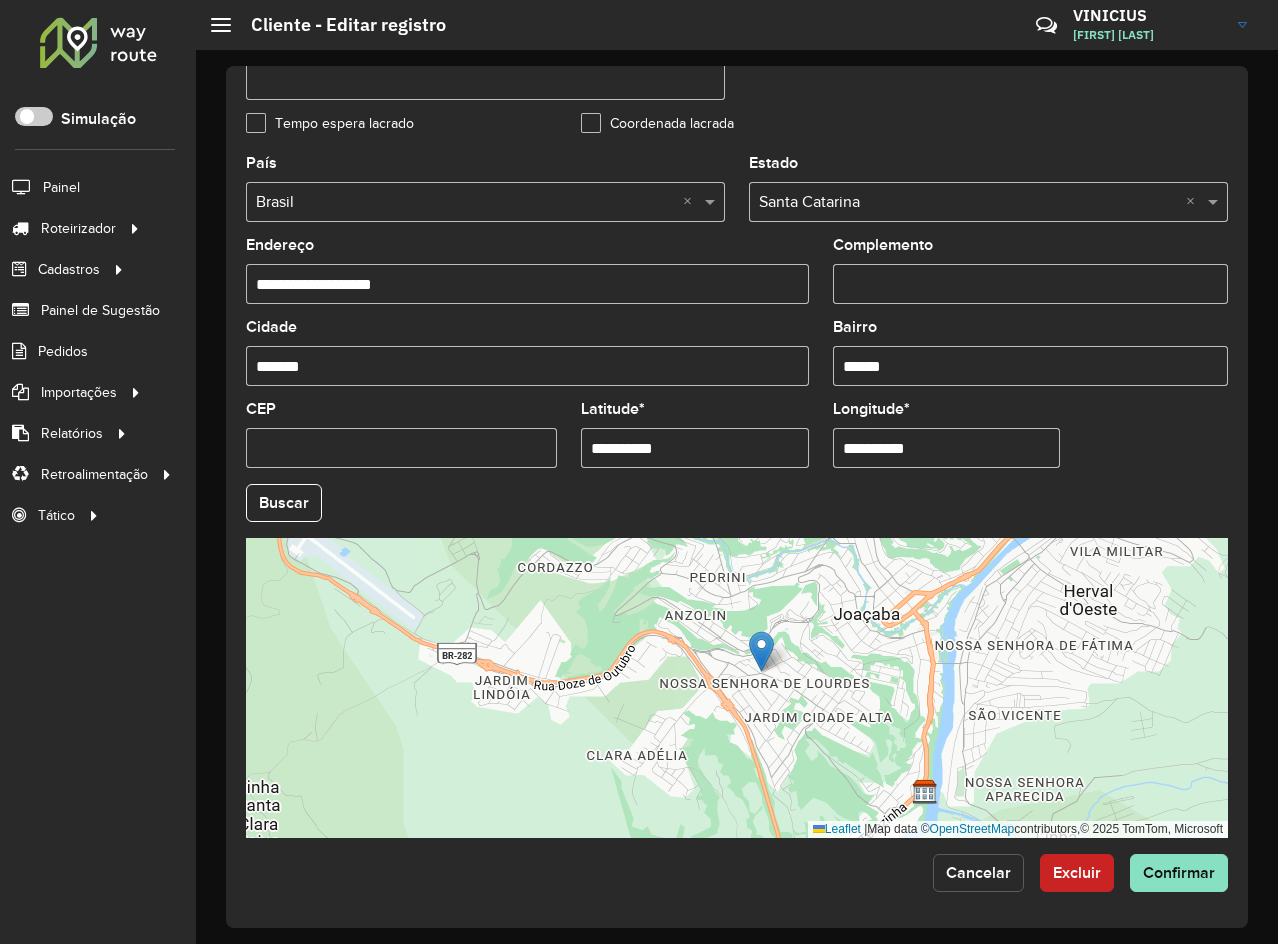 click on "Cancelar" 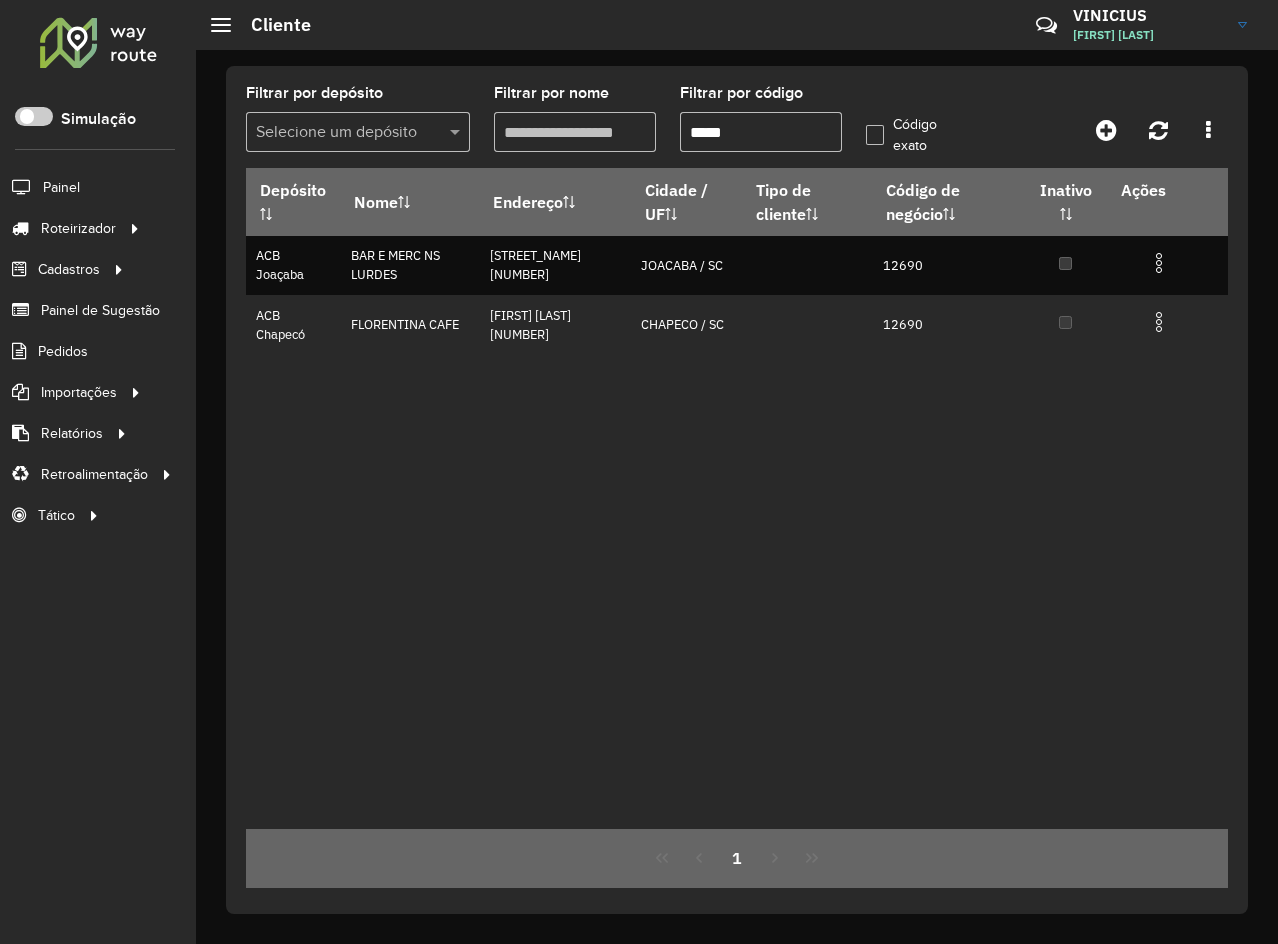 click on "*****" at bounding box center (761, 132) 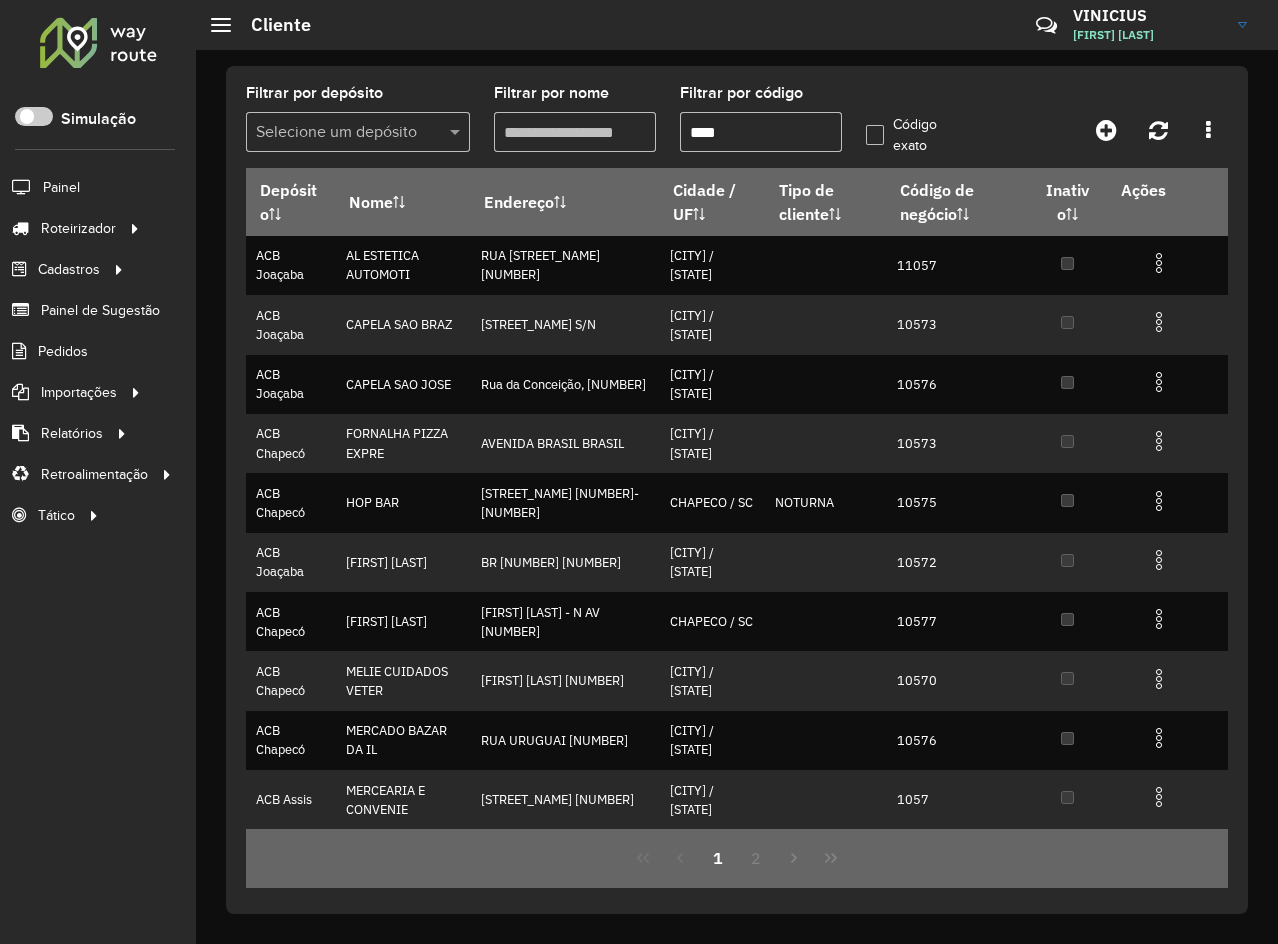 type on "****" 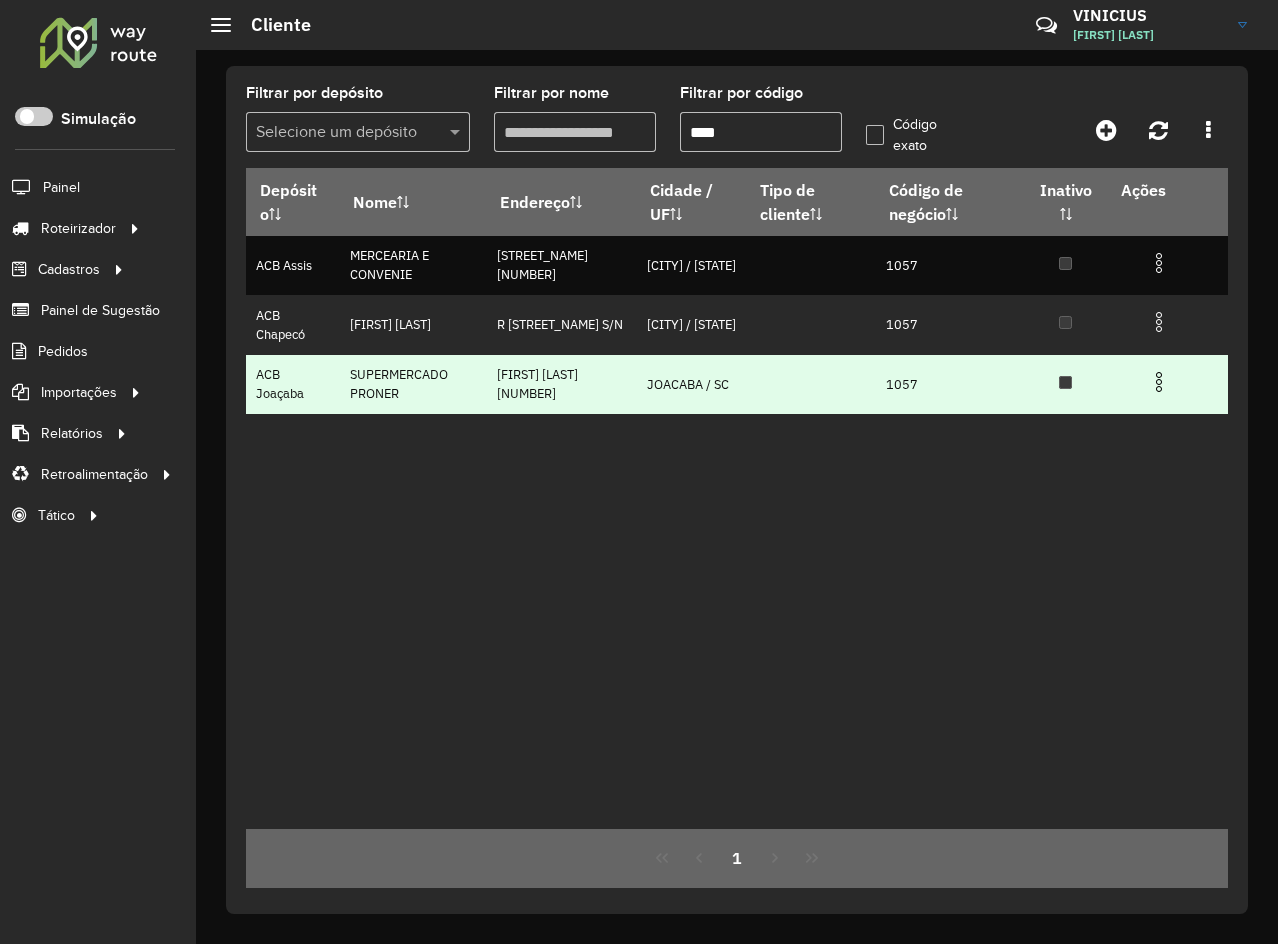 click at bounding box center [1159, 382] 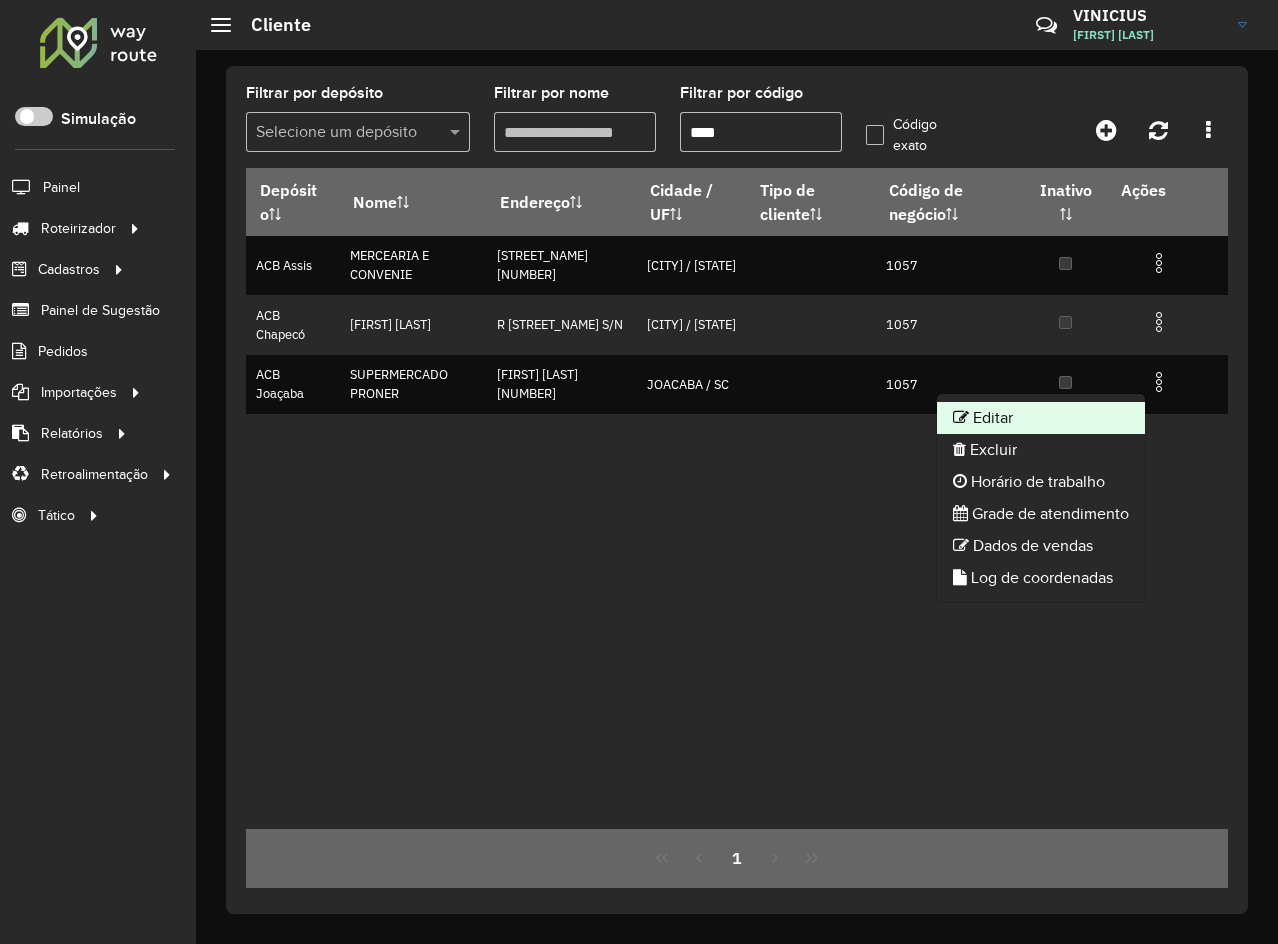 click on "Editar" 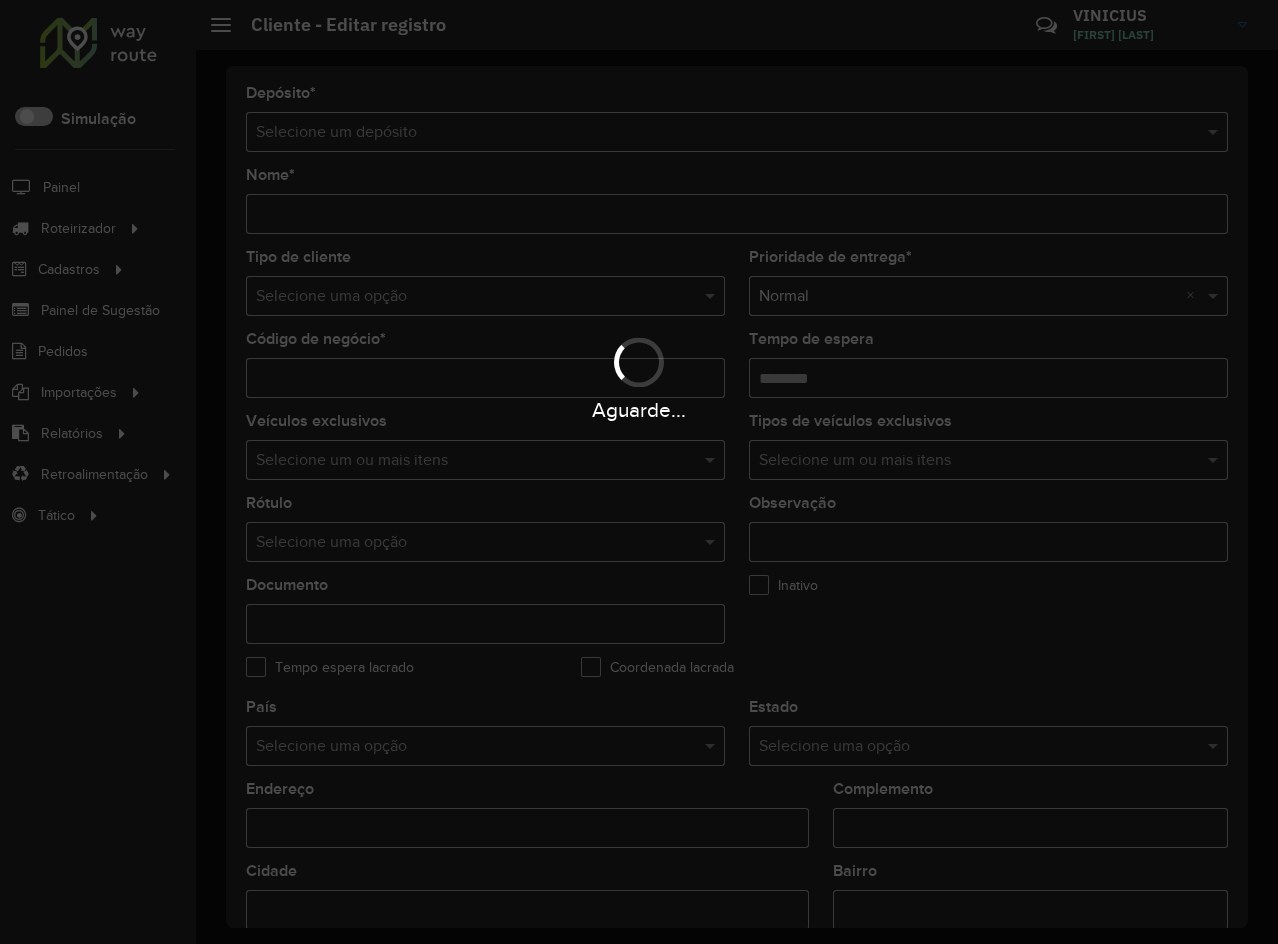 type on "**********" 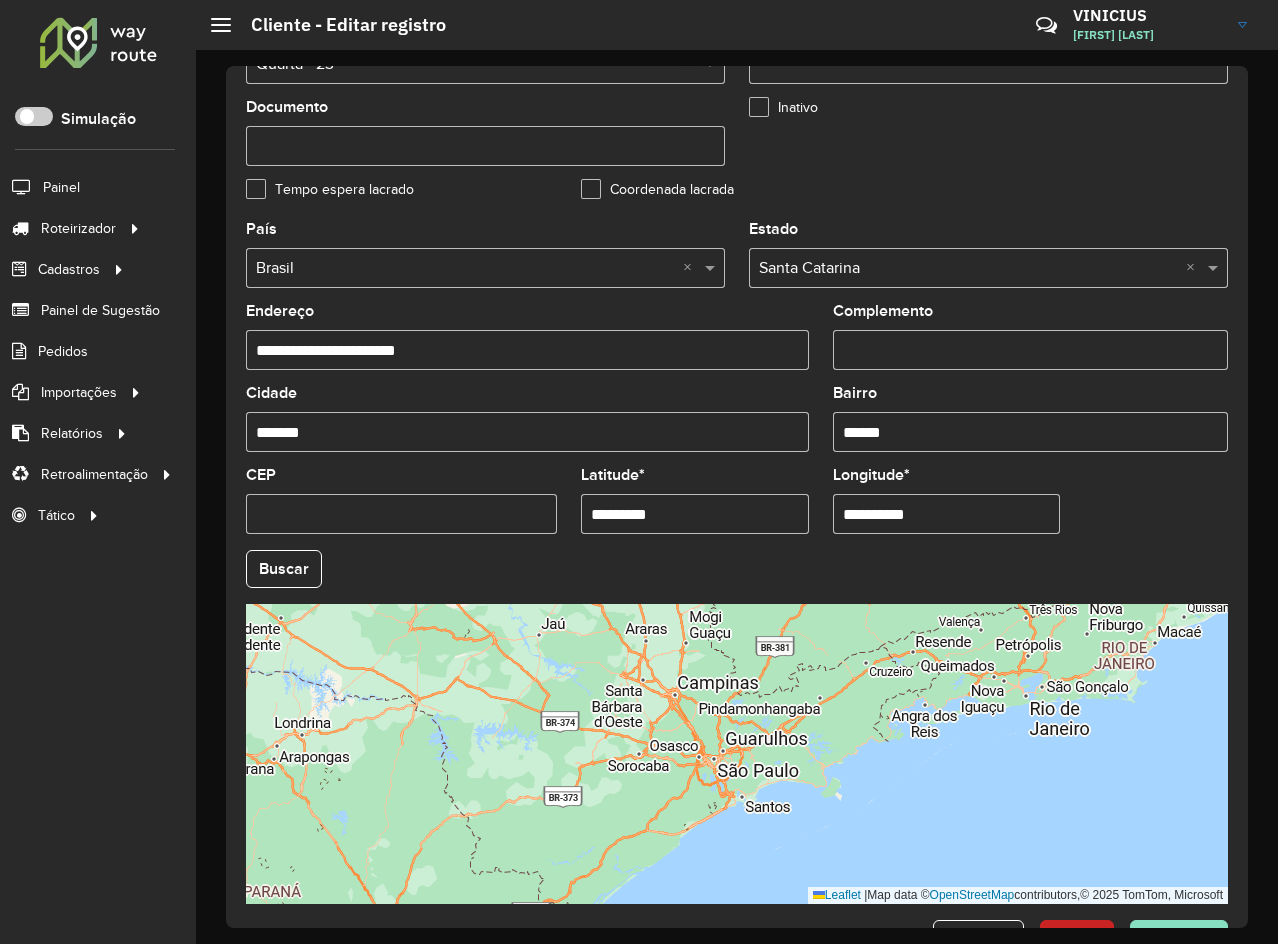 scroll, scrollTop: 544, scrollLeft: 0, axis: vertical 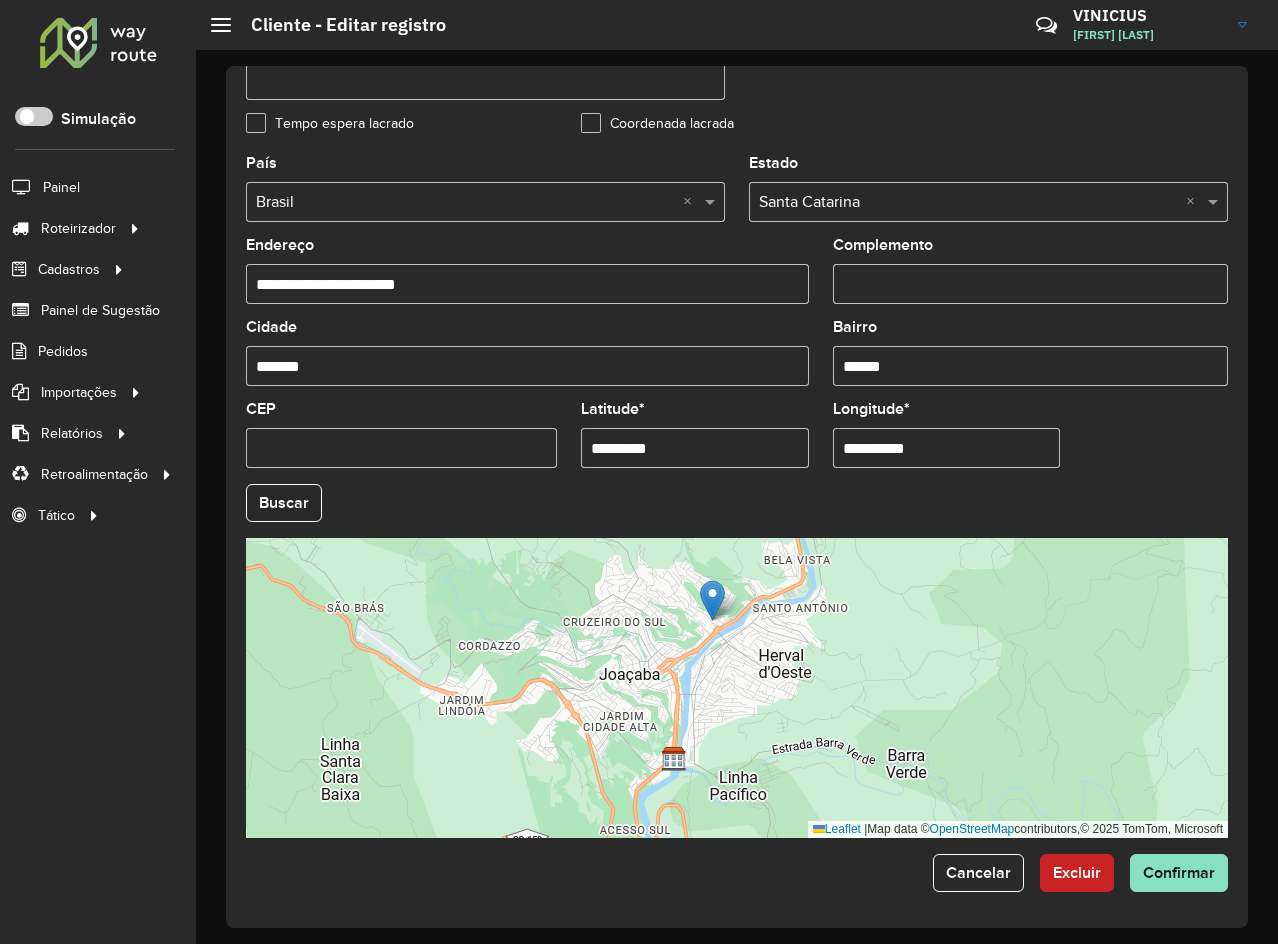 click on "**********" 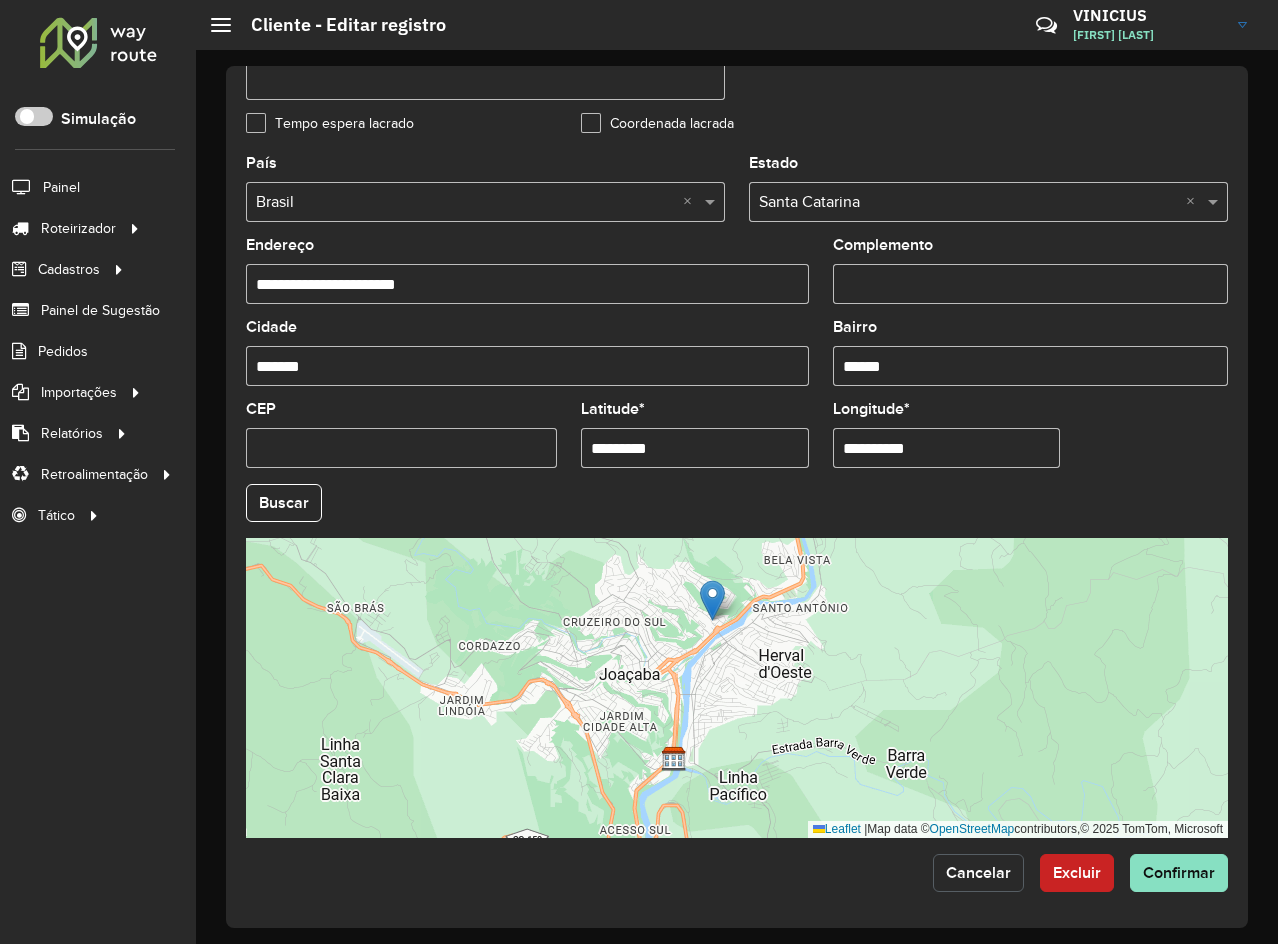 click on "Cancelar" 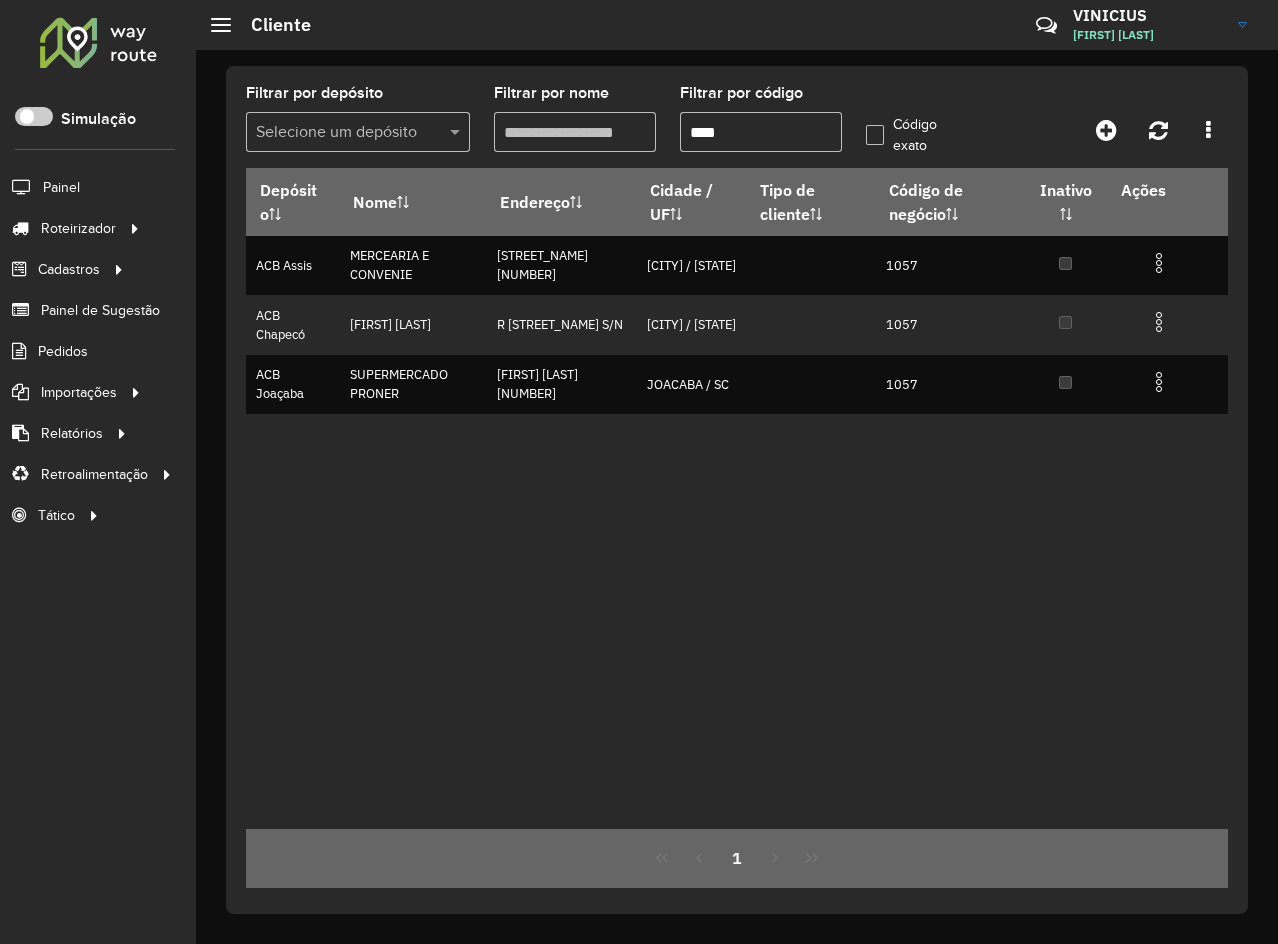 click on "****" at bounding box center [761, 132] 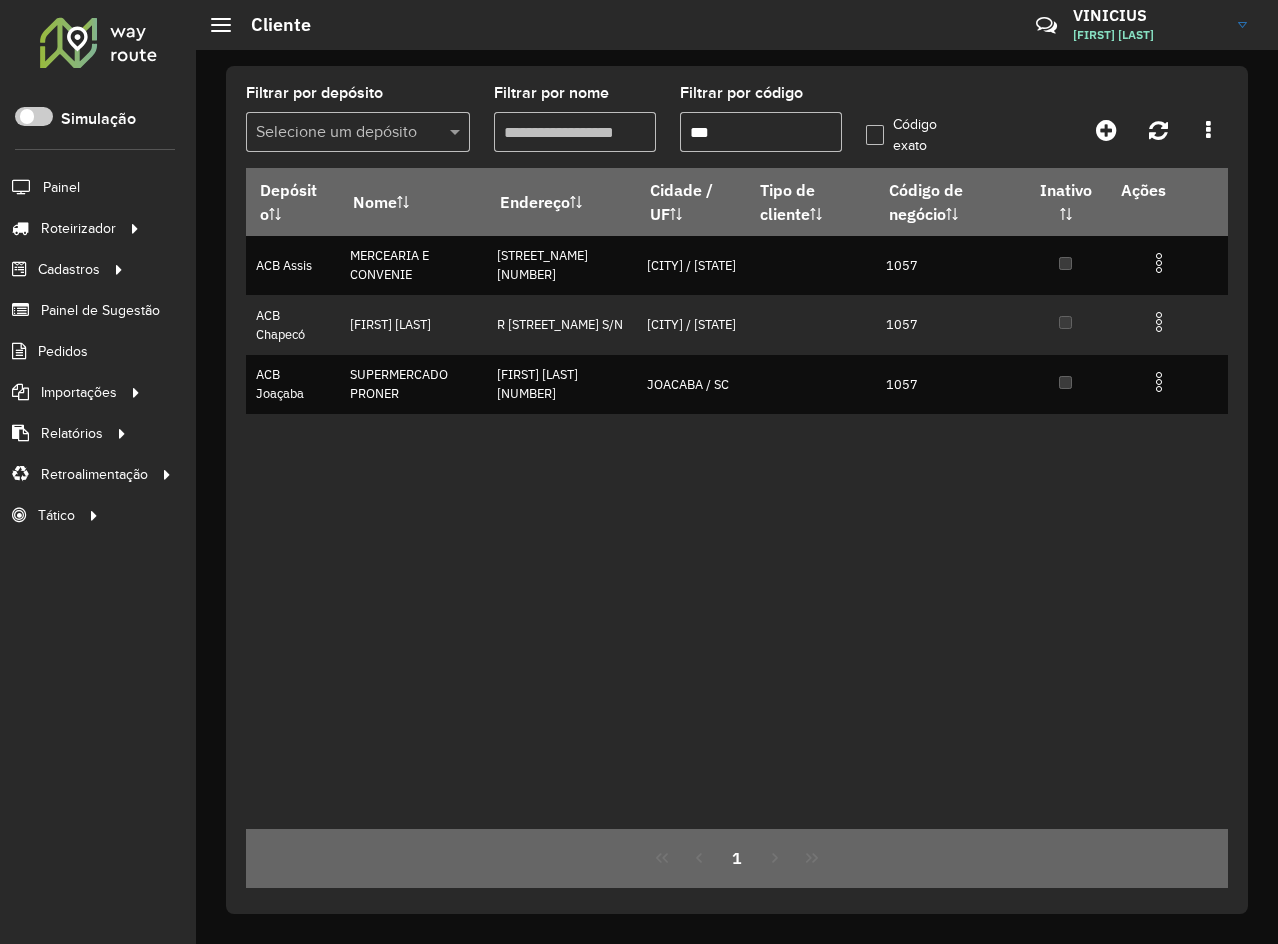type on "***" 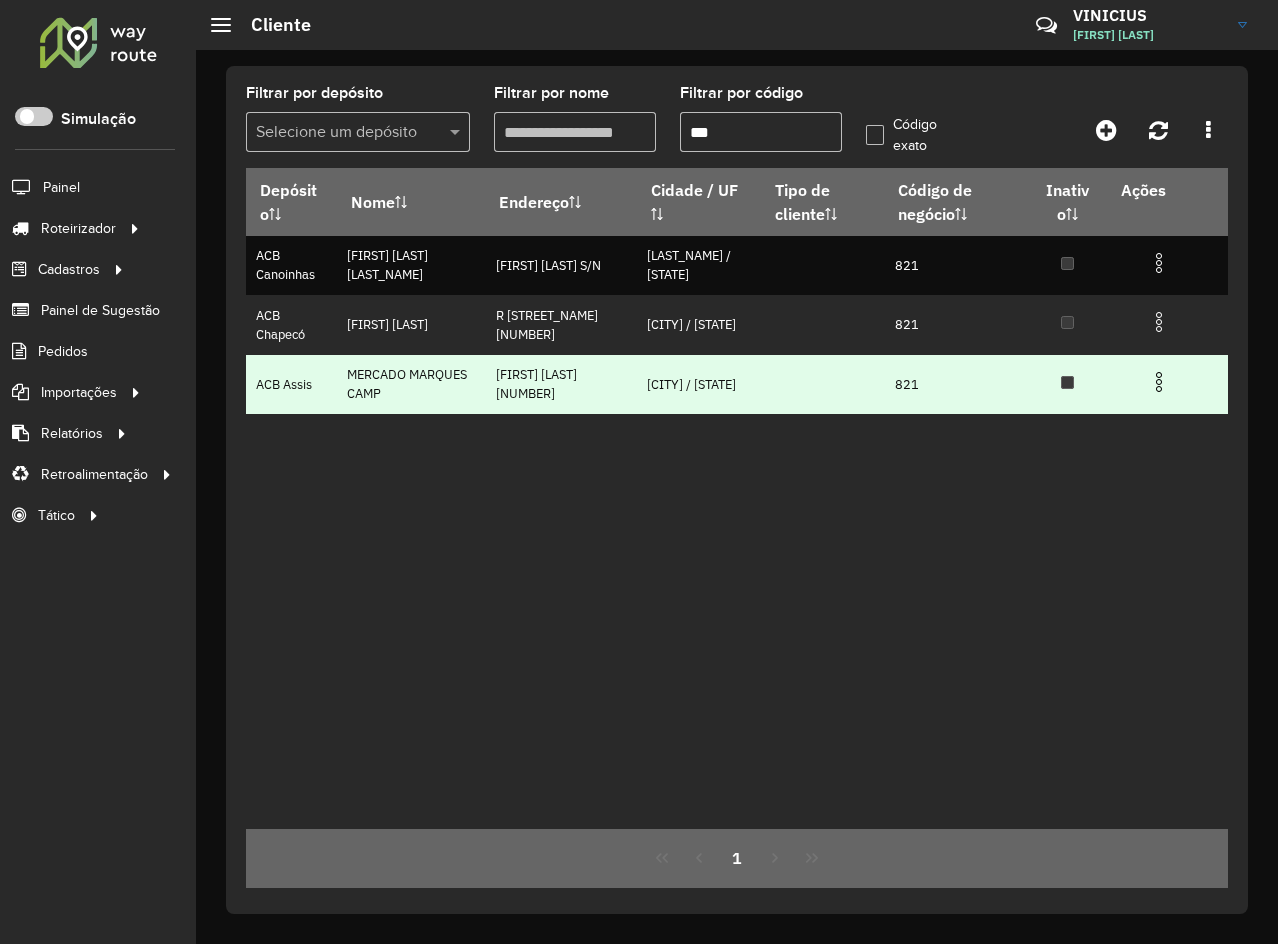 click at bounding box center [1159, 382] 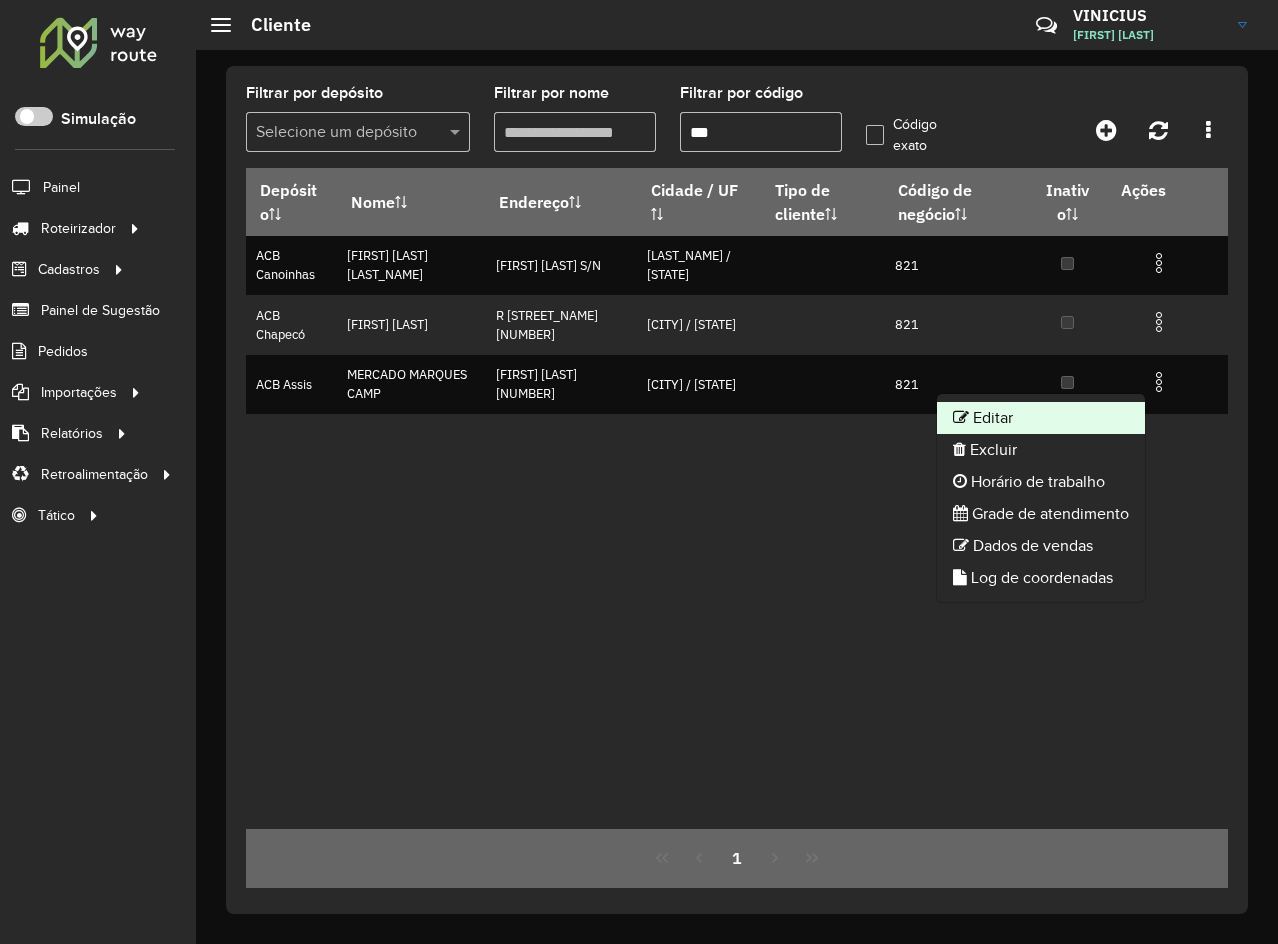 click on "Editar" 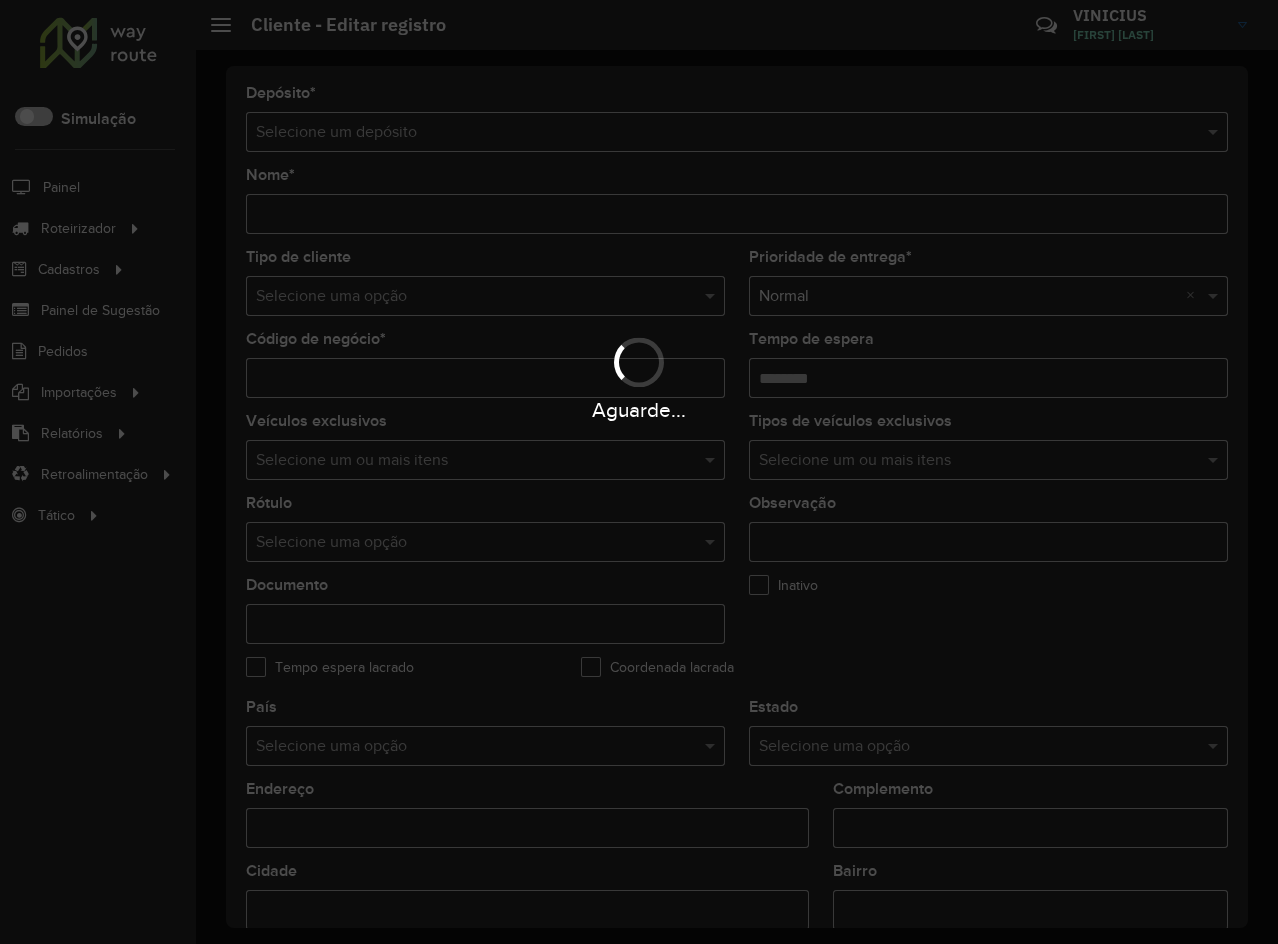 type on "**********" 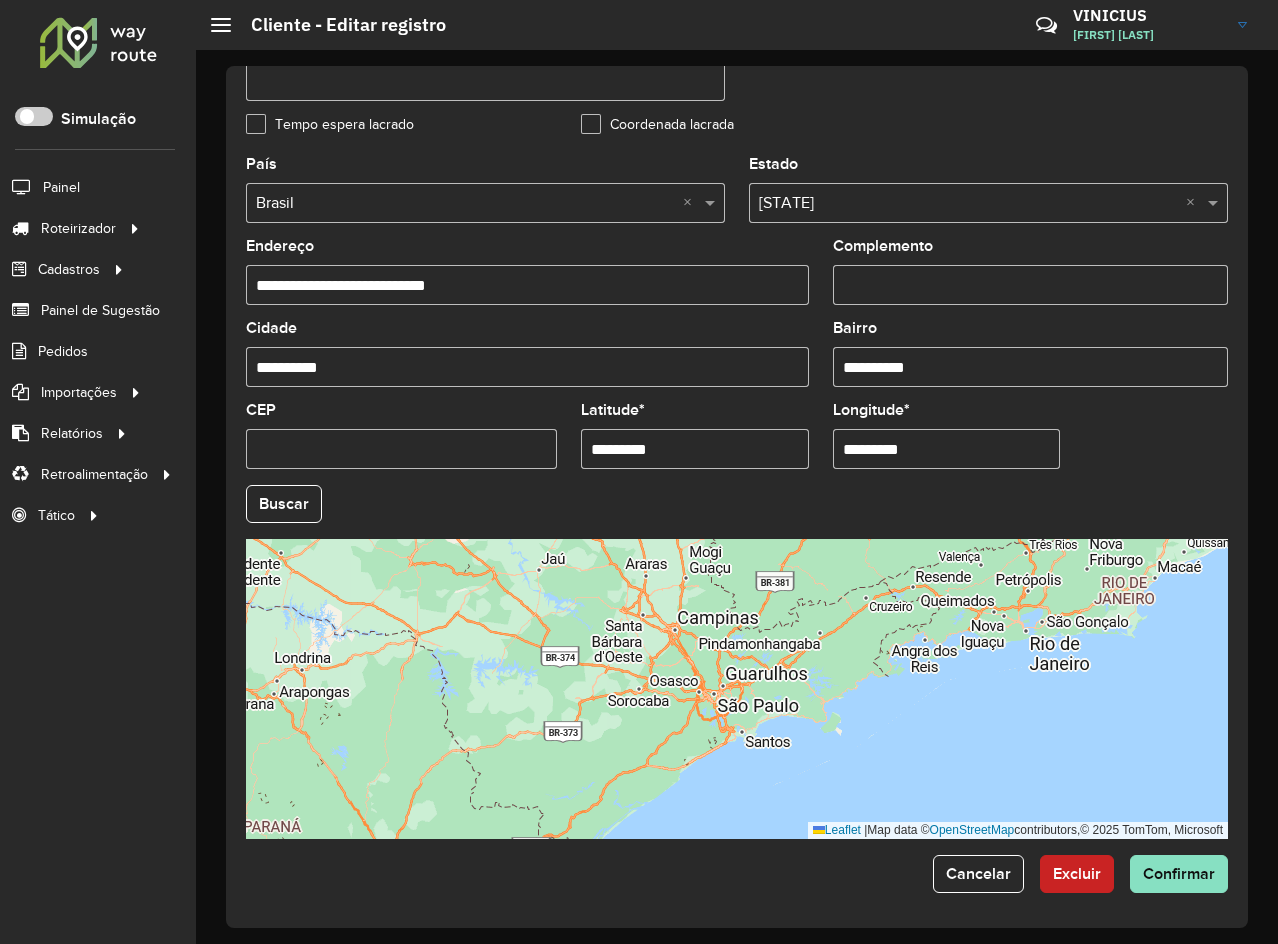 scroll, scrollTop: 544, scrollLeft: 0, axis: vertical 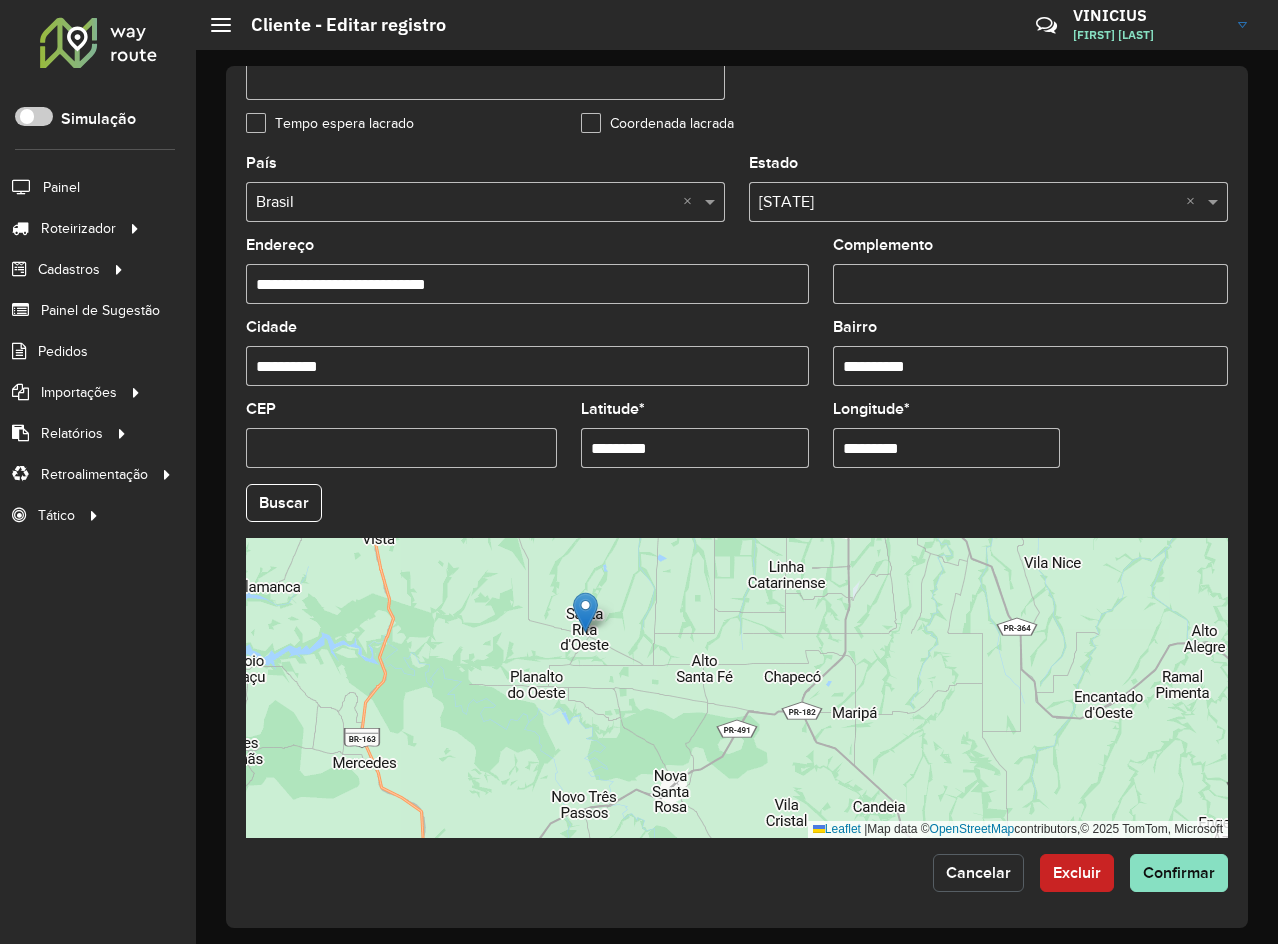 click on "Cancelar" 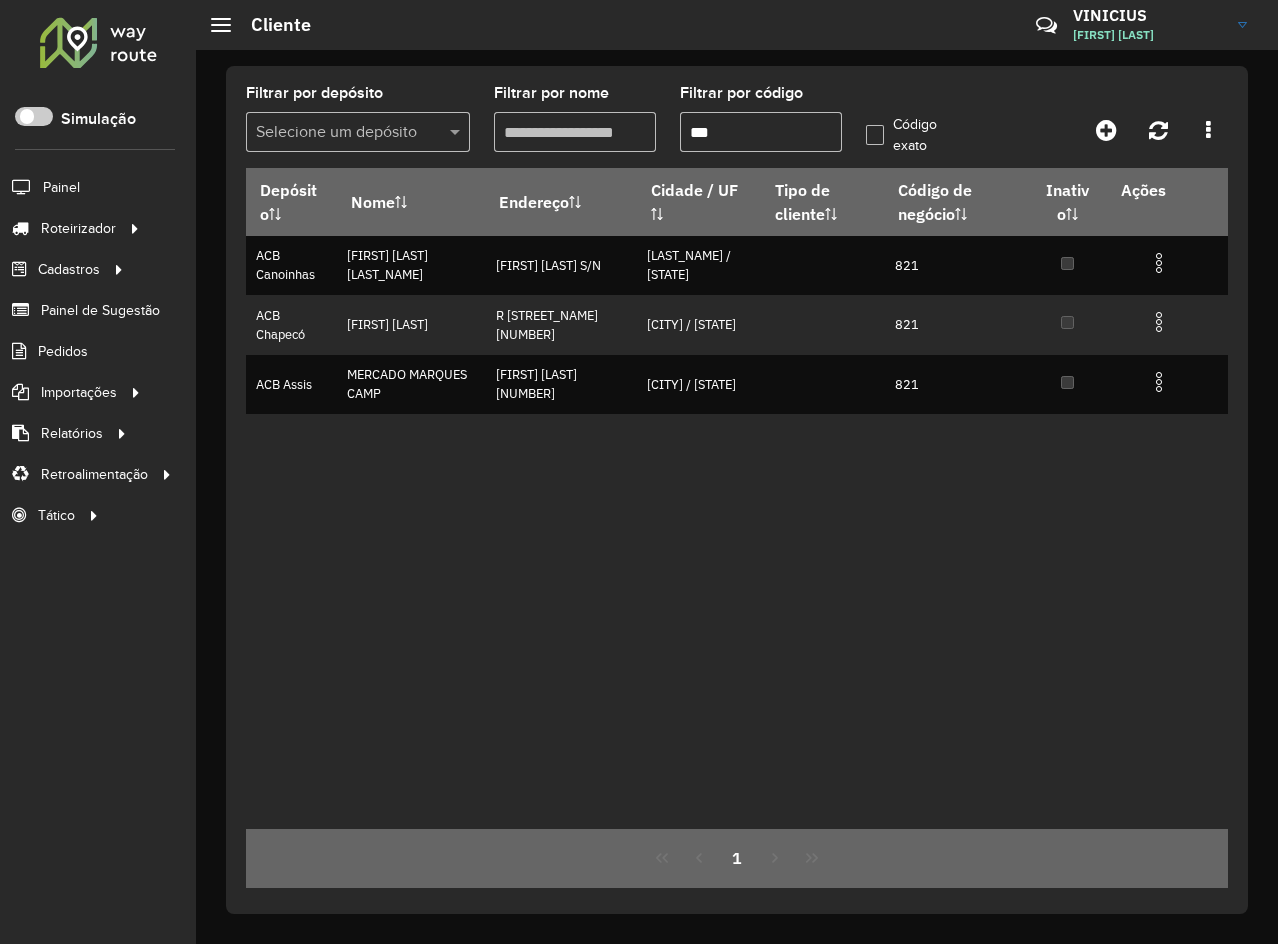 click on "***" at bounding box center (761, 132) 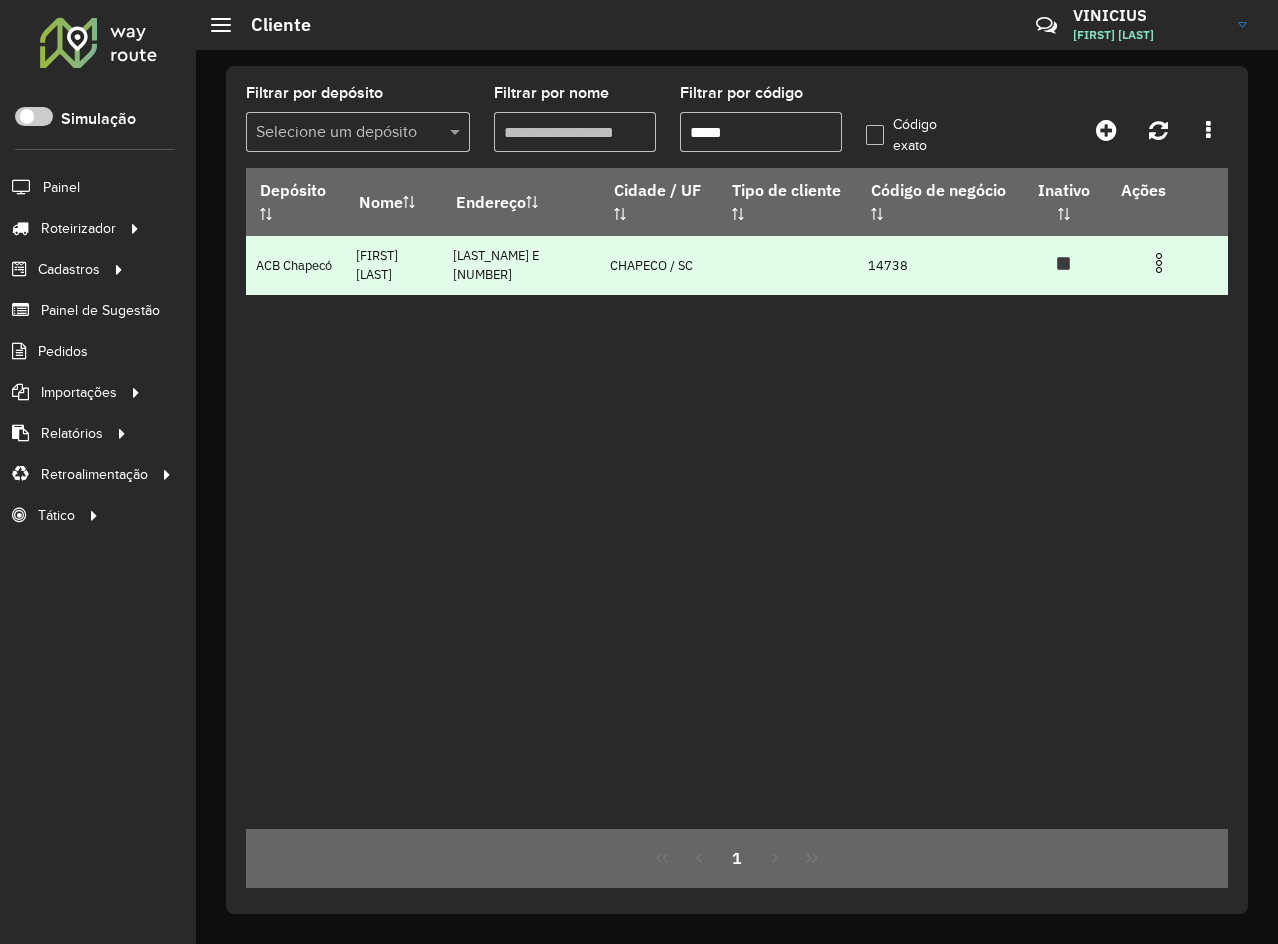 type on "*****" 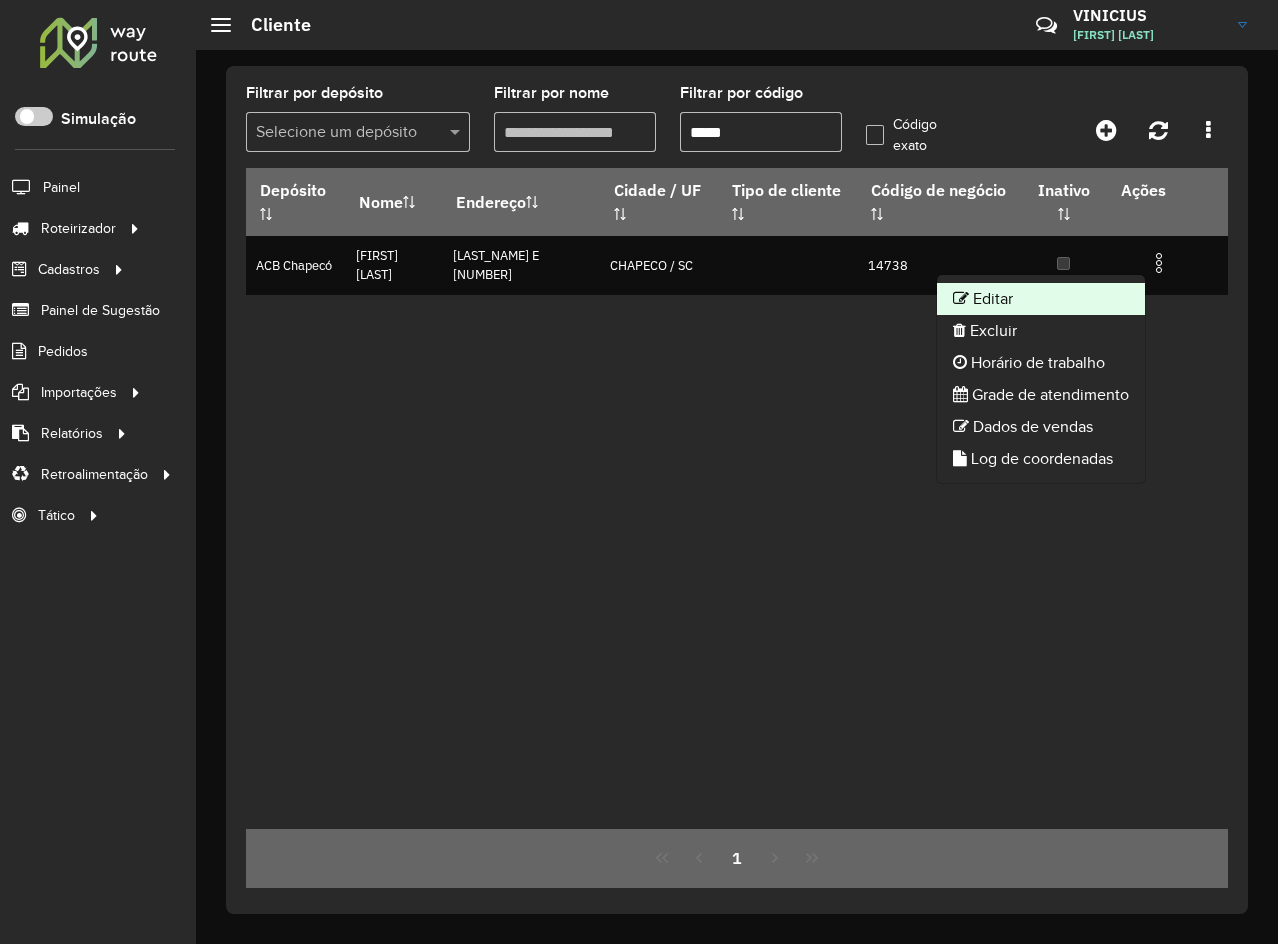 click on "Editar" 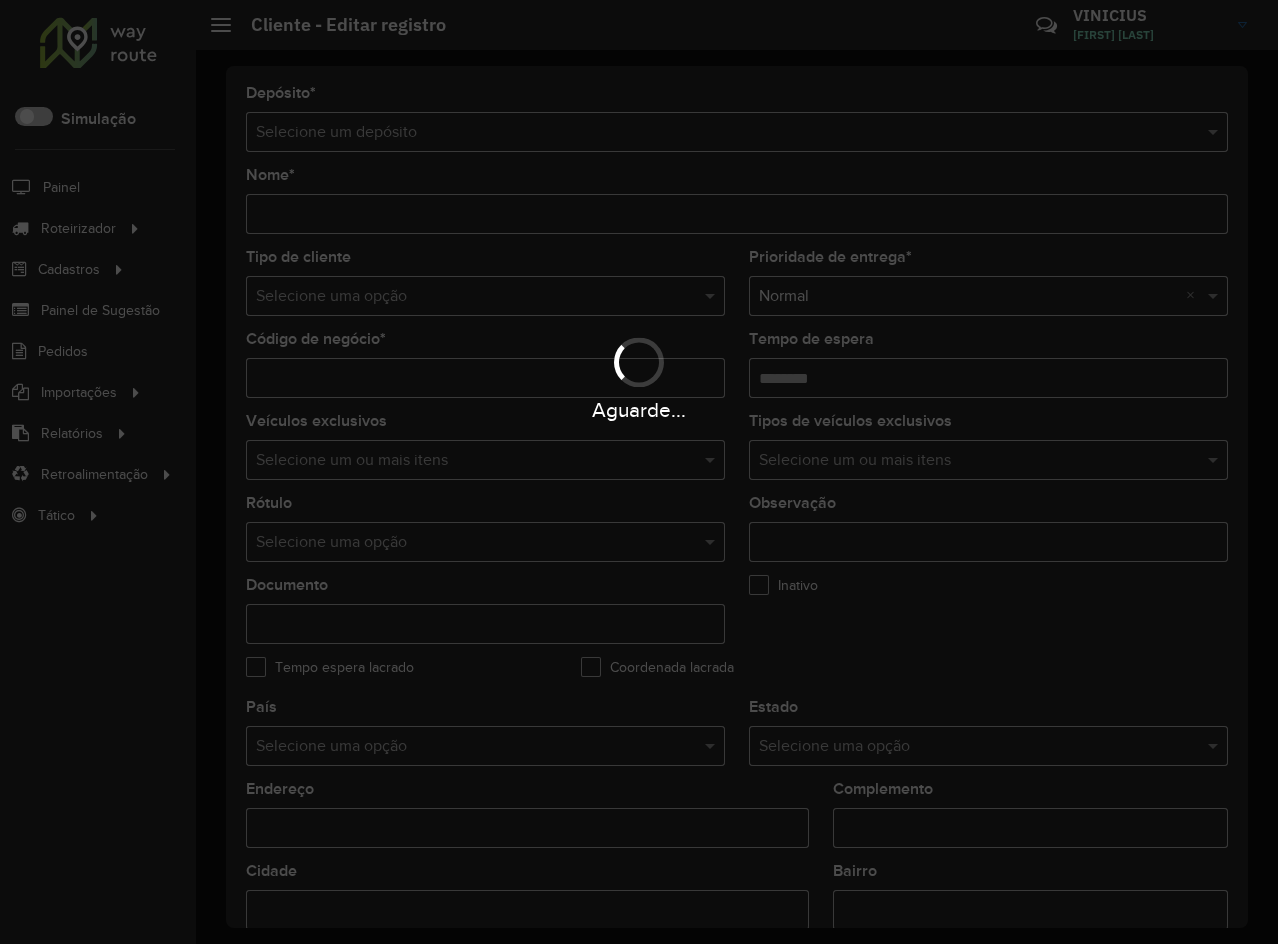 type on "**********" 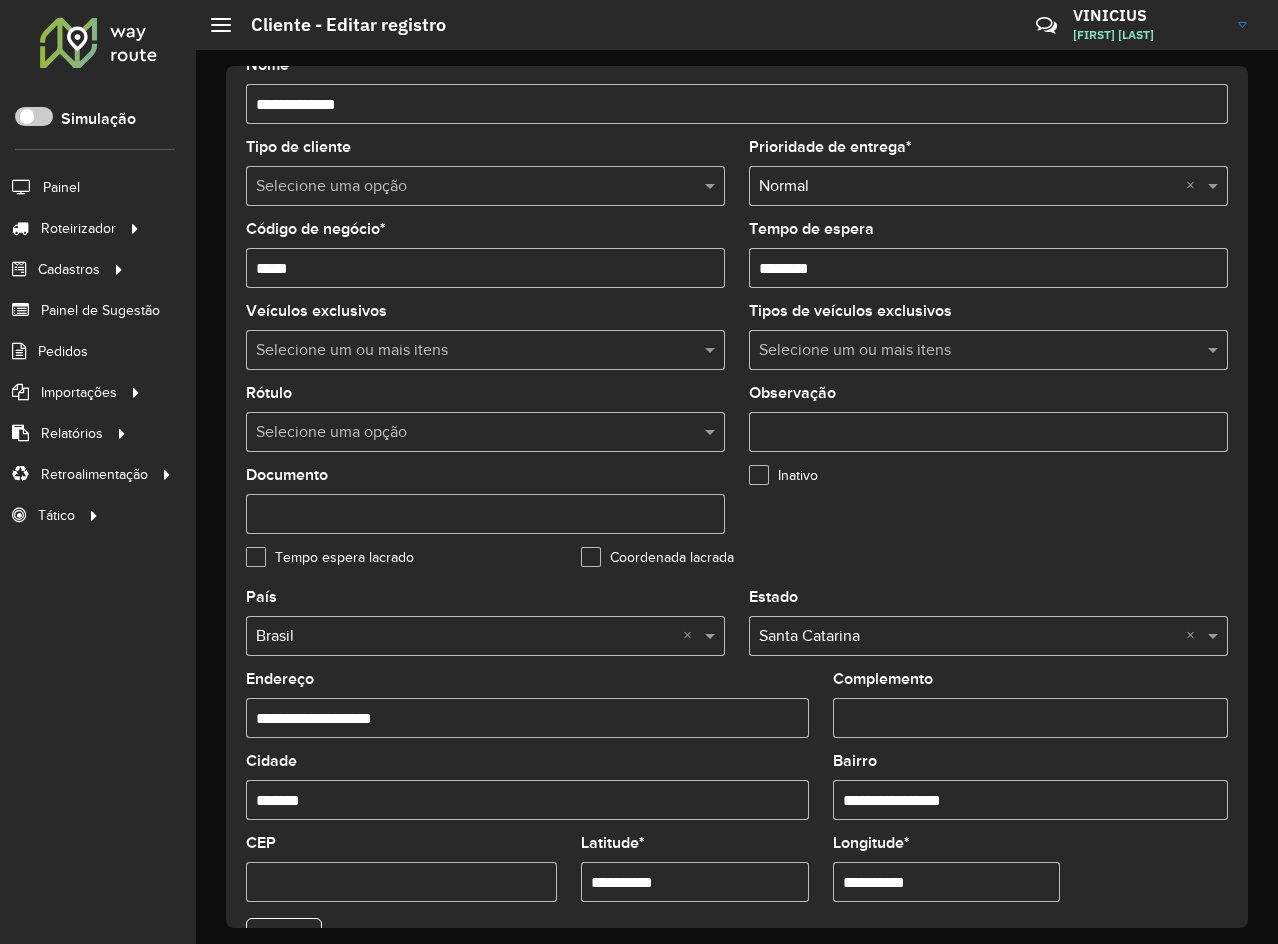 scroll, scrollTop: 500, scrollLeft: 0, axis: vertical 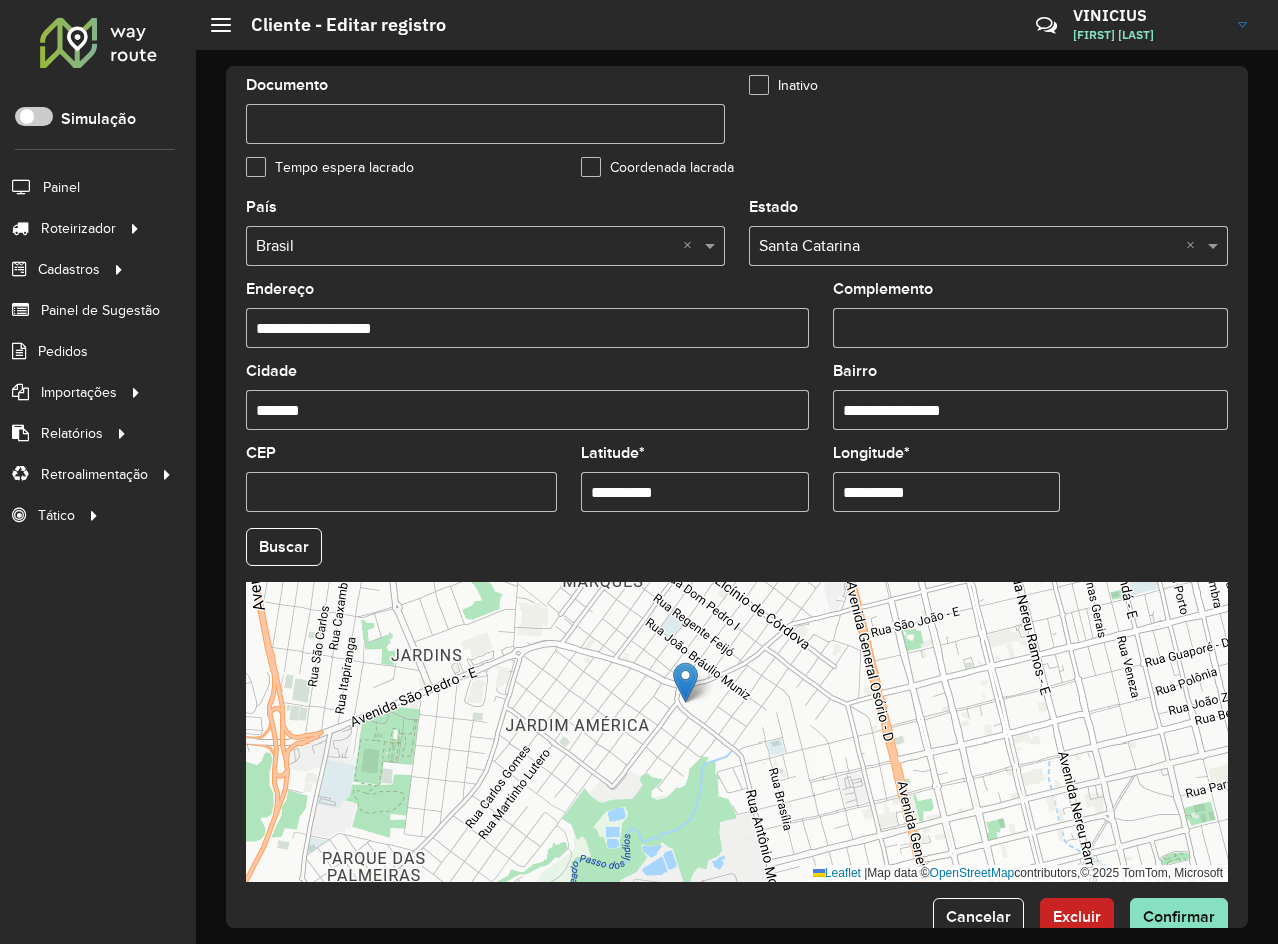 drag, startPoint x: 688, startPoint y: 709, endPoint x: 694, endPoint y: 728, distance: 19.924858 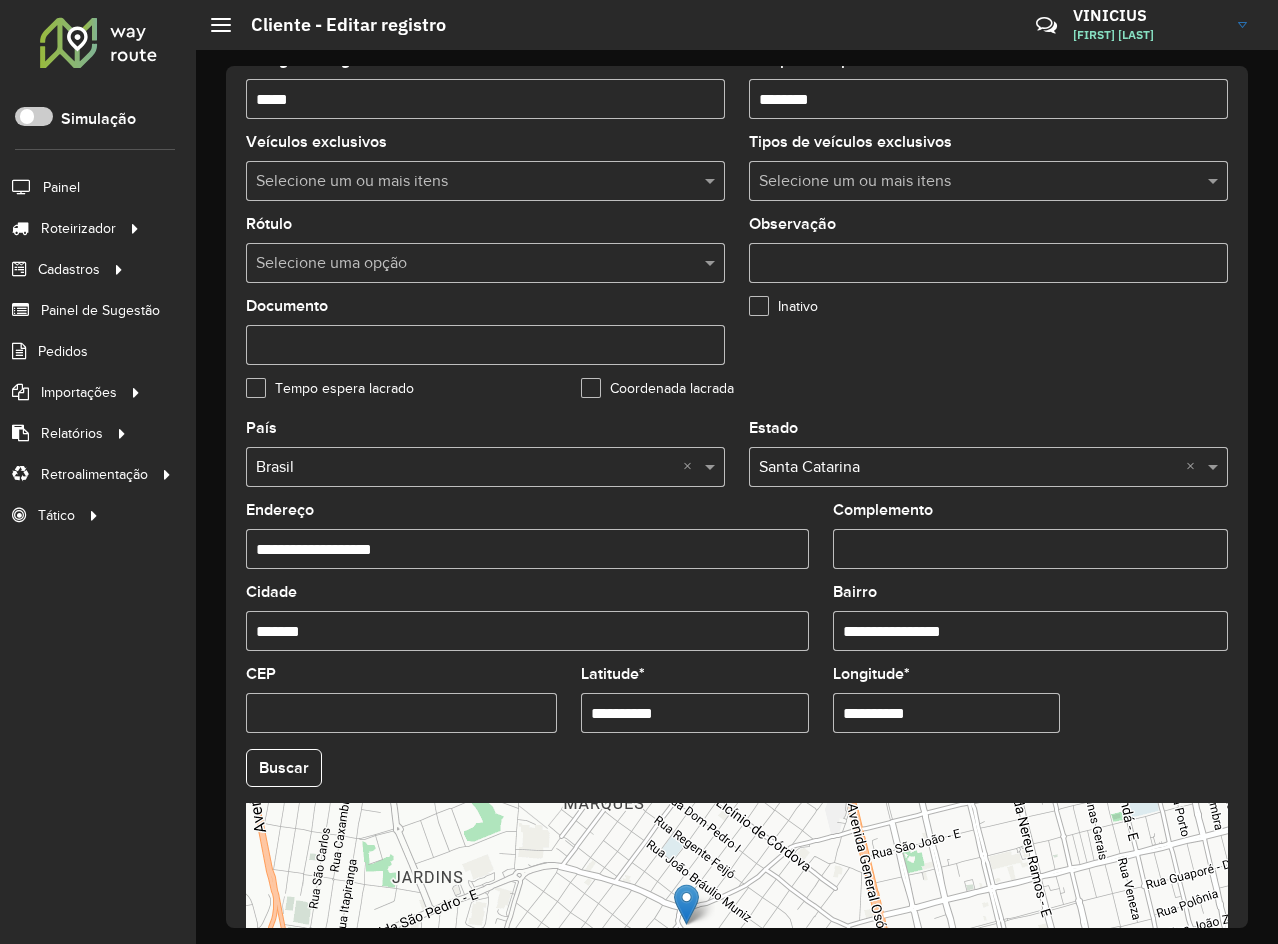 scroll, scrollTop: 0, scrollLeft: 0, axis: both 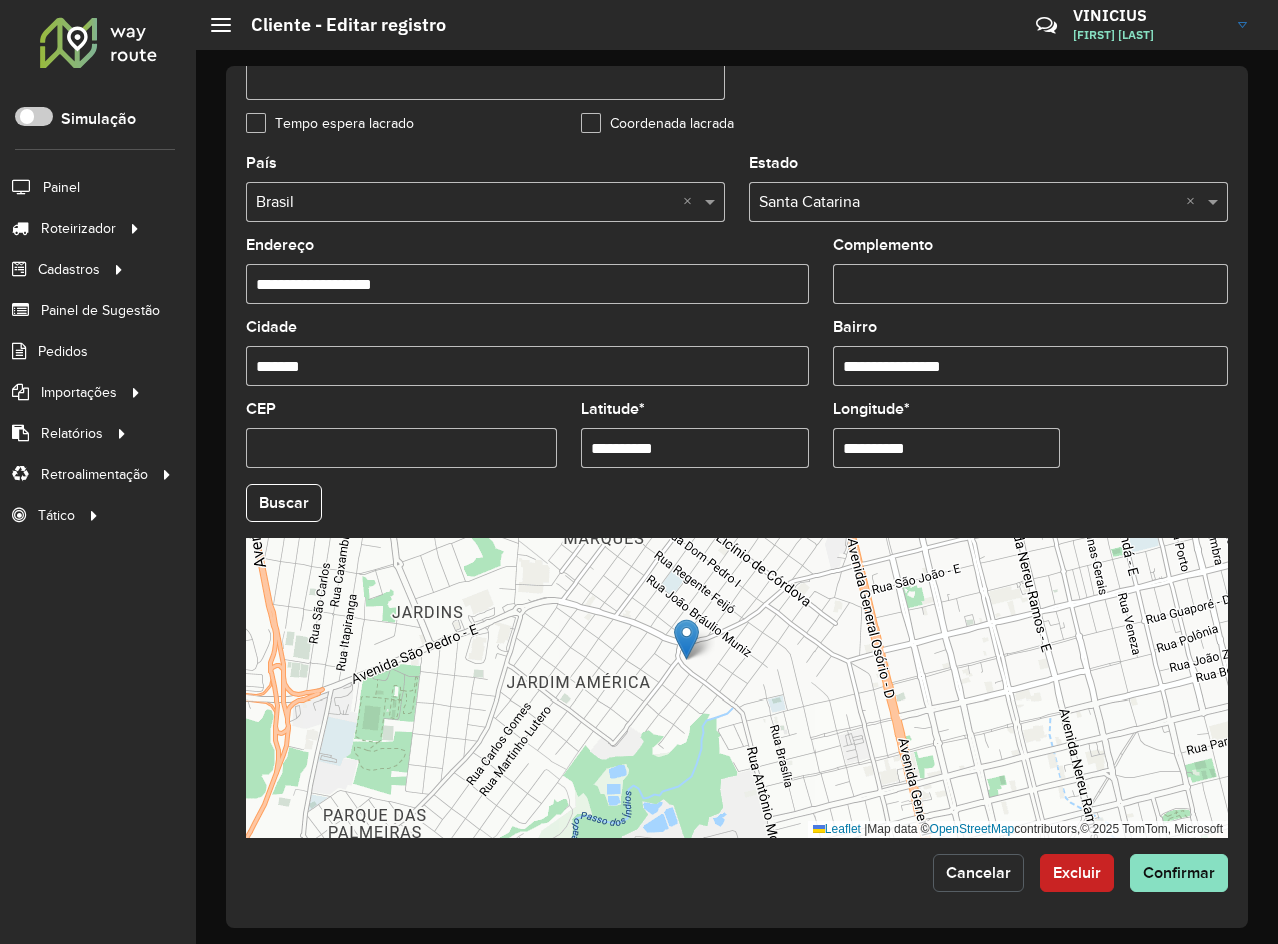click on "Cancelar" 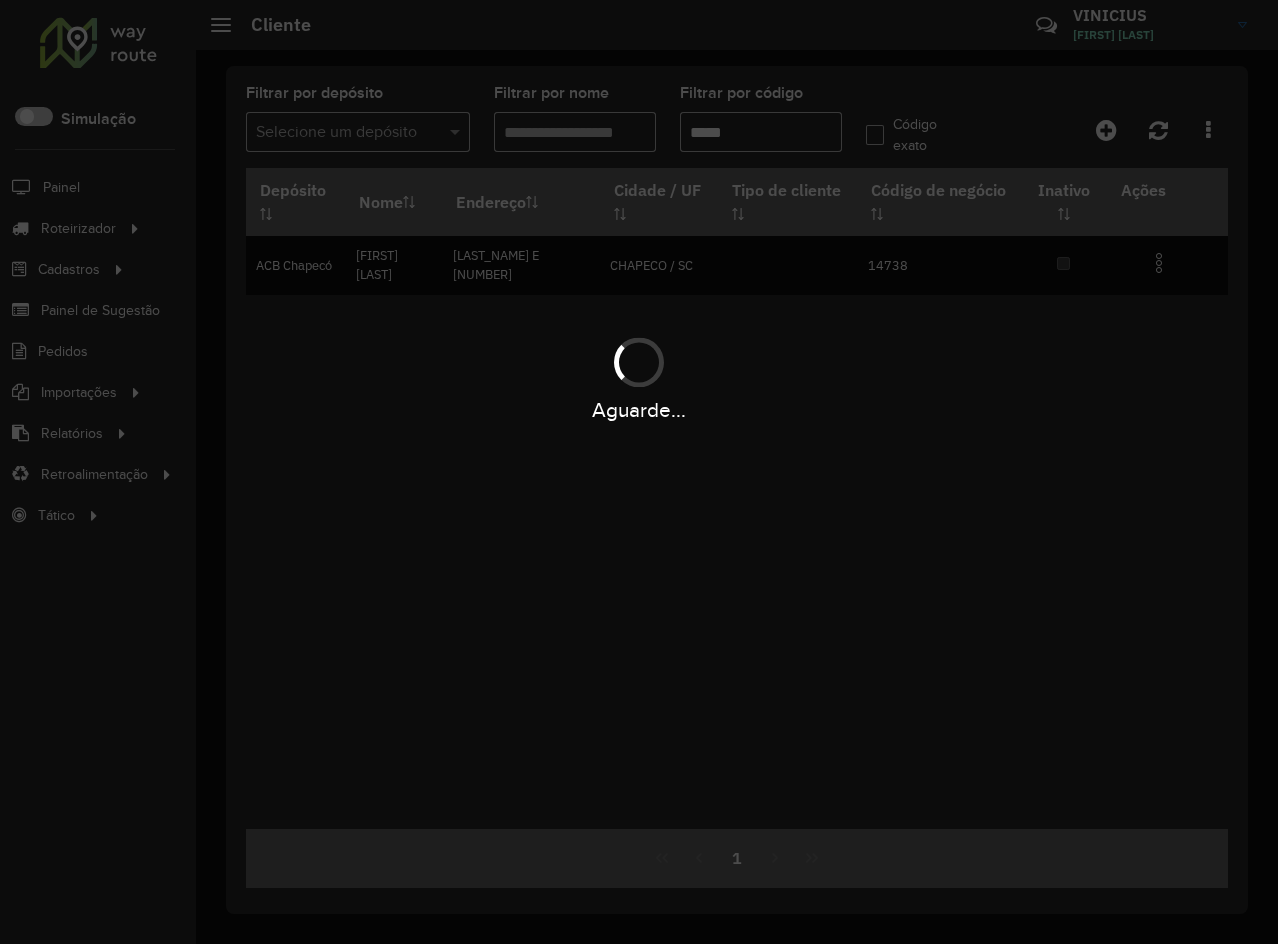 click on "Aguarde..." at bounding box center [639, 472] 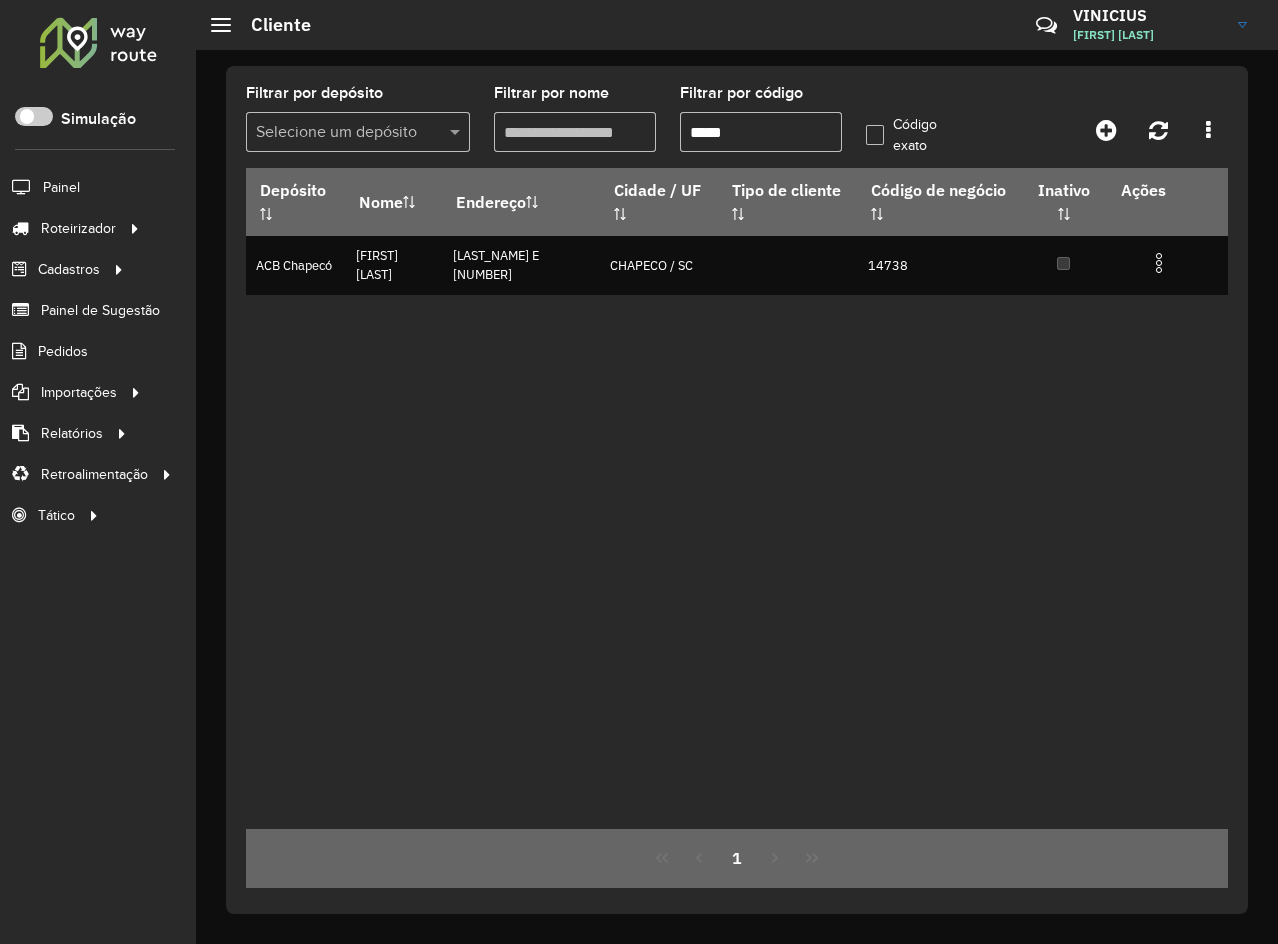 click on "*****" at bounding box center [761, 132] 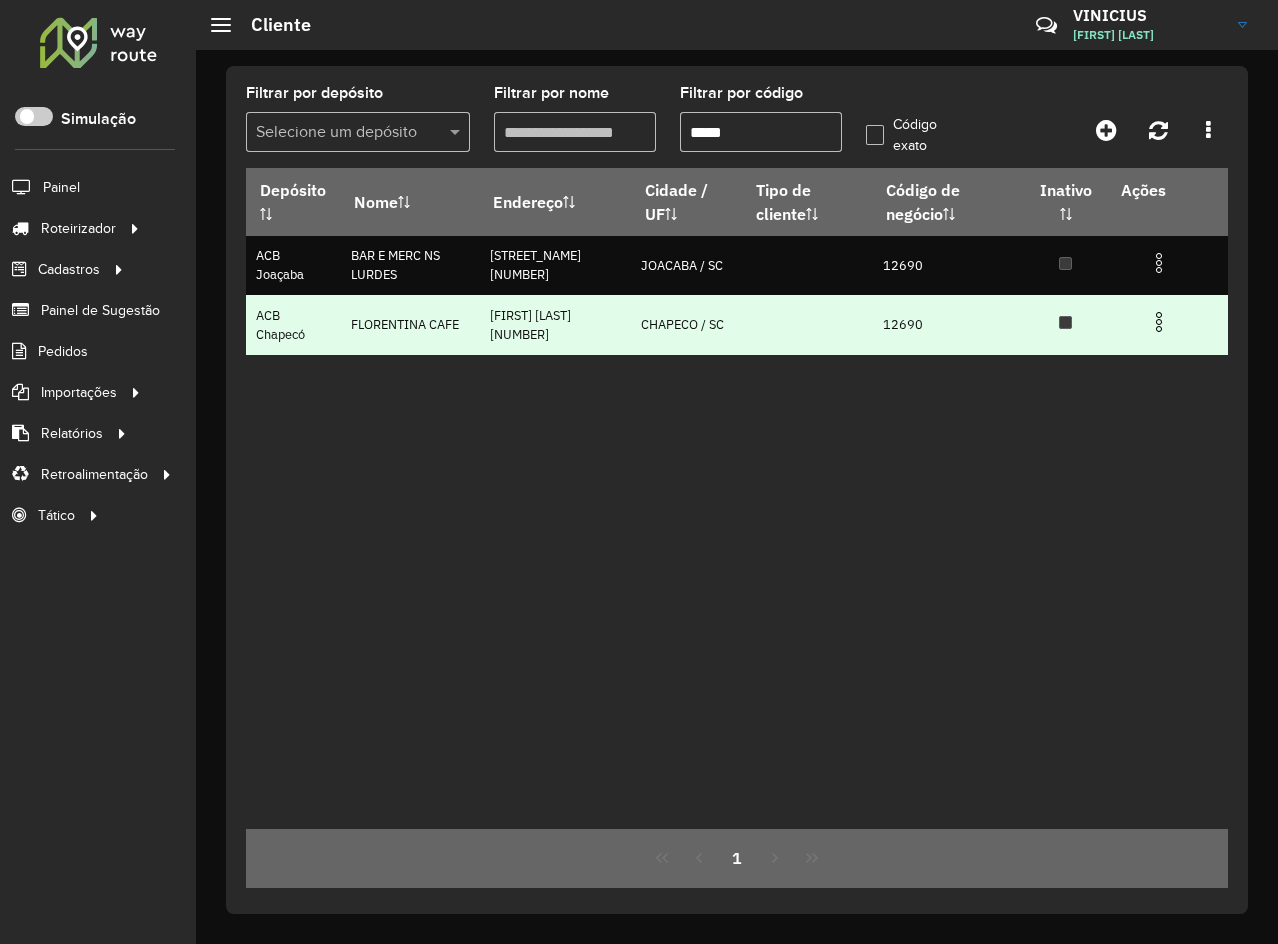 type on "*****" 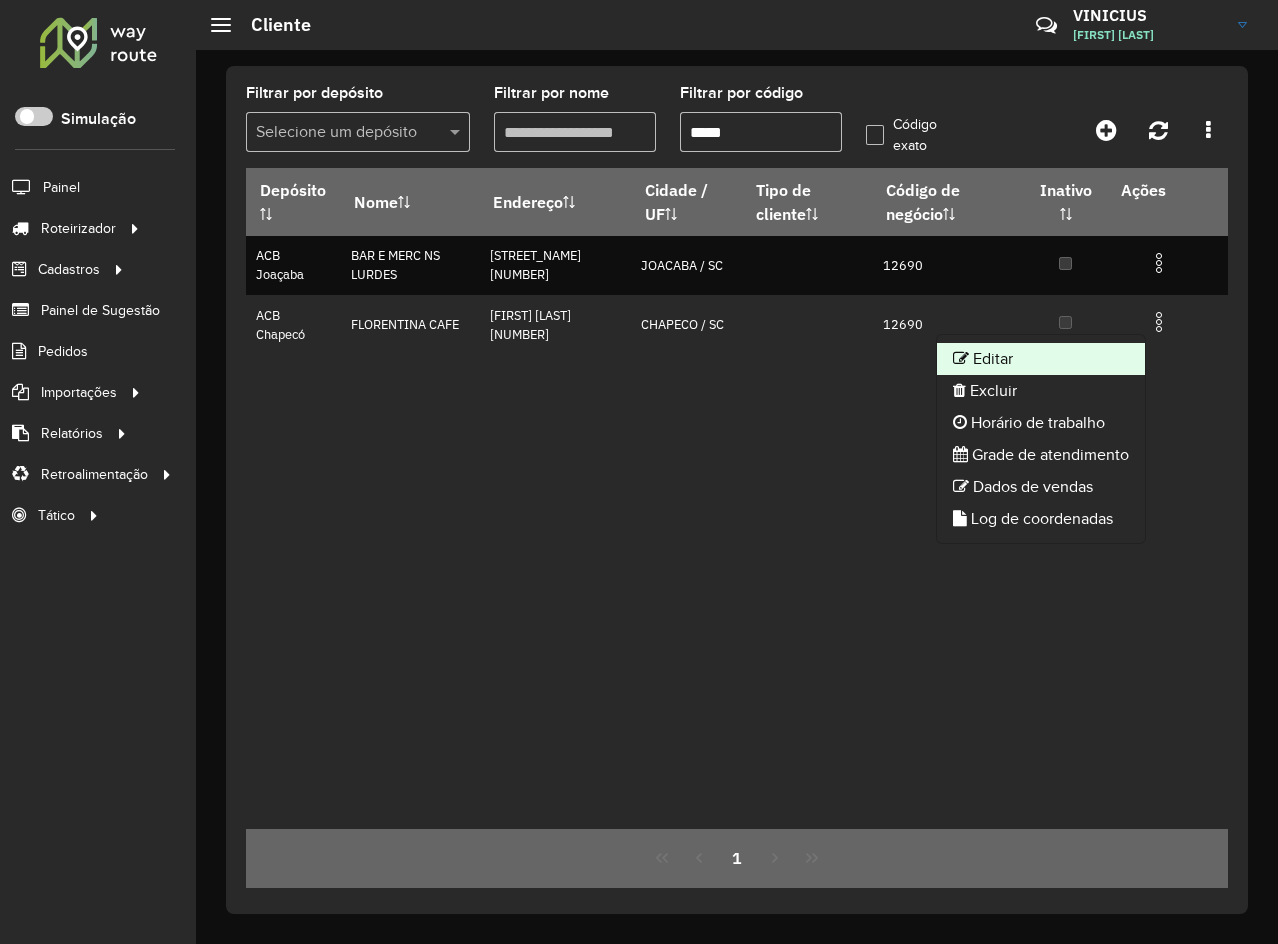click on "Editar" 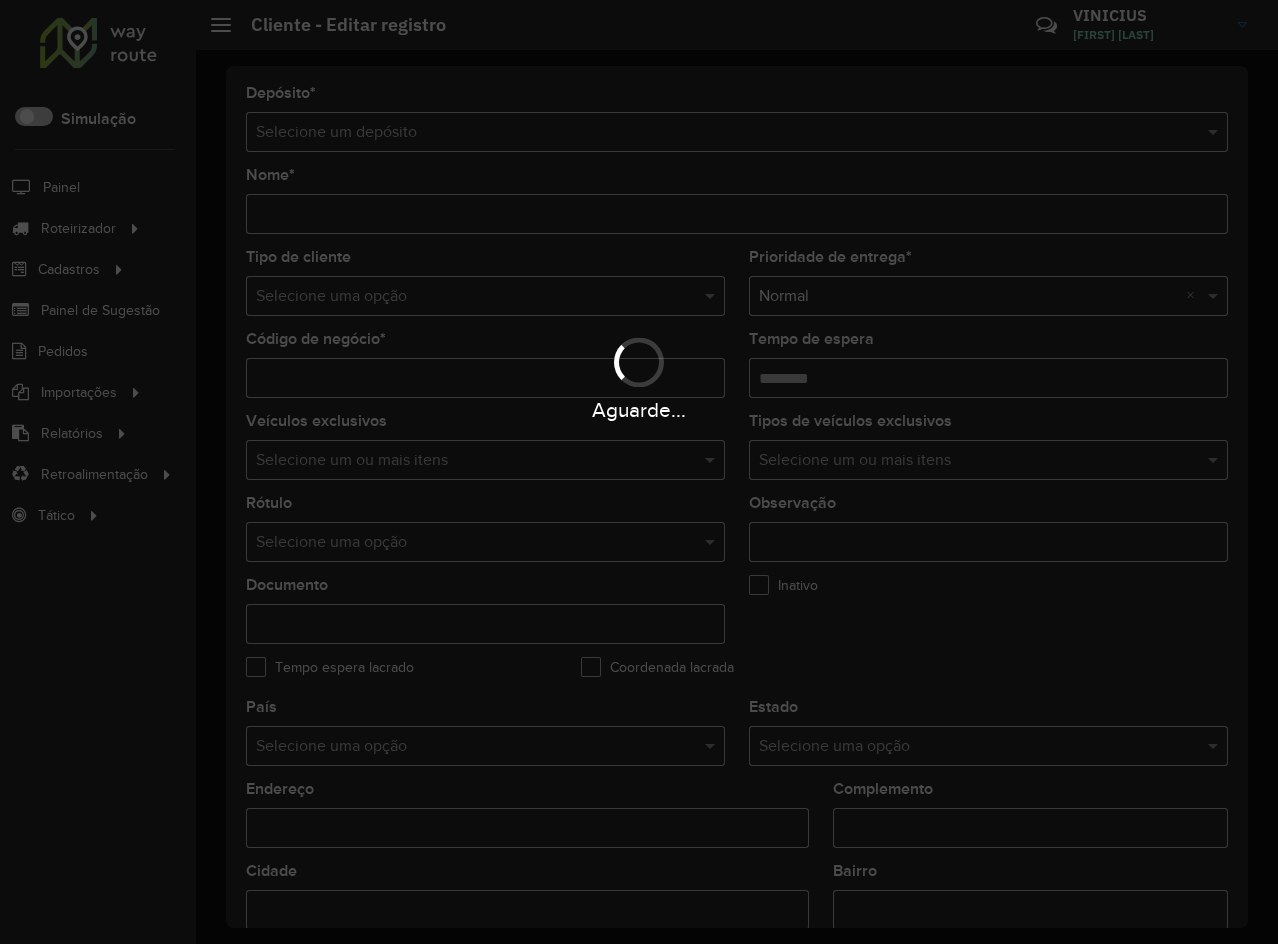 type on "**********" 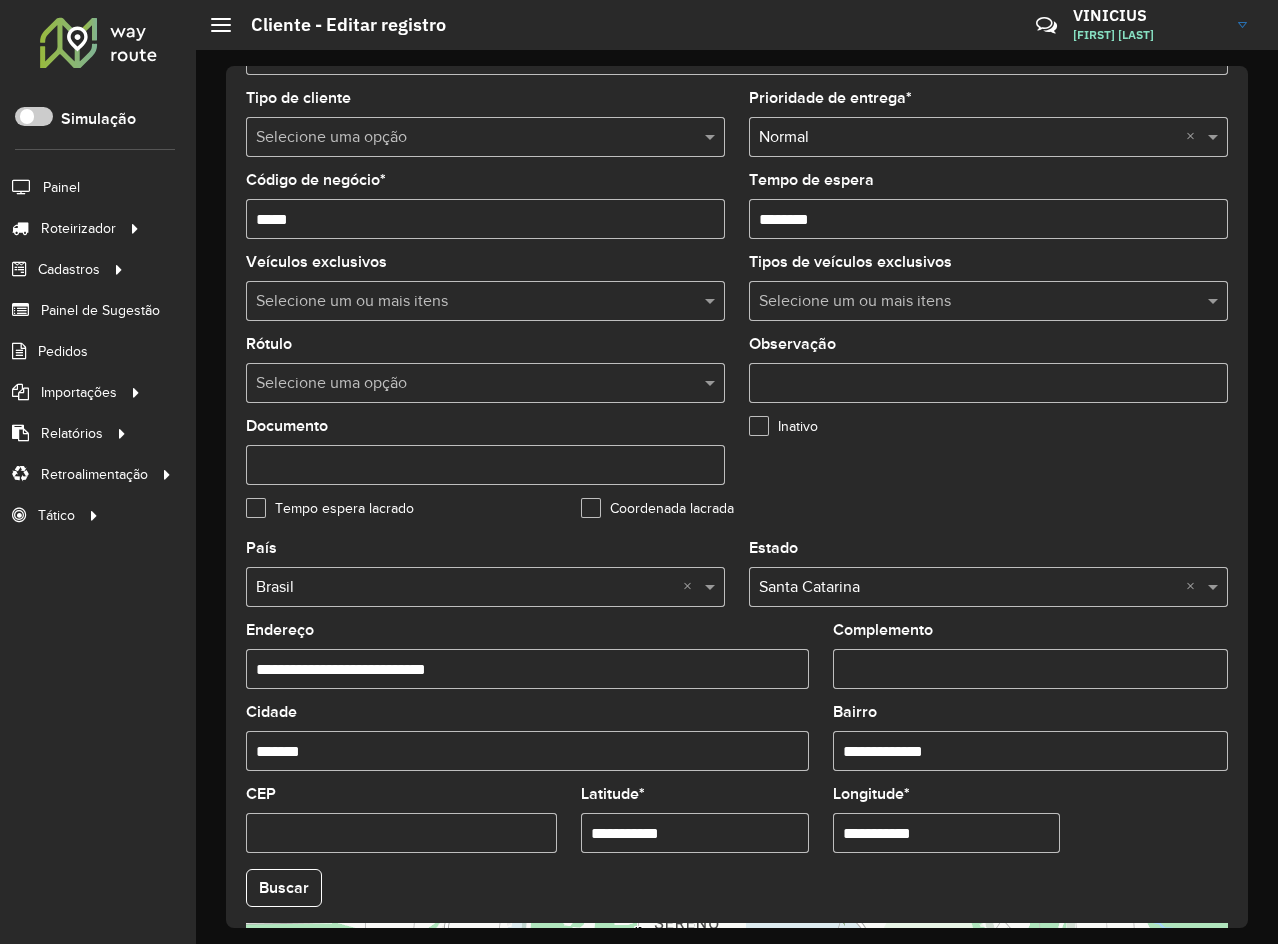 scroll, scrollTop: 500, scrollLeft: 0, axis: vertical 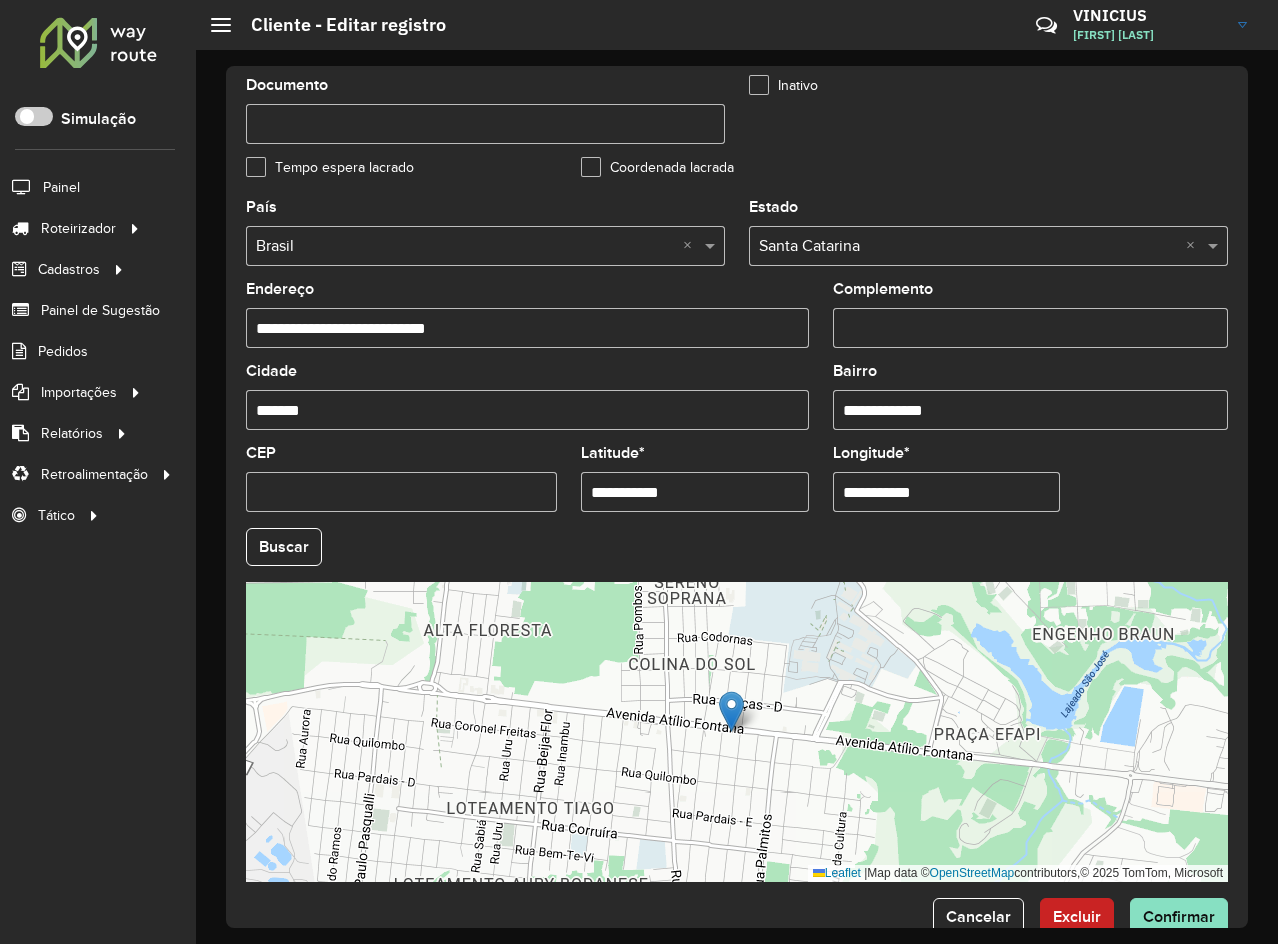 click on "**********" at bounding box center [695, 492] 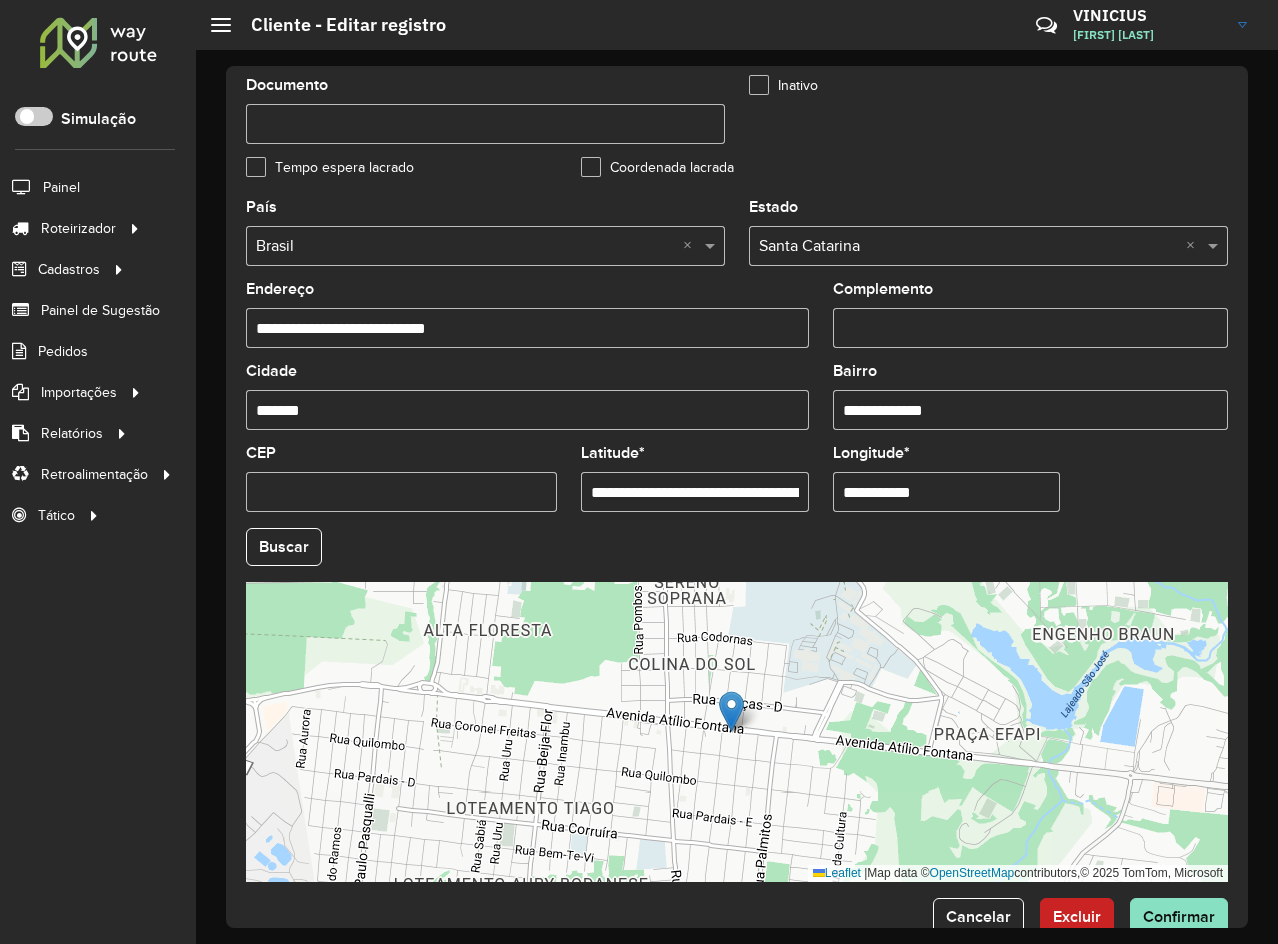 scroll, scrollTop: 0, scrollLeft: 120, axis: horizontal 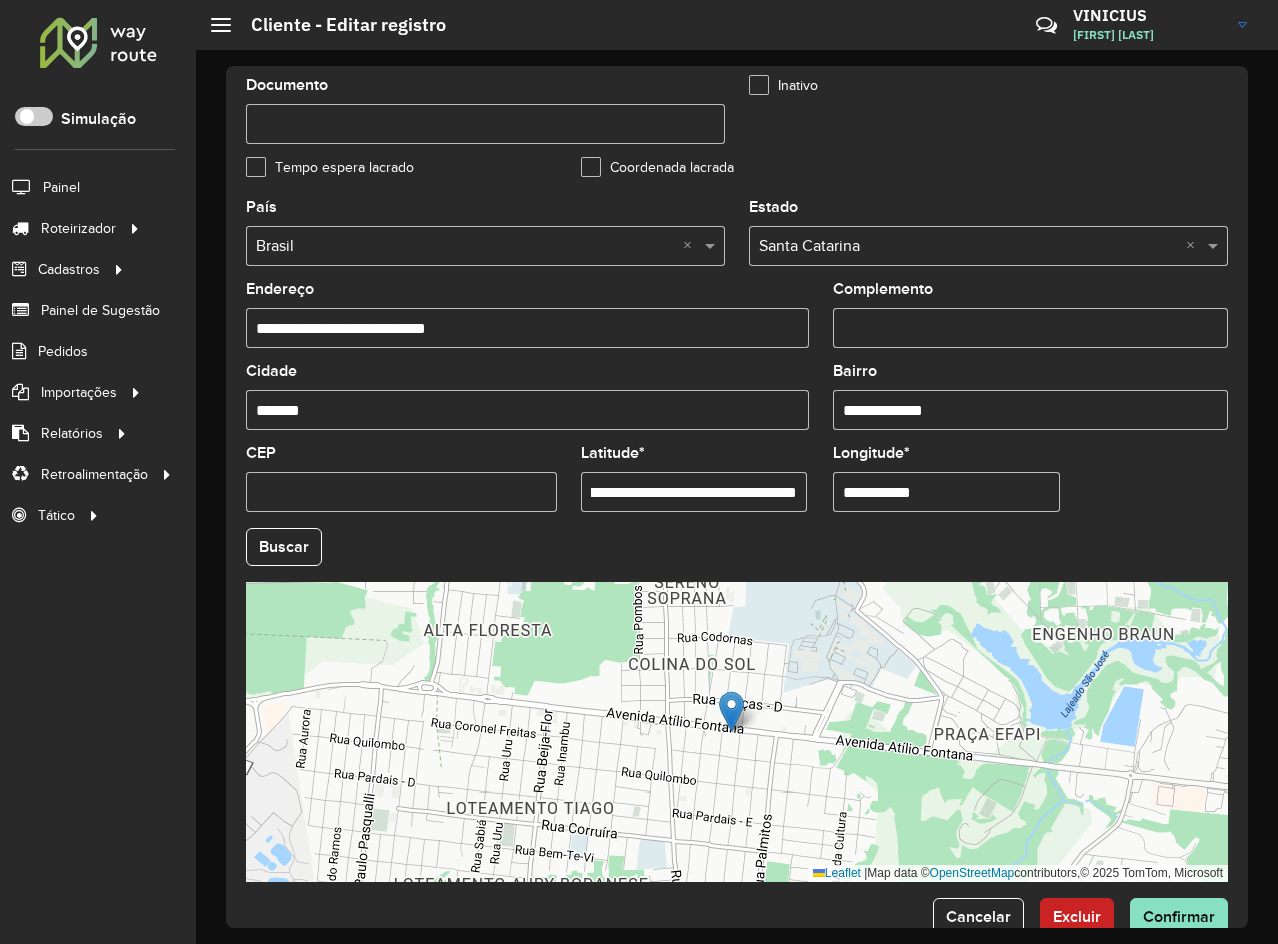 drag, startPoint x: 638, startPoint y: 489, endPoint x: 837, endPoint y: 490, distance: 199.00252 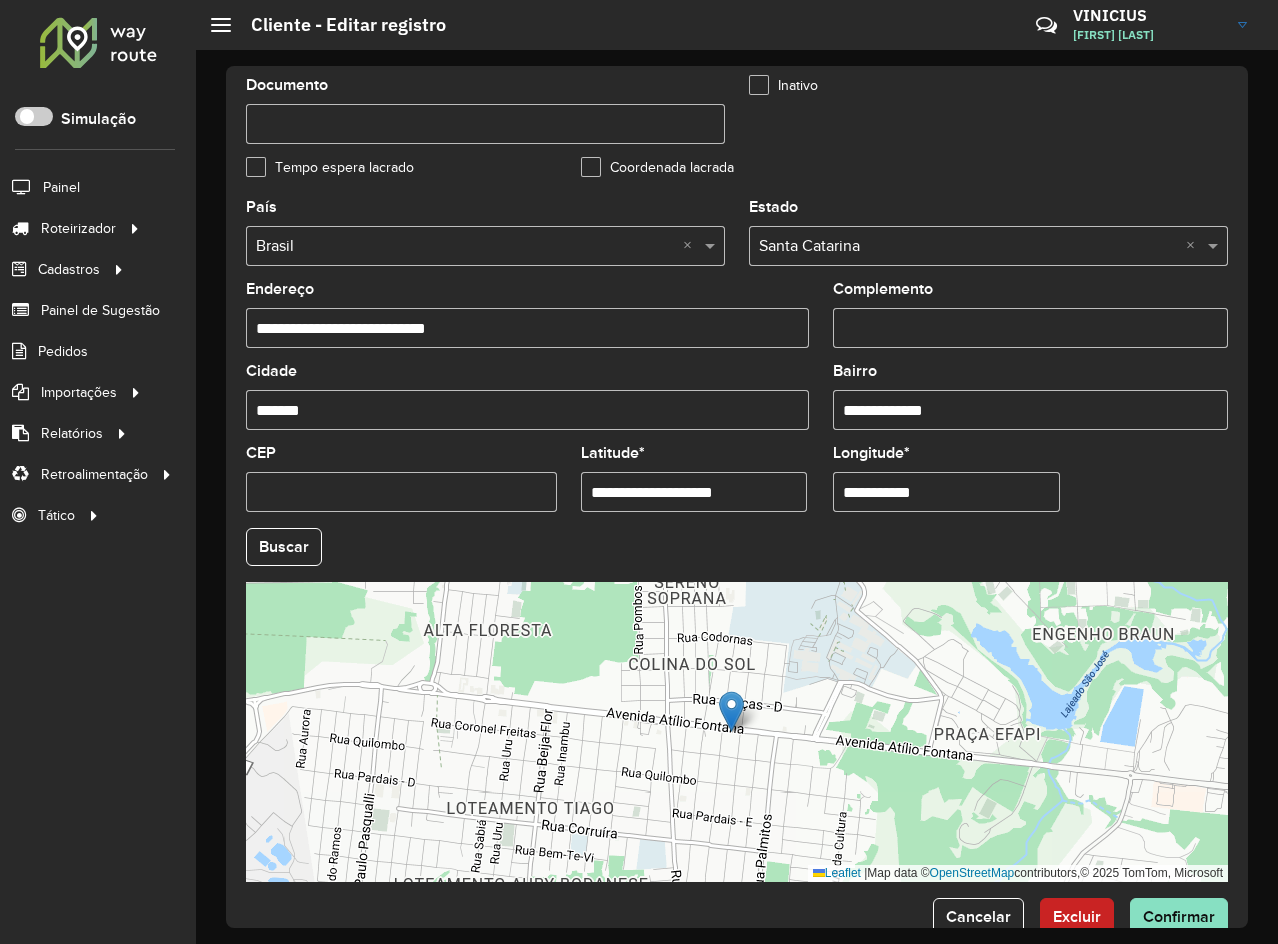 scroll, scrollTop: 0, scrollLeft: 0, axis: both 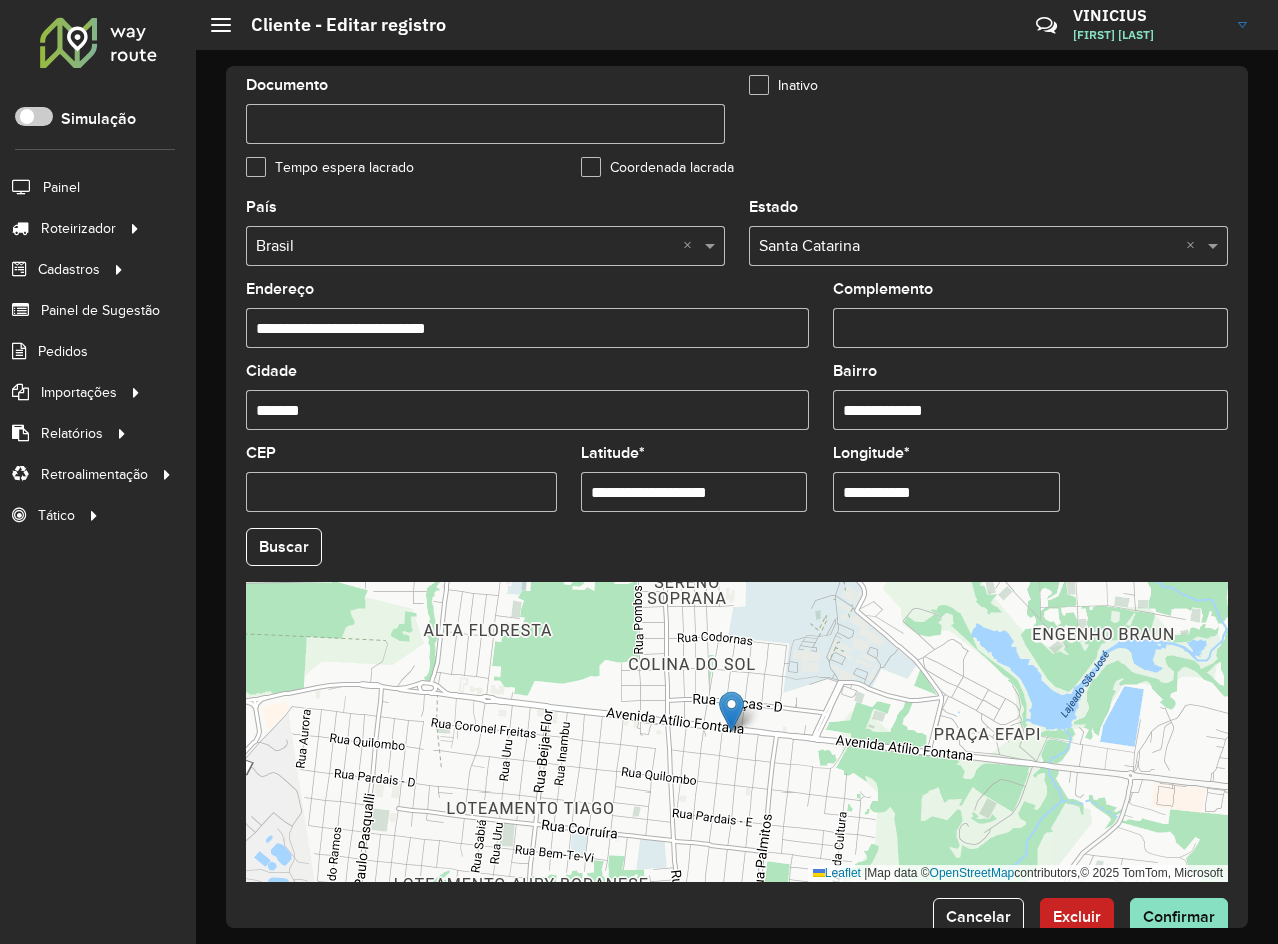 type on "**********" 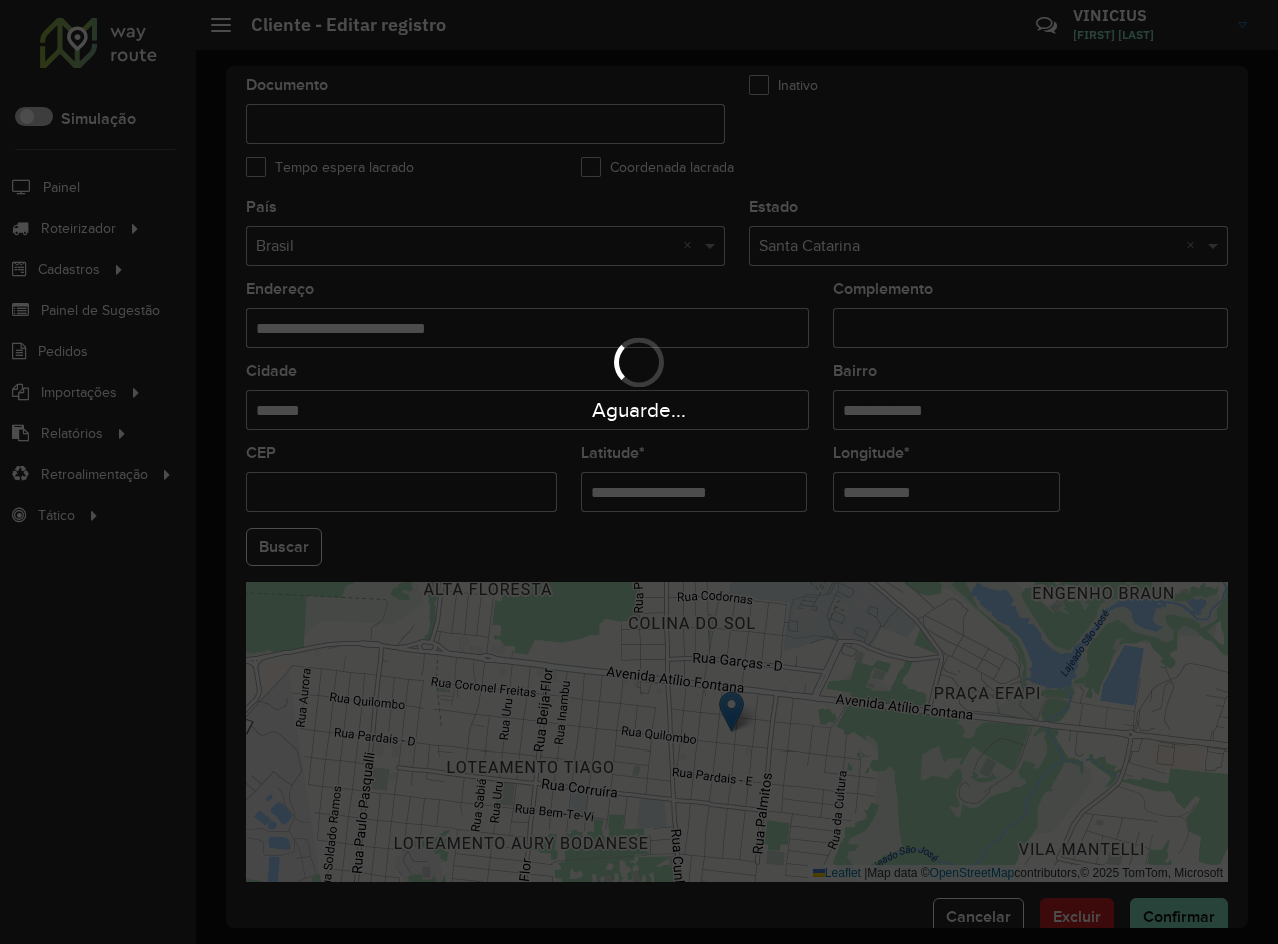 paste on "********" 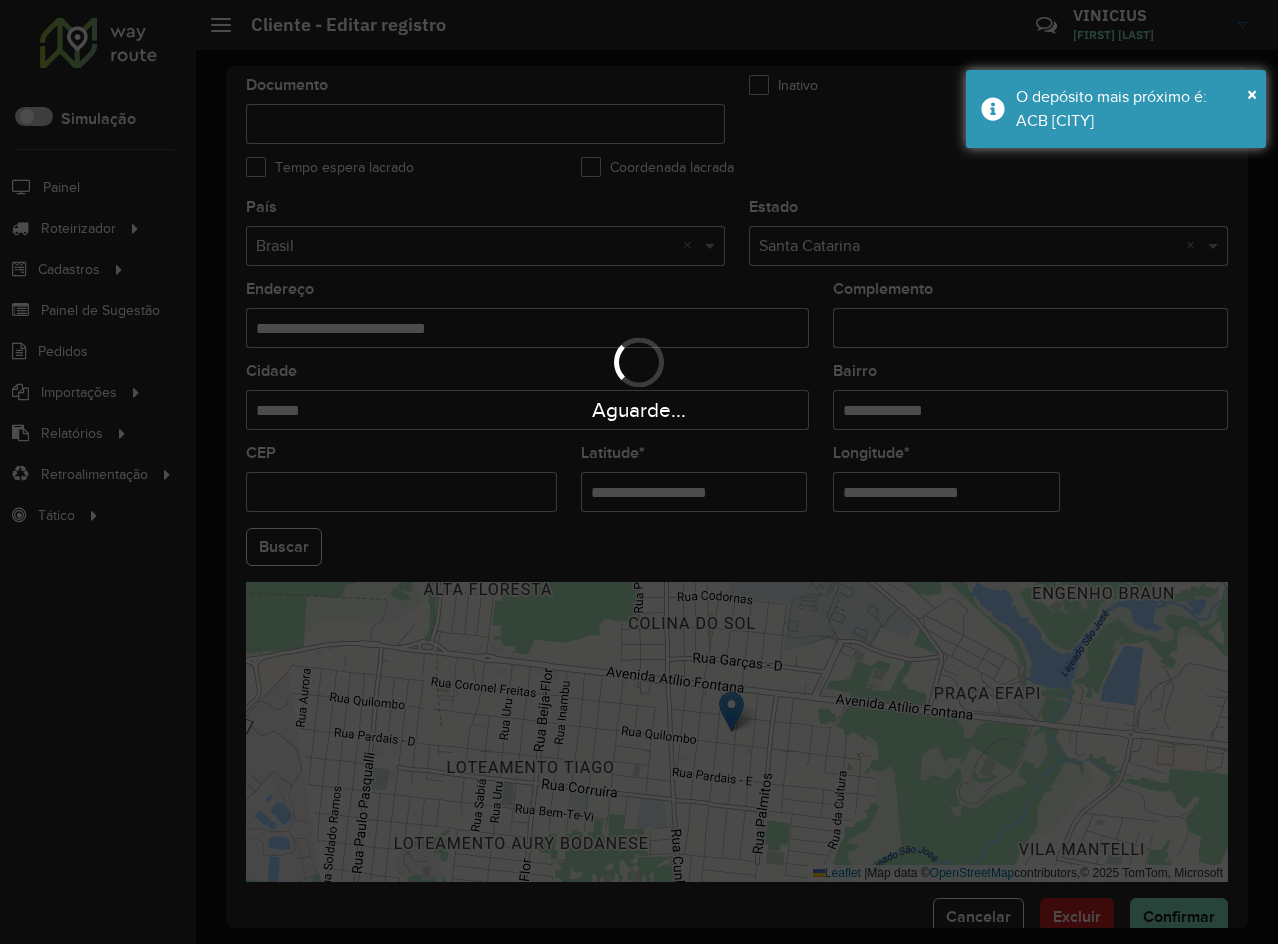 type on "**********" 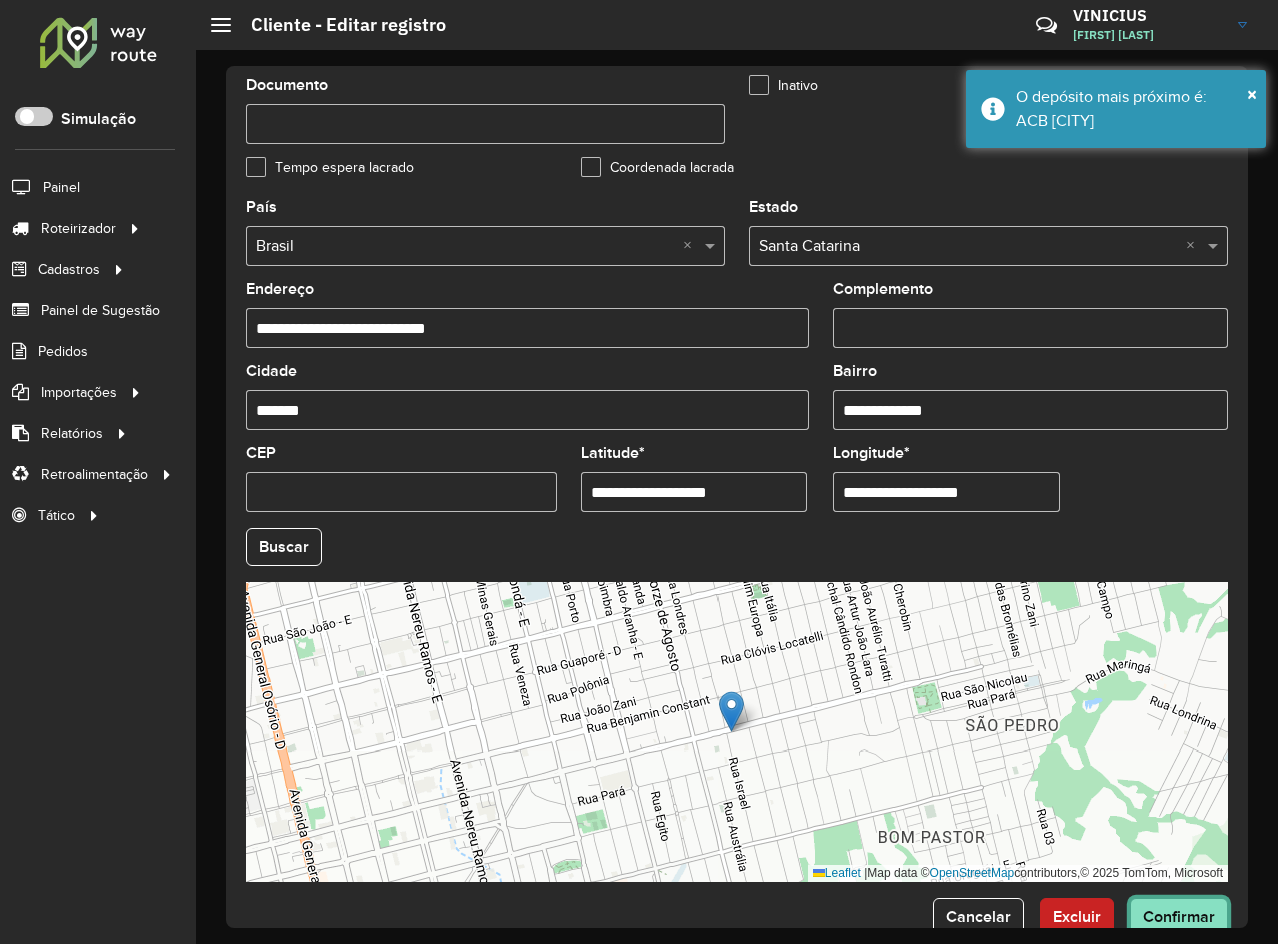 click on "Confirmar" 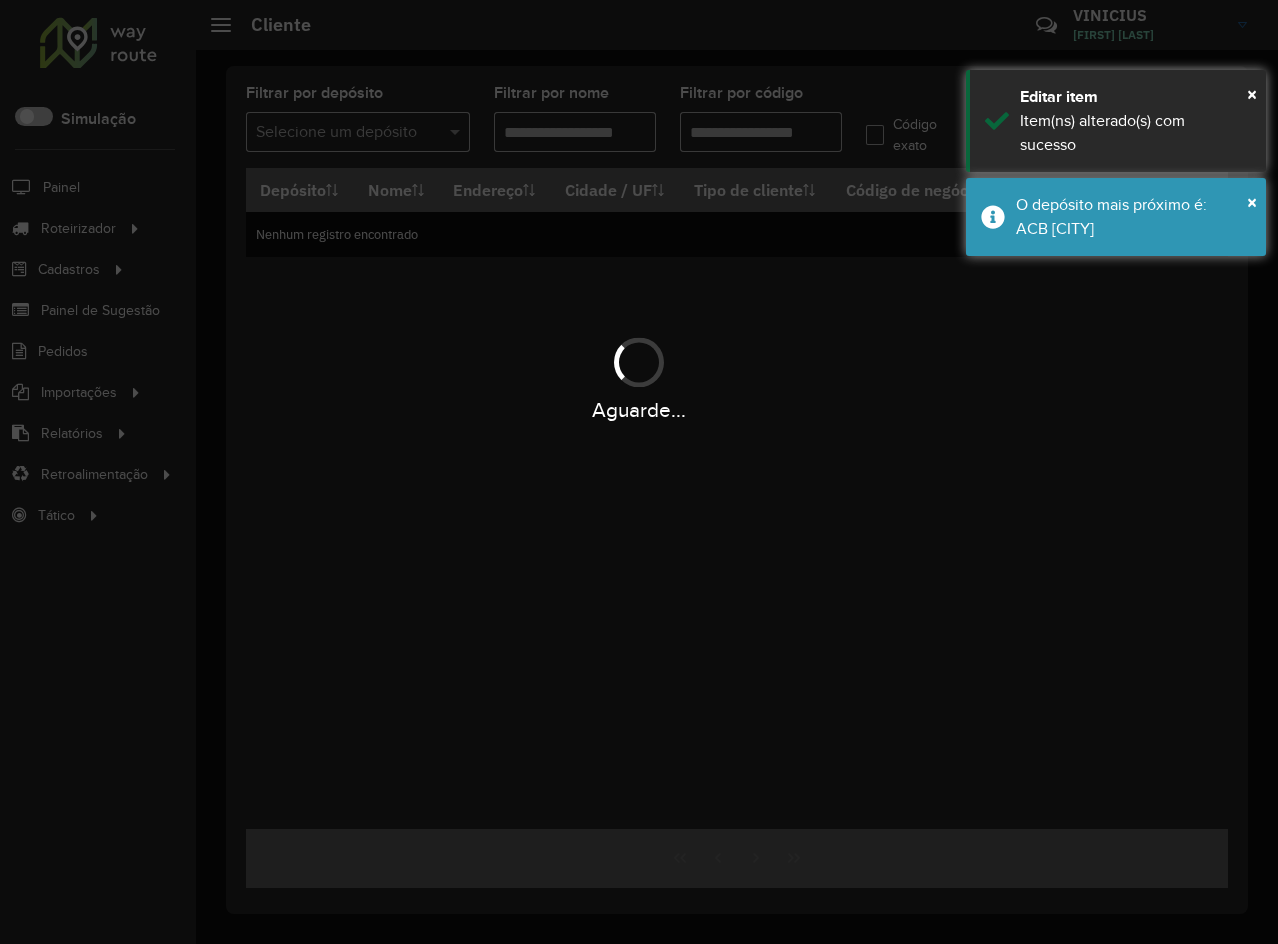 type on "*****" 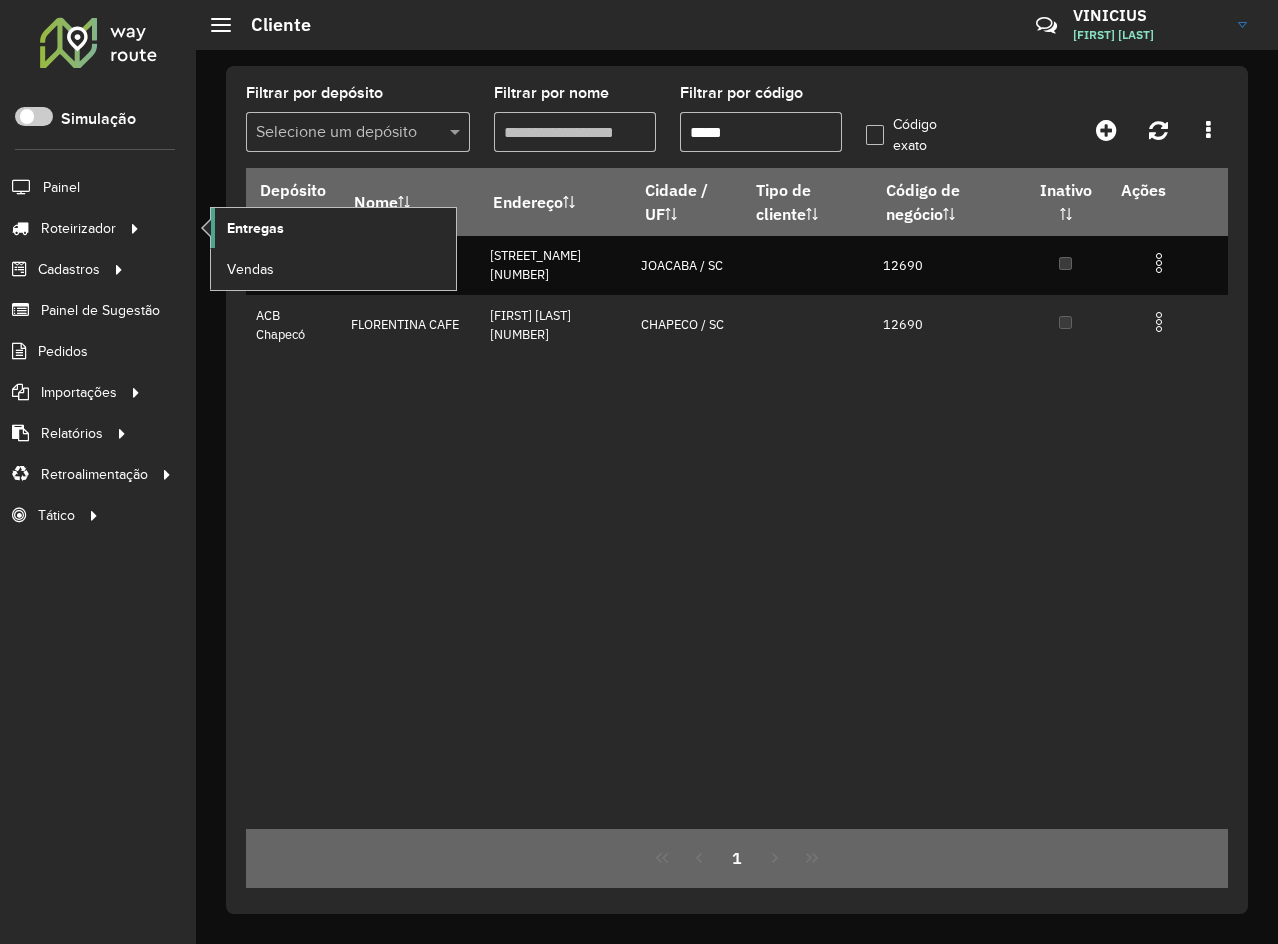 click on "Entregas" 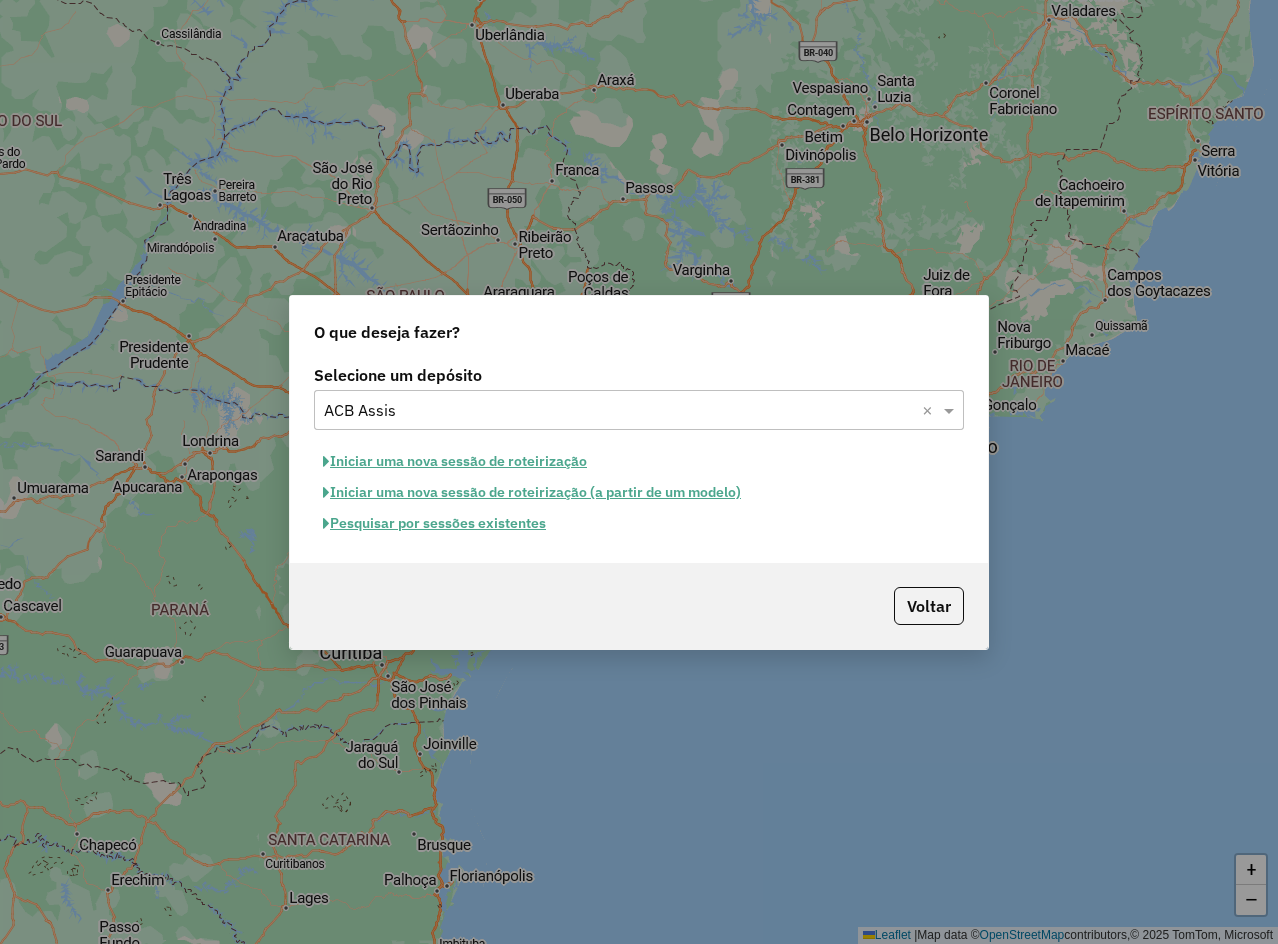 scroll, scrollTop: 0, scrollLeft: 0, axis: both 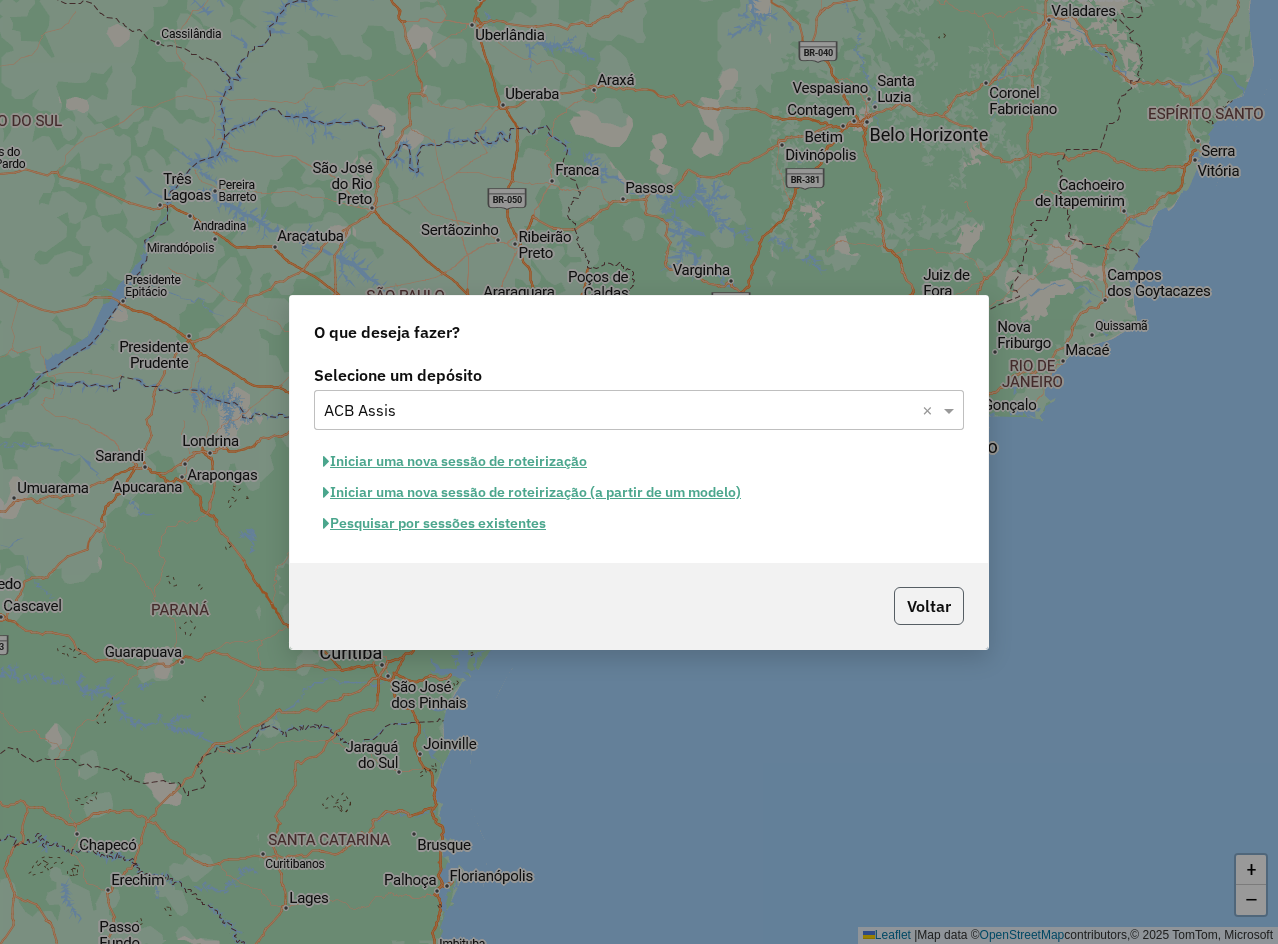 click on "Voltar" 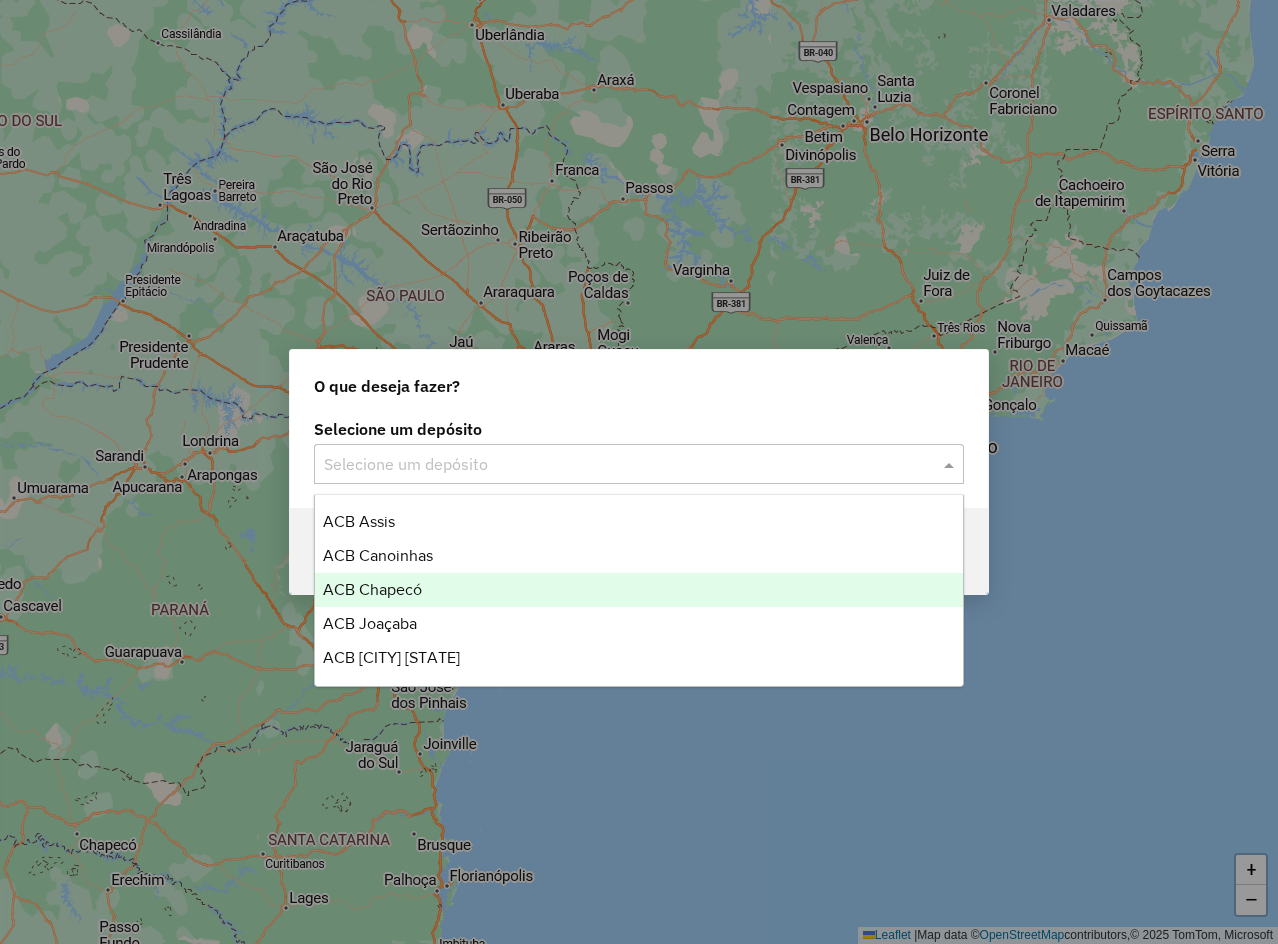 scroll, scrollTop: 0, scrollLeft: 0, axis: both 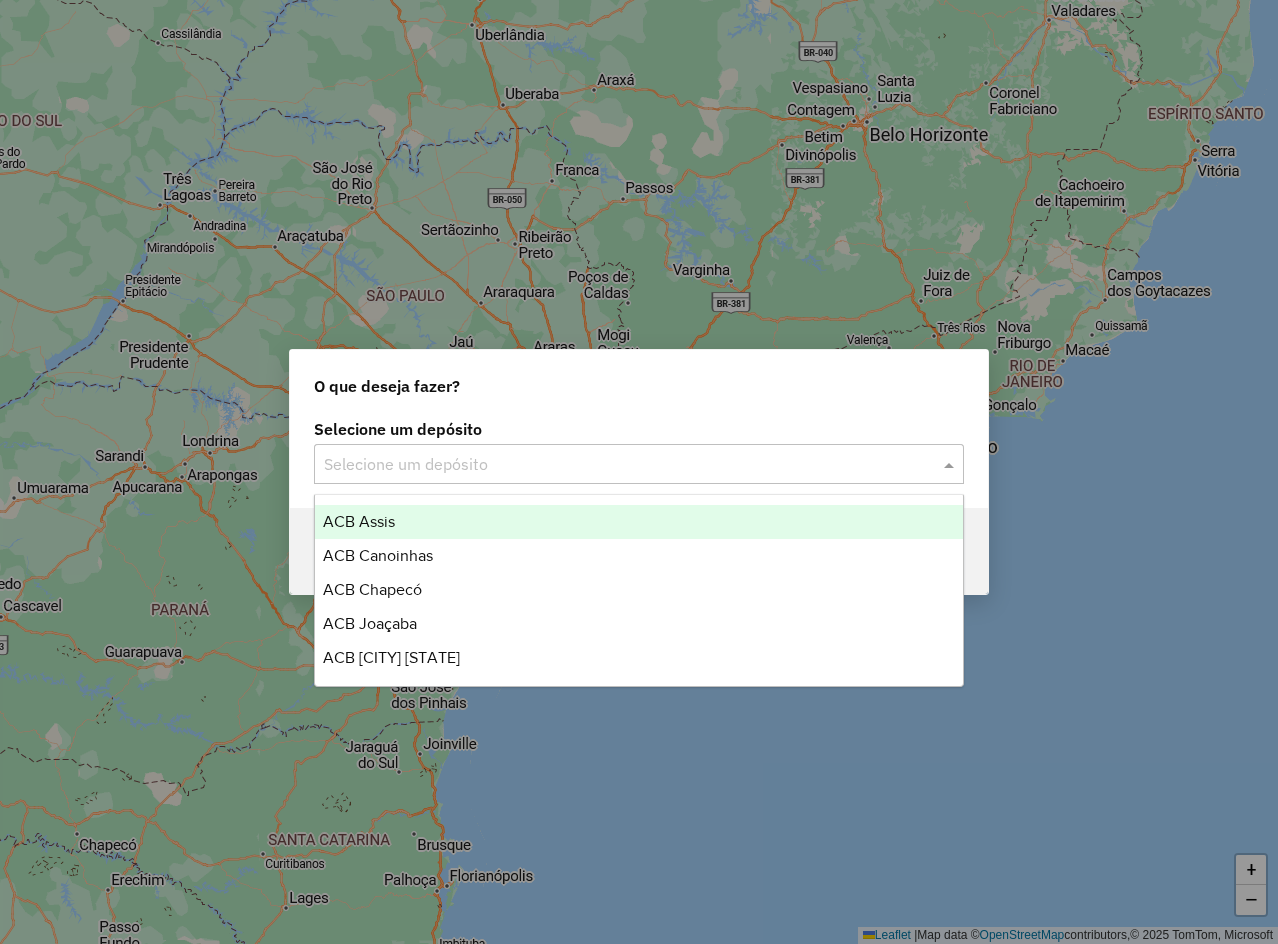 click on "ACB Assis" at bounding box center [639, 522] 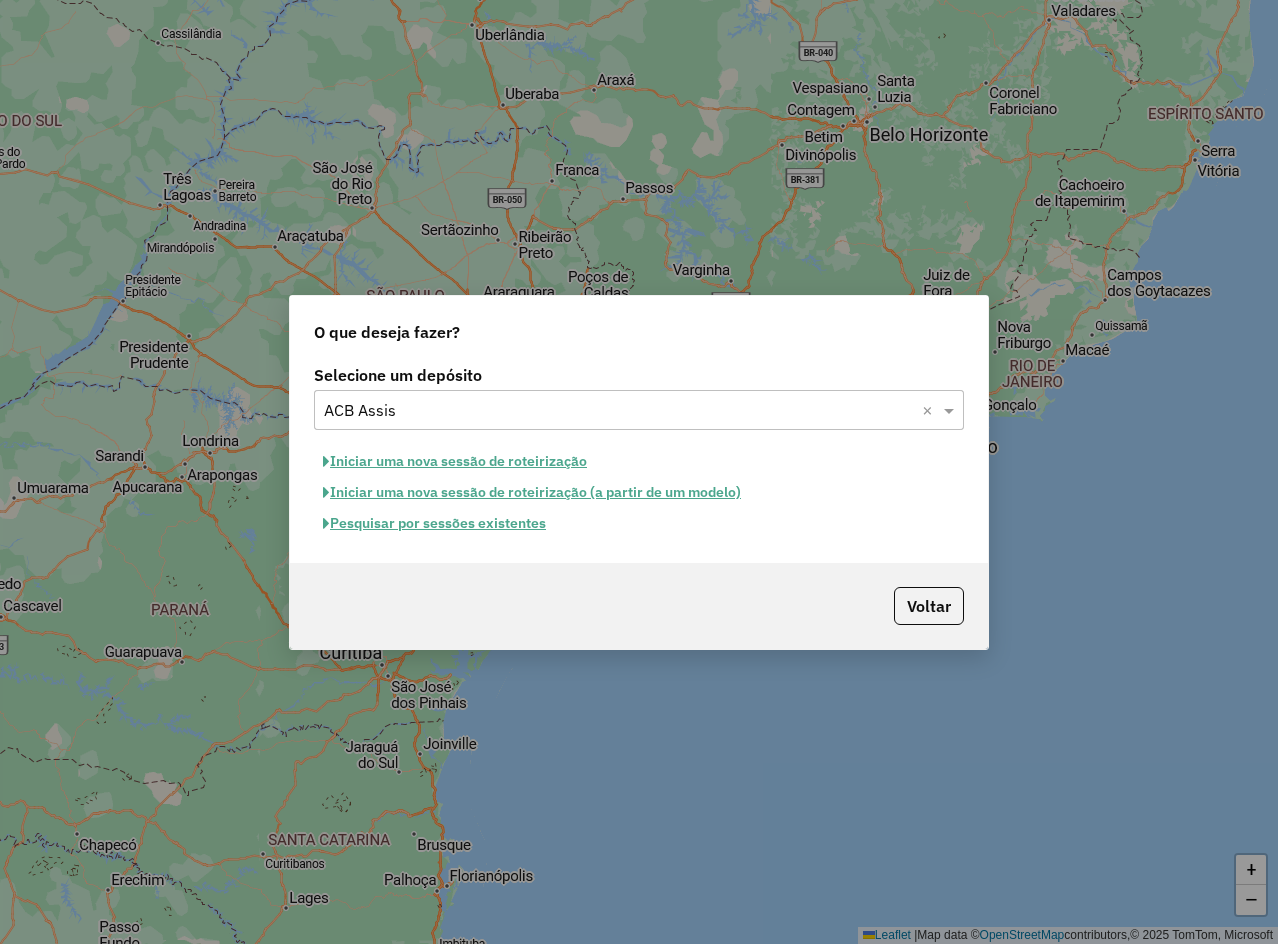 click on "Pesquisar por sessões existentes" 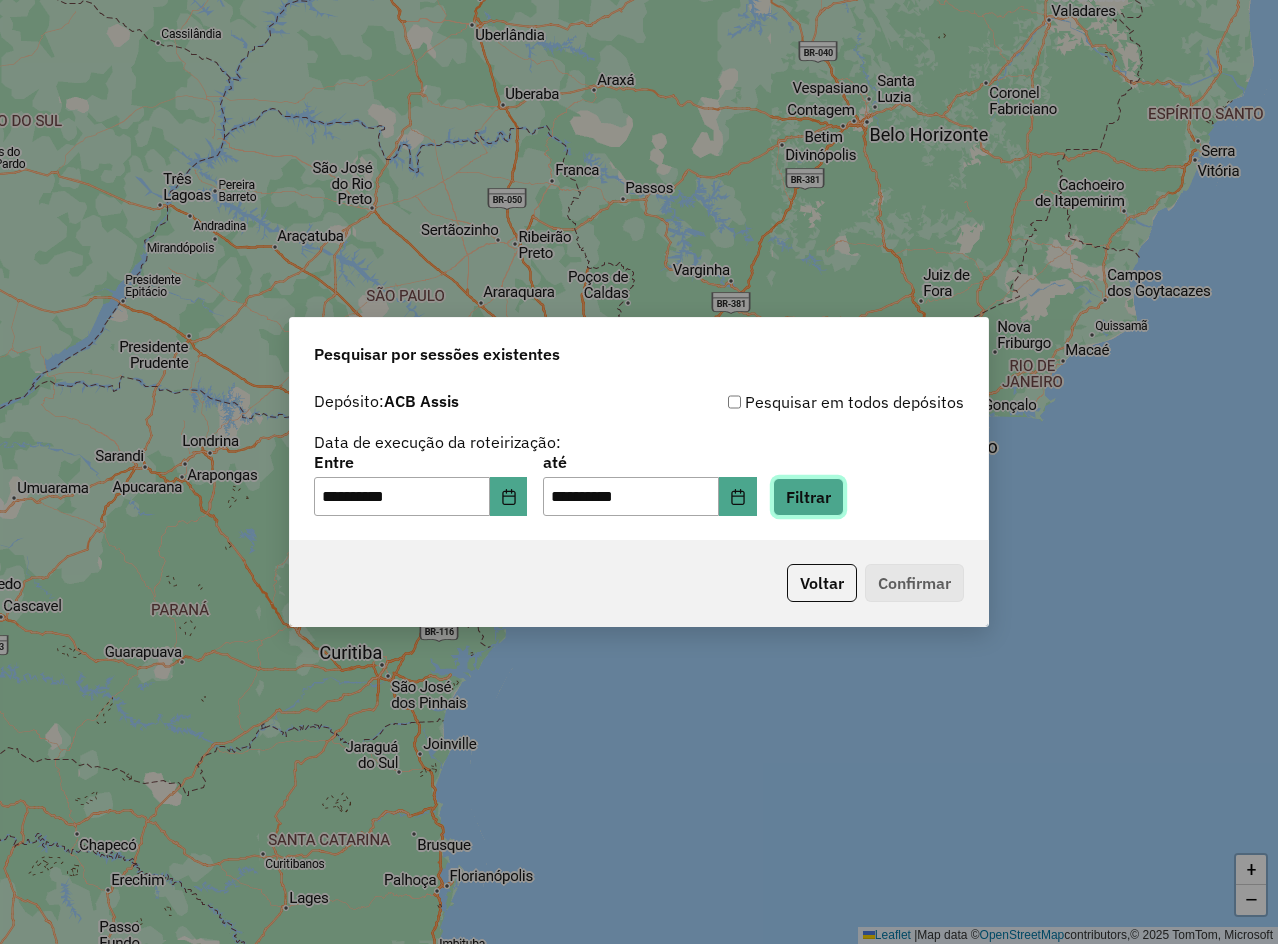 click on "Filtrar" 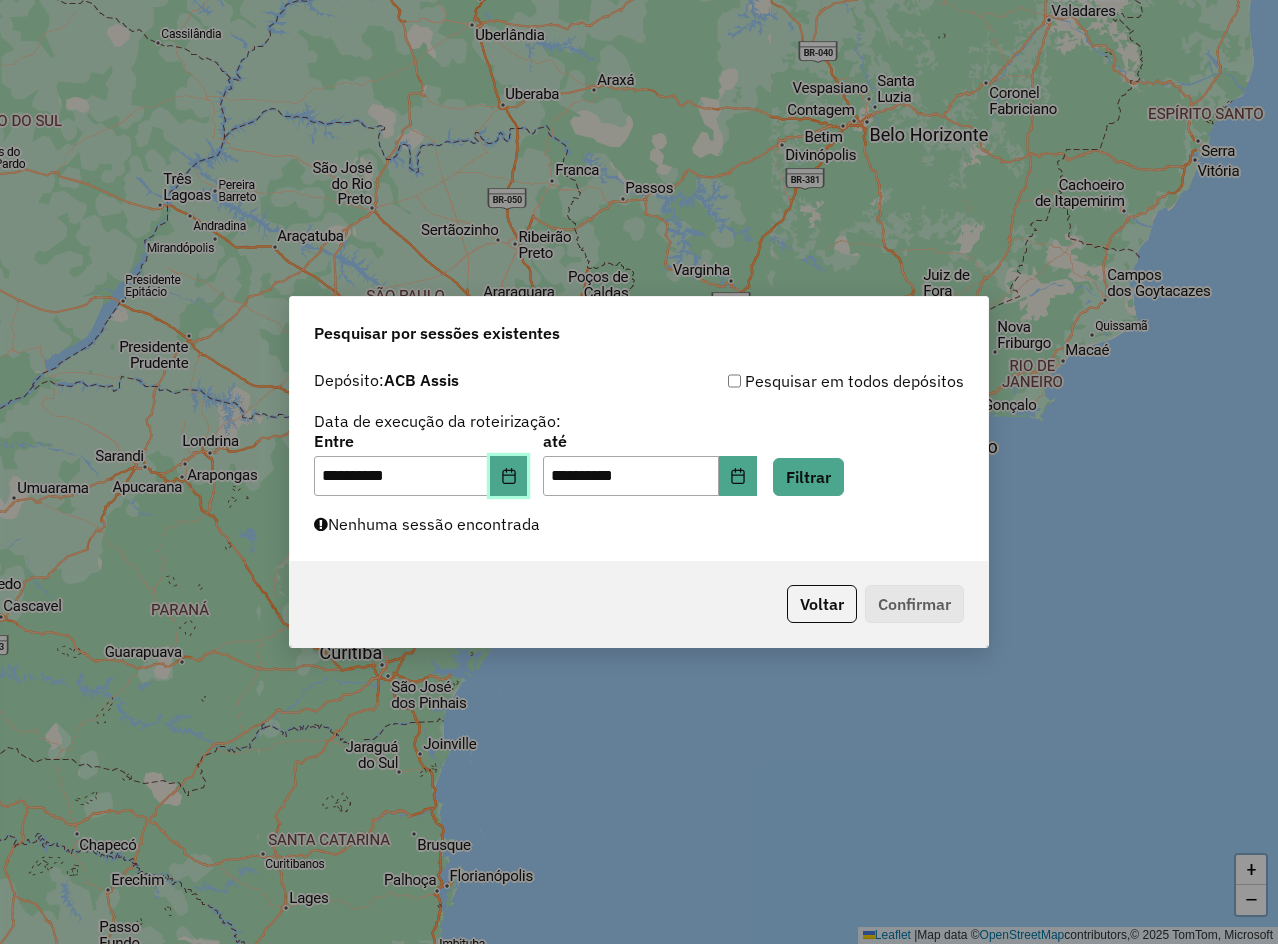 click 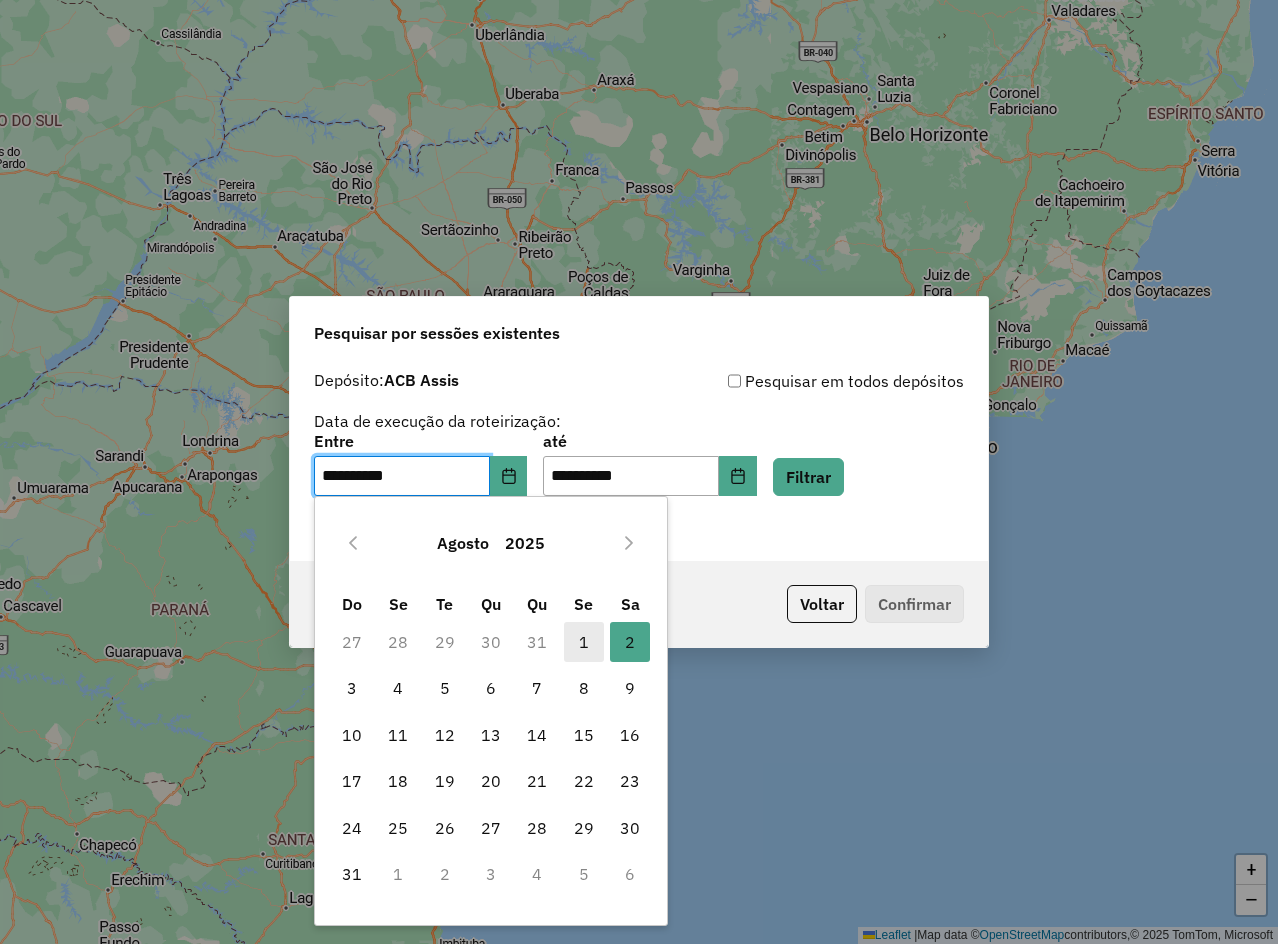 click on "1" at bounding box center [584, 642] 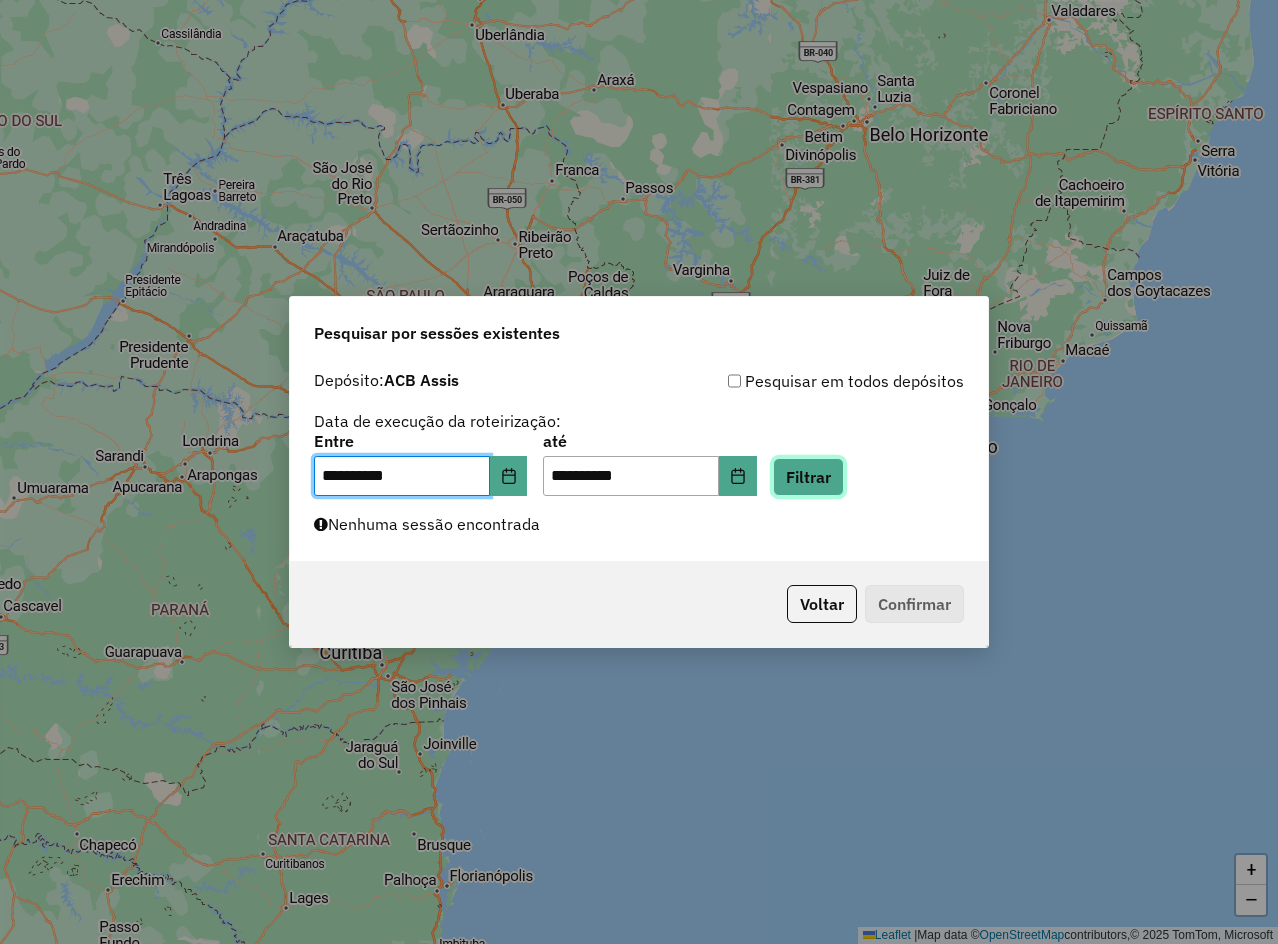 click on "Filtrar" 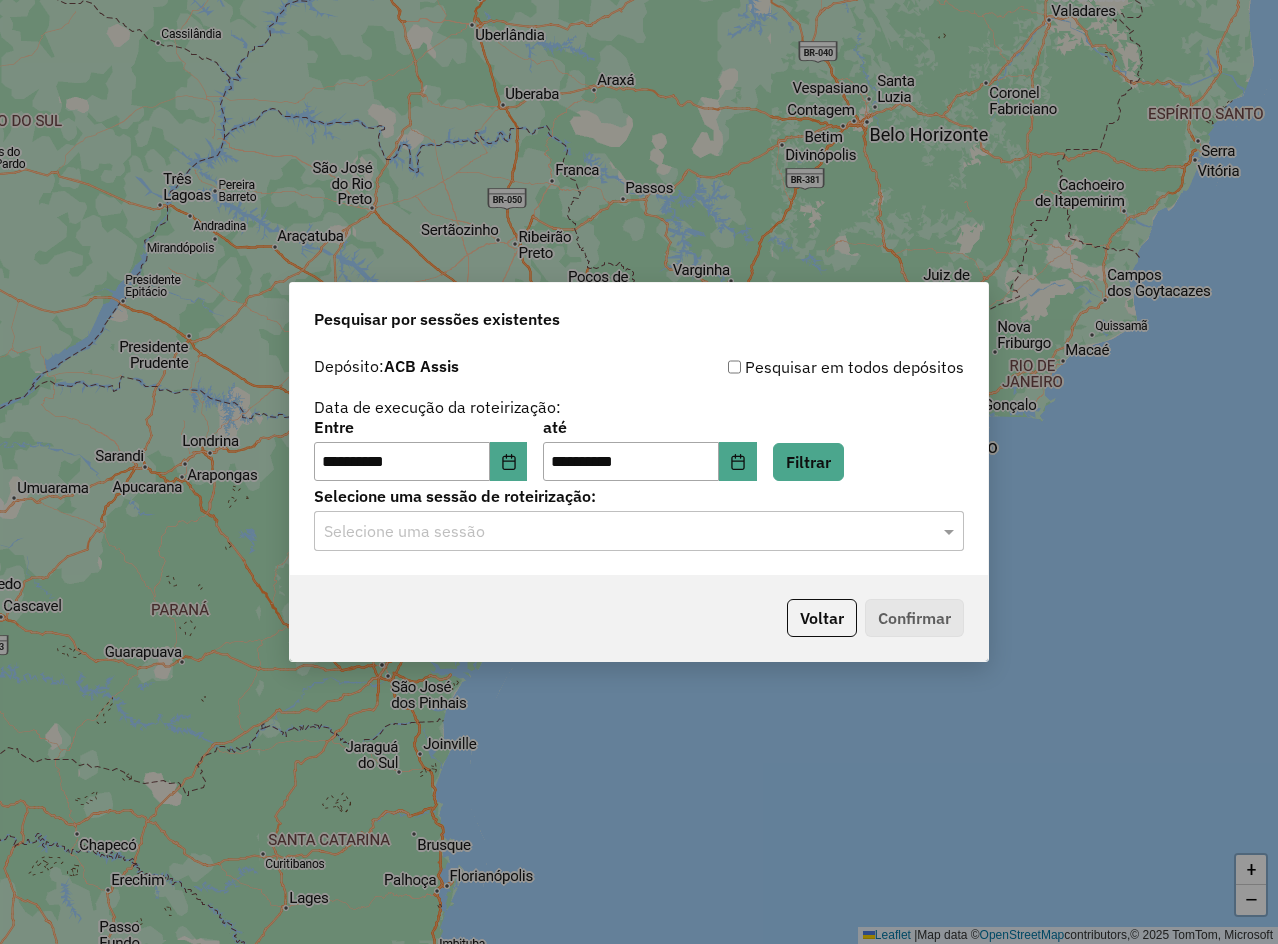click 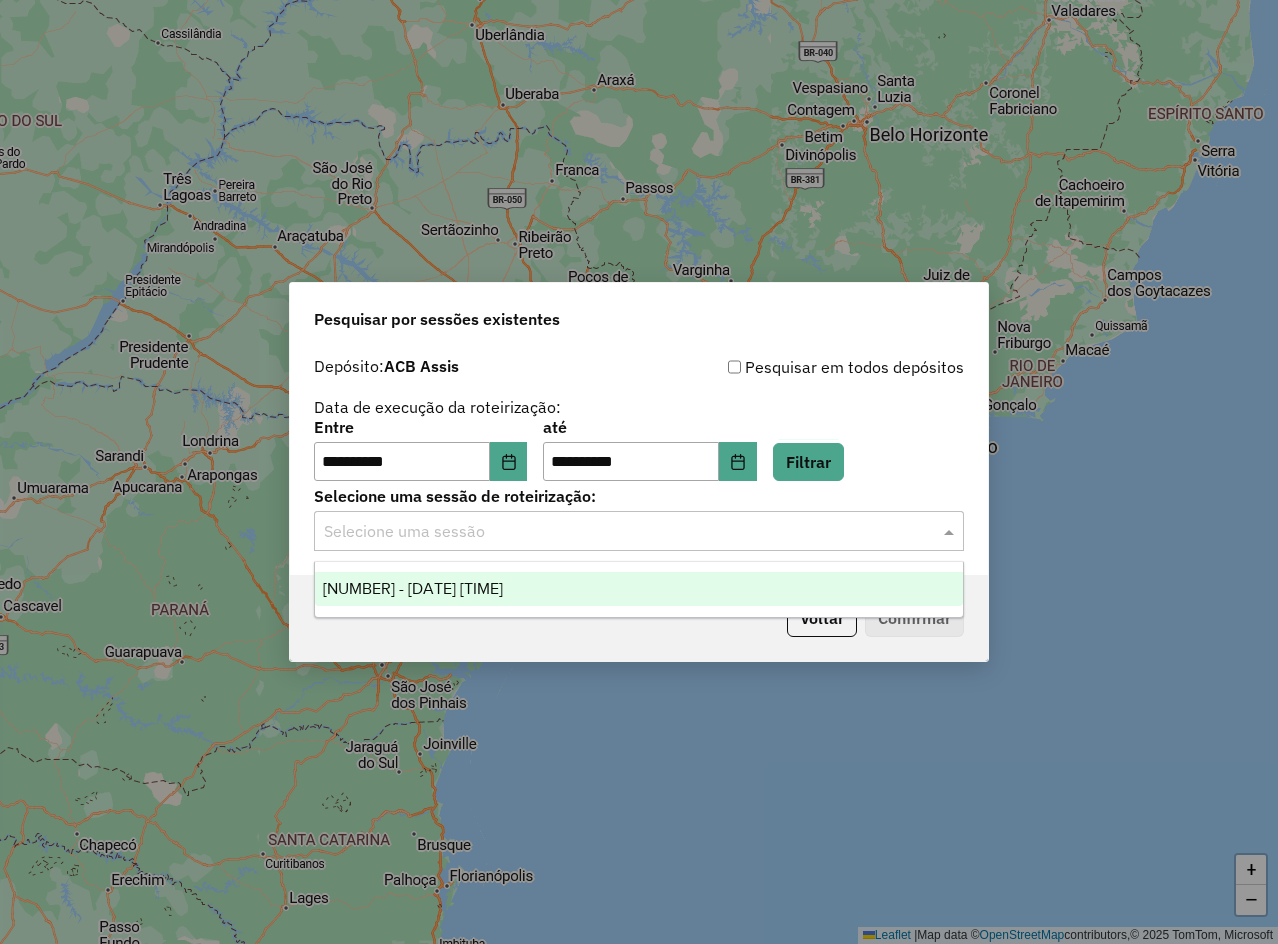 click on "973316 - 01/08/2025 18:06" at bounding box center (639, 589) 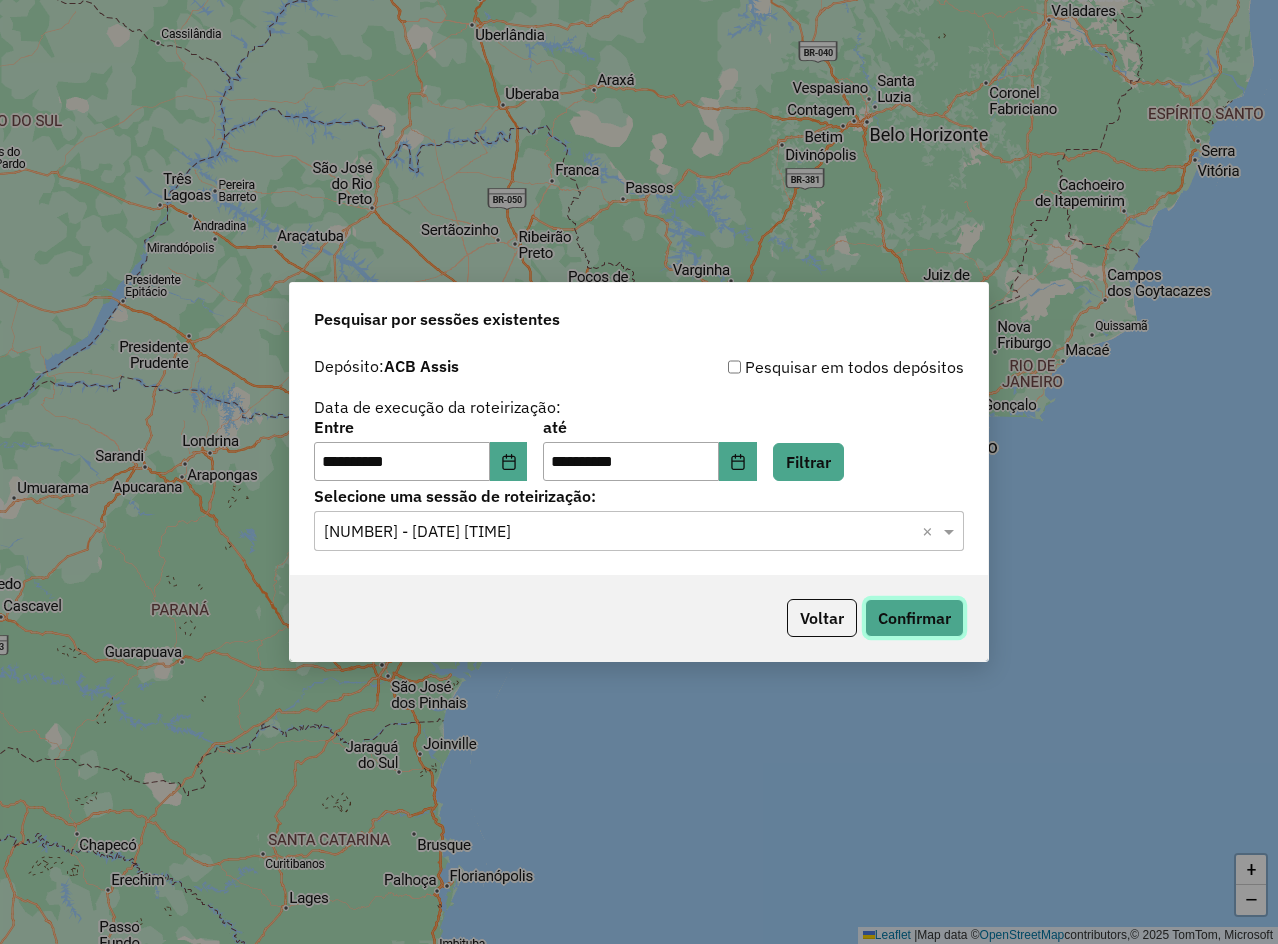 click on "Confirmar" 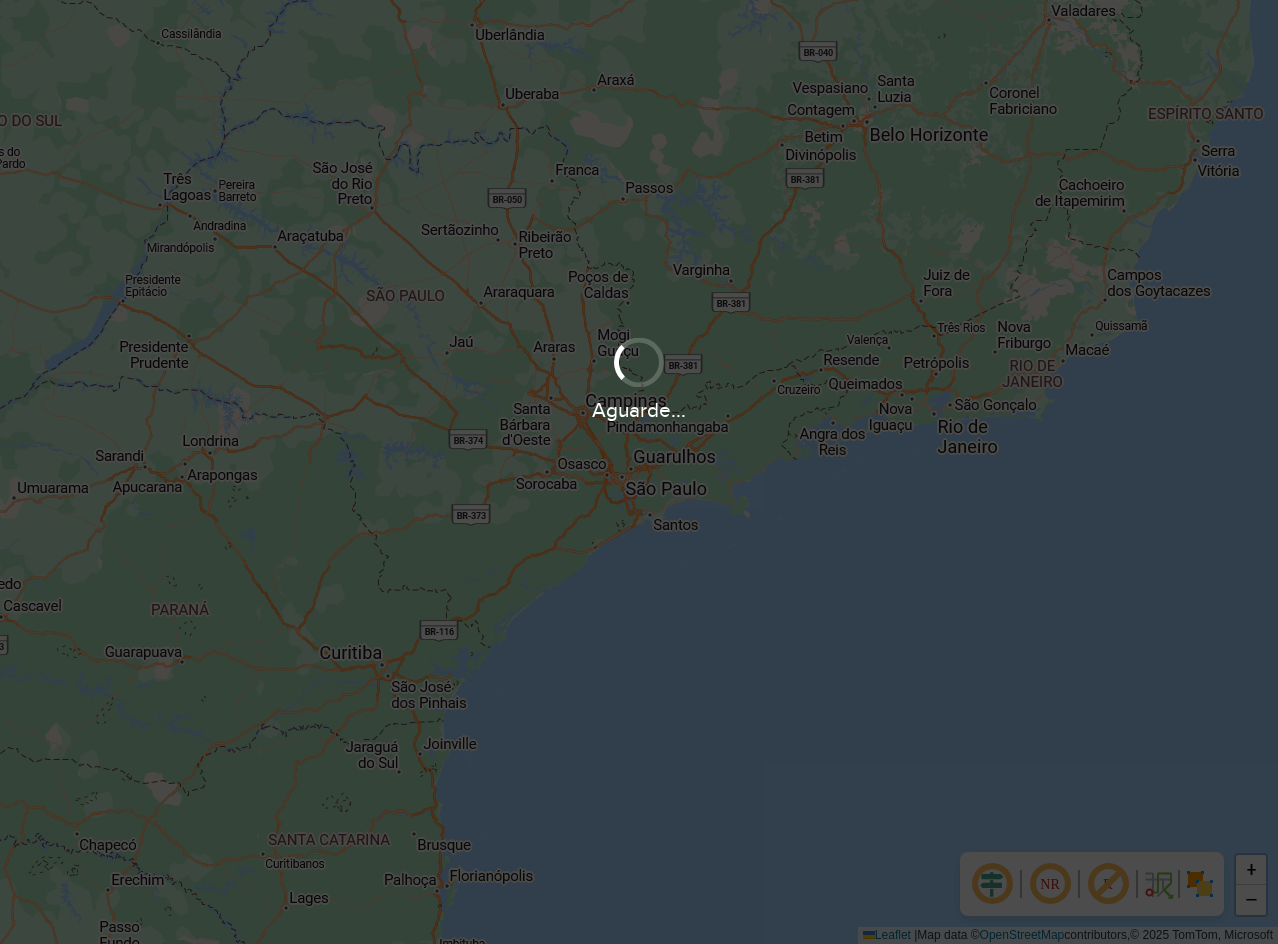 scroll, scrollTop: 0, scrollLeft: 0, axis: both 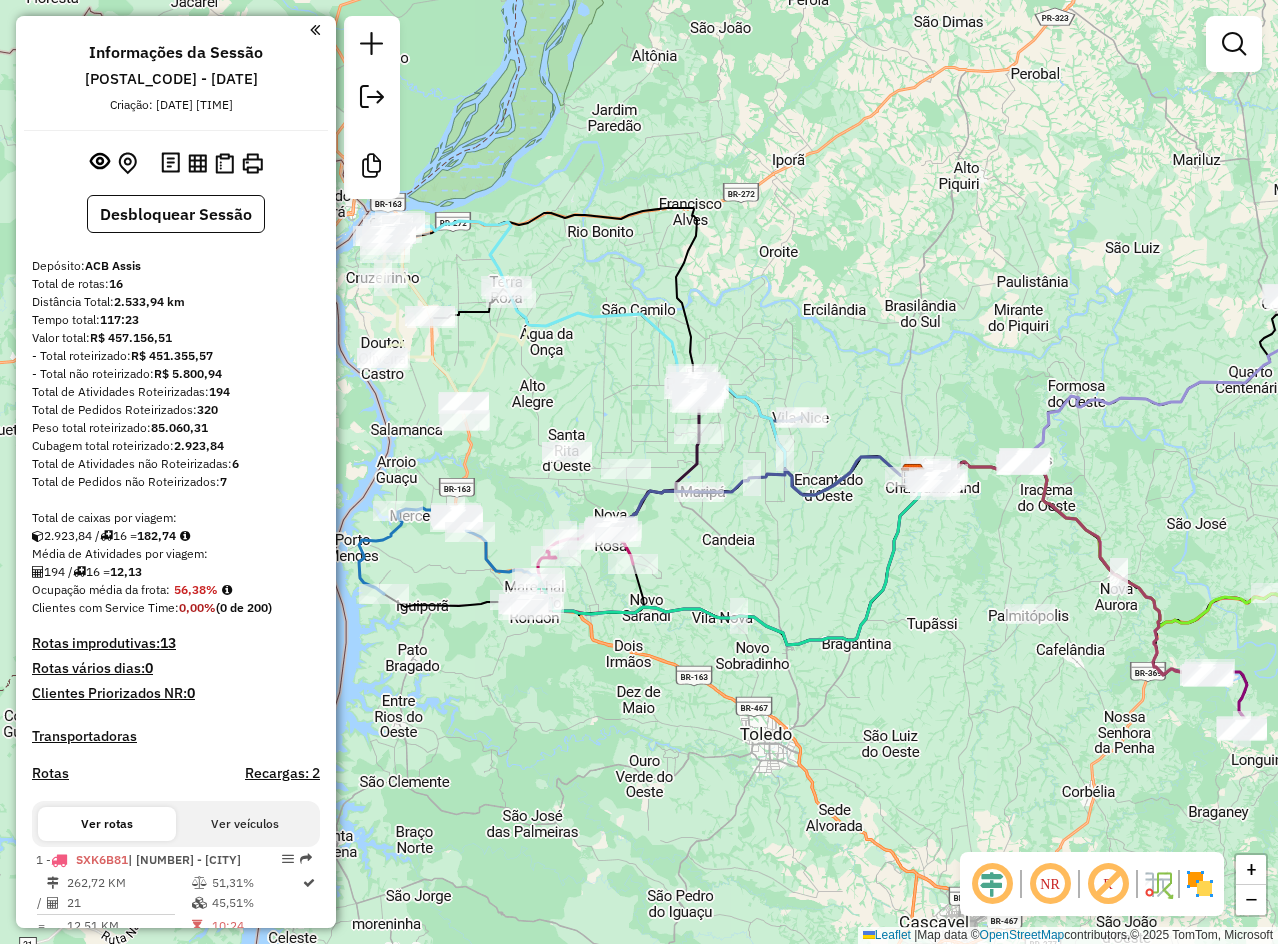 drag, startPoint x: 522, startPoint y: 545, endPoint x: 861, endPoint y: 549, distance: 339.0236 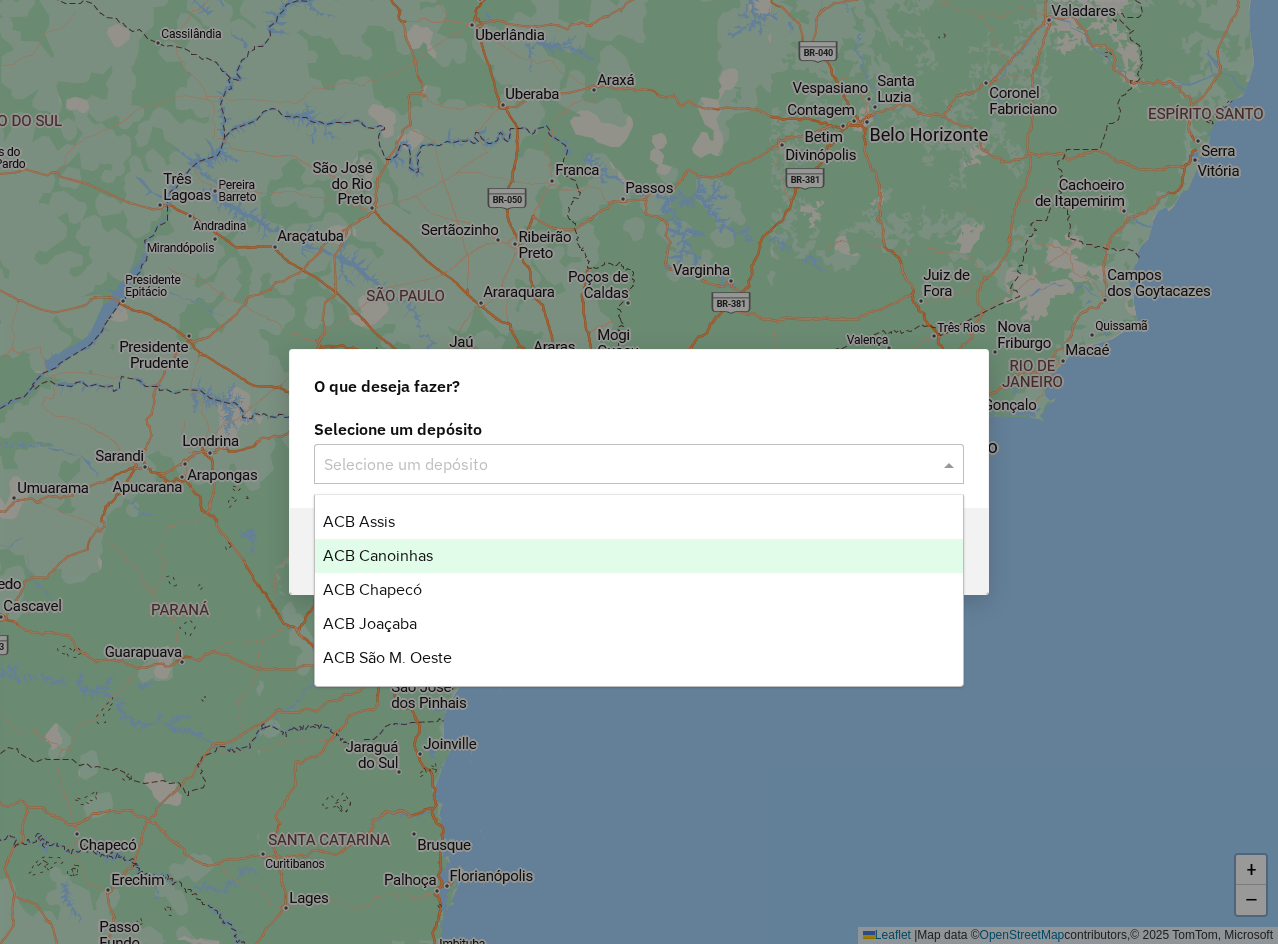scroll, scrollTop: 0, scrollLeft: 0, axis: both 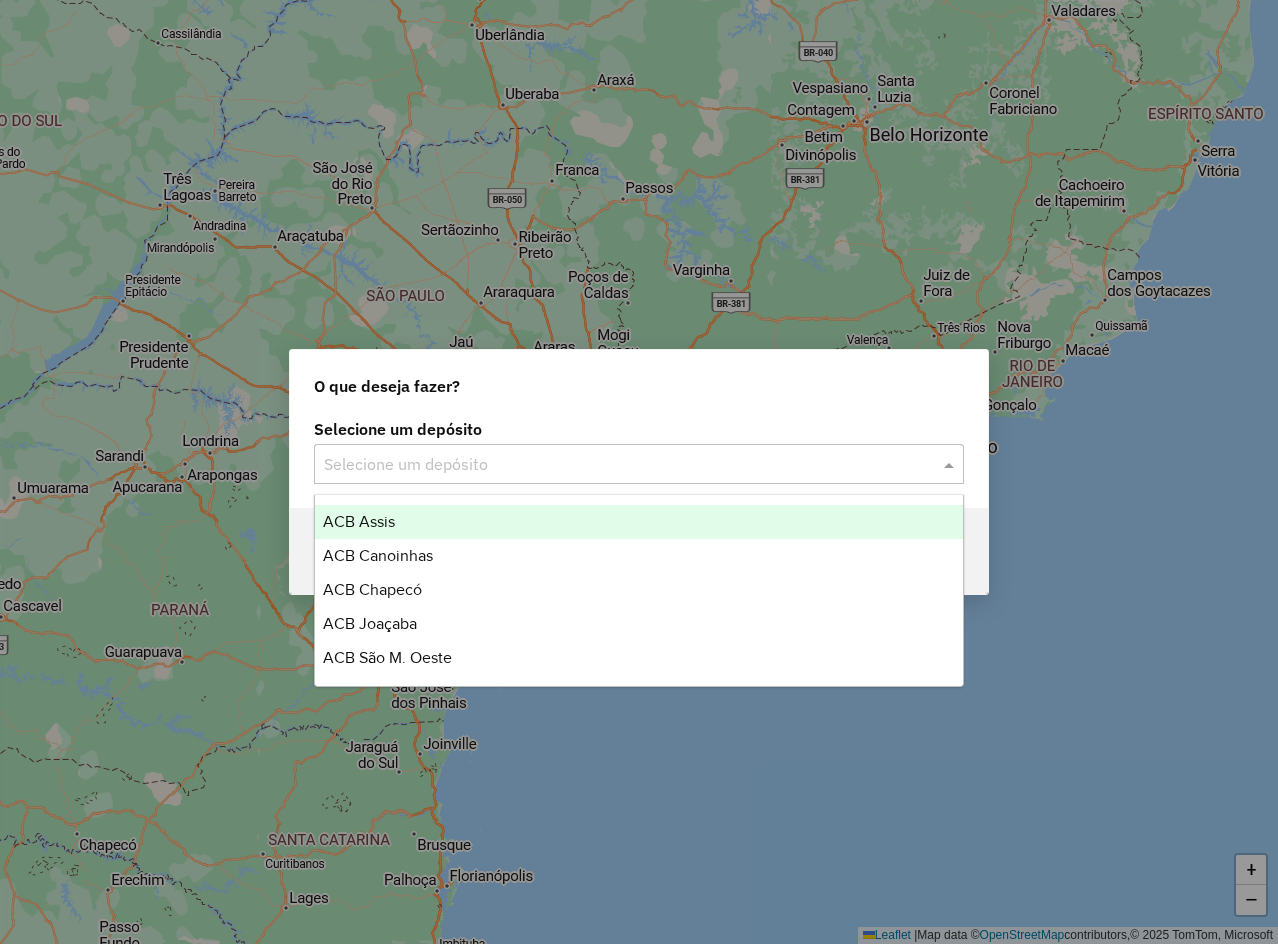 click on "ACB Assis" at bounding box center [639, 522] 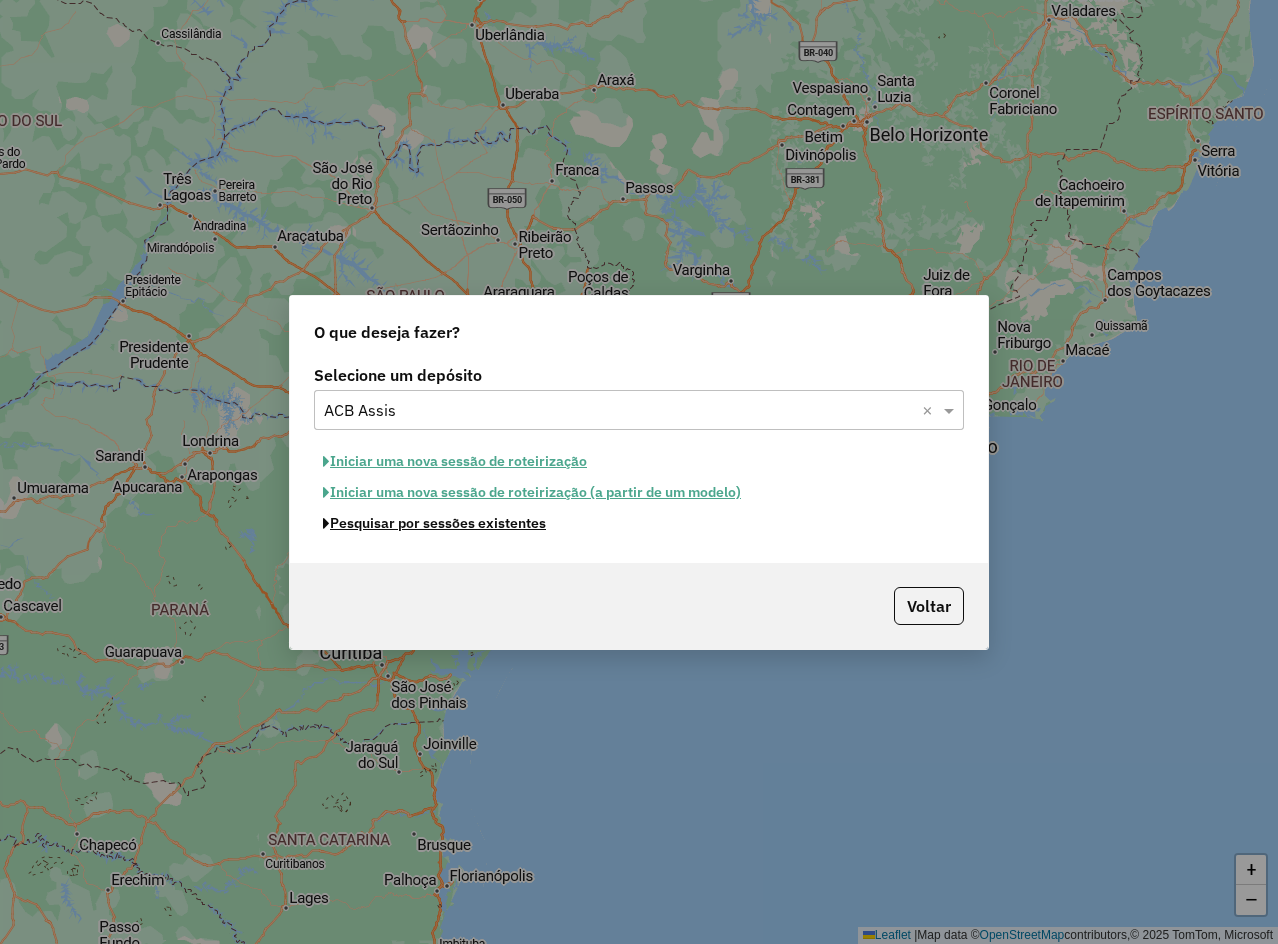 click on "Pesquisar por sessões existentes" 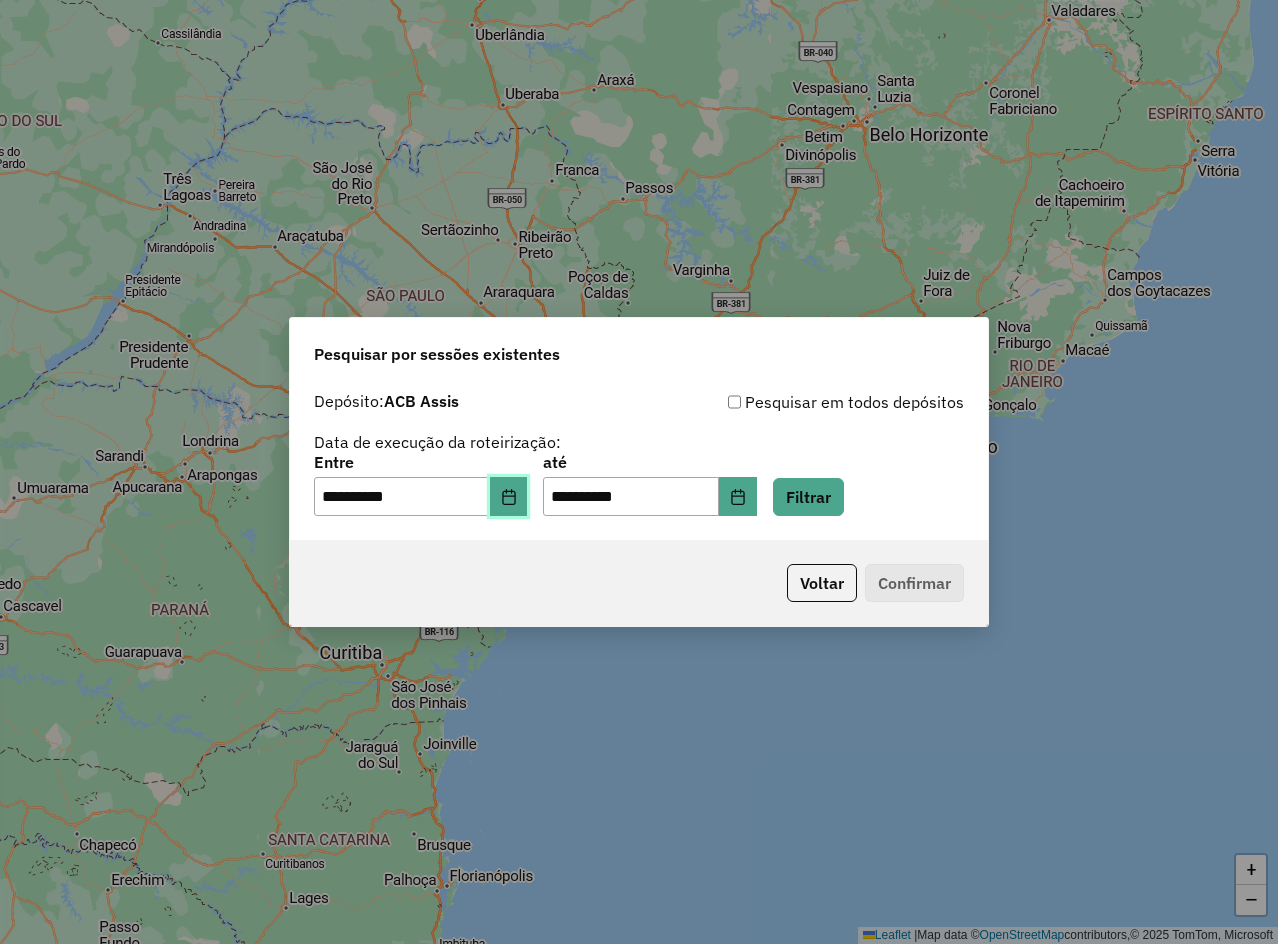 click 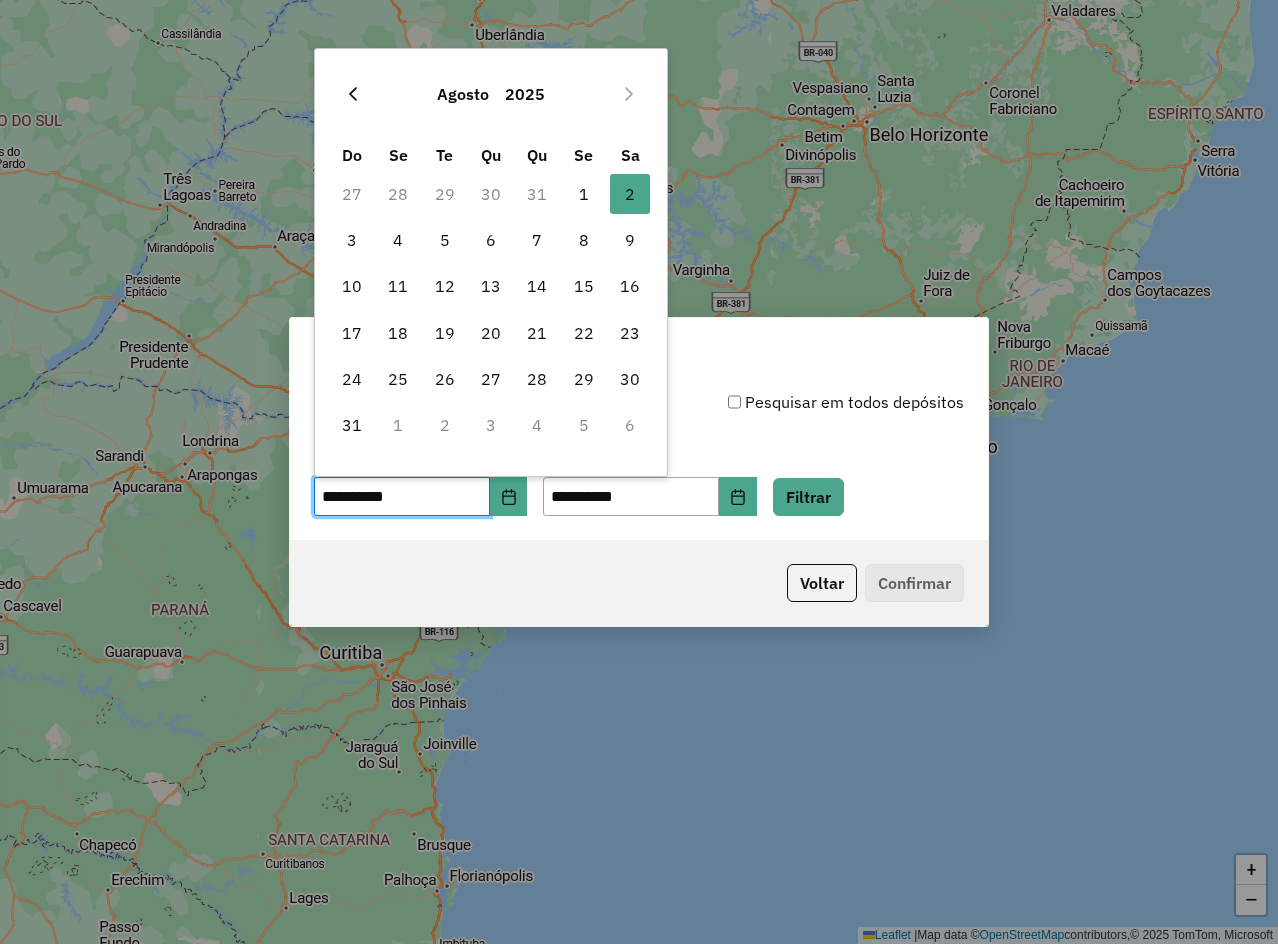 click 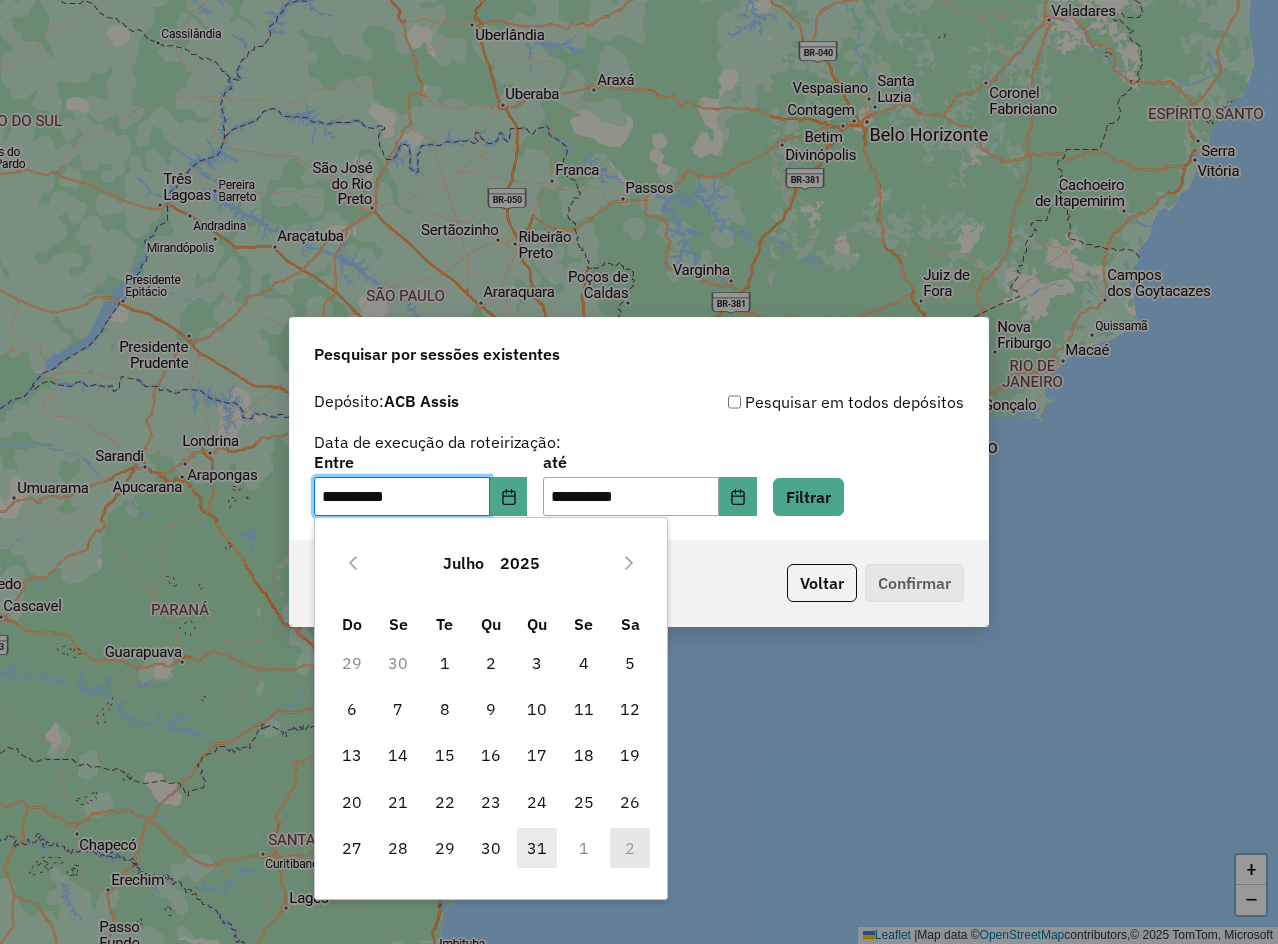 click on "31" at bounding box center (537, 848) 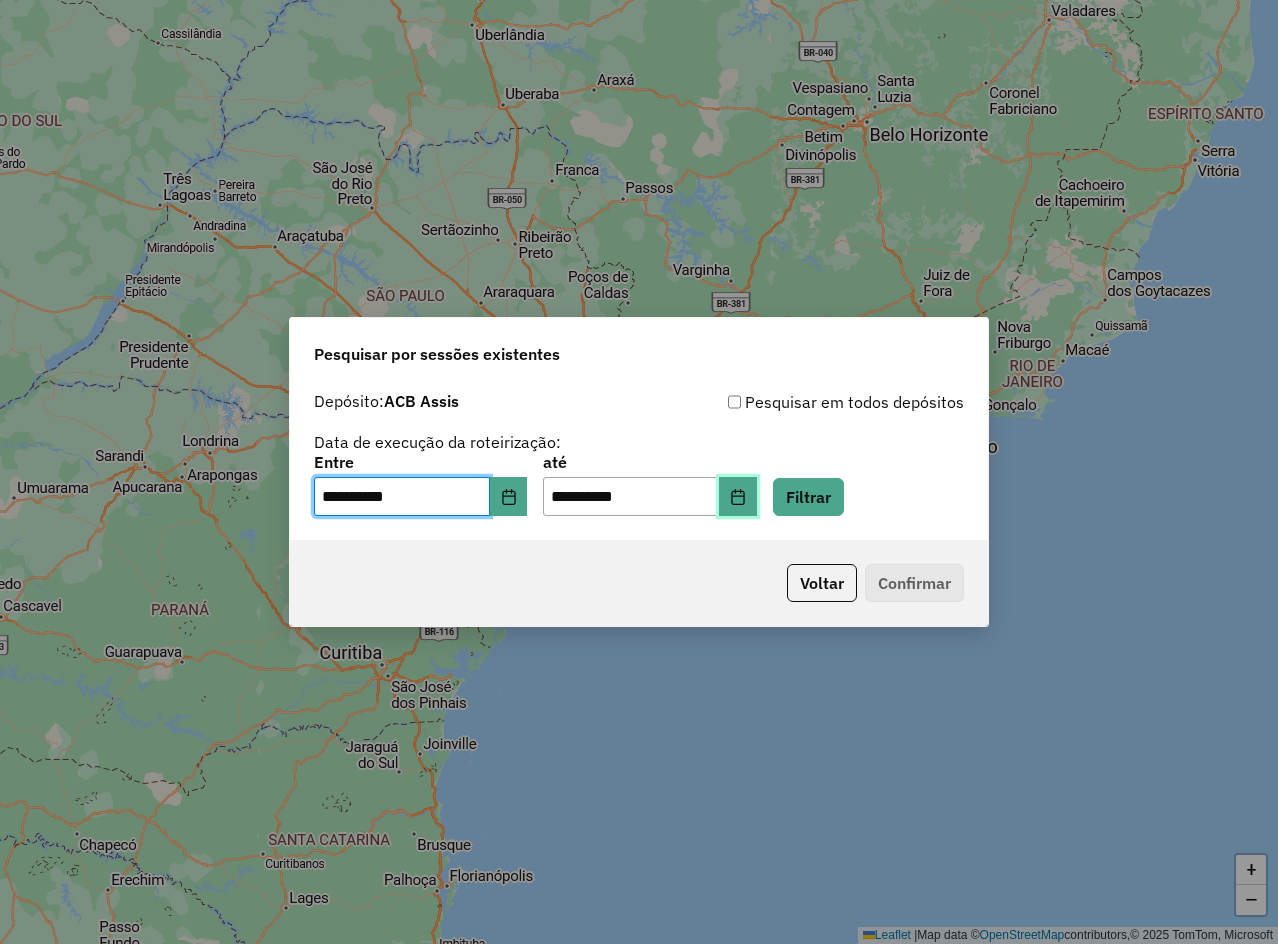 click at bounding box center [738, 497] 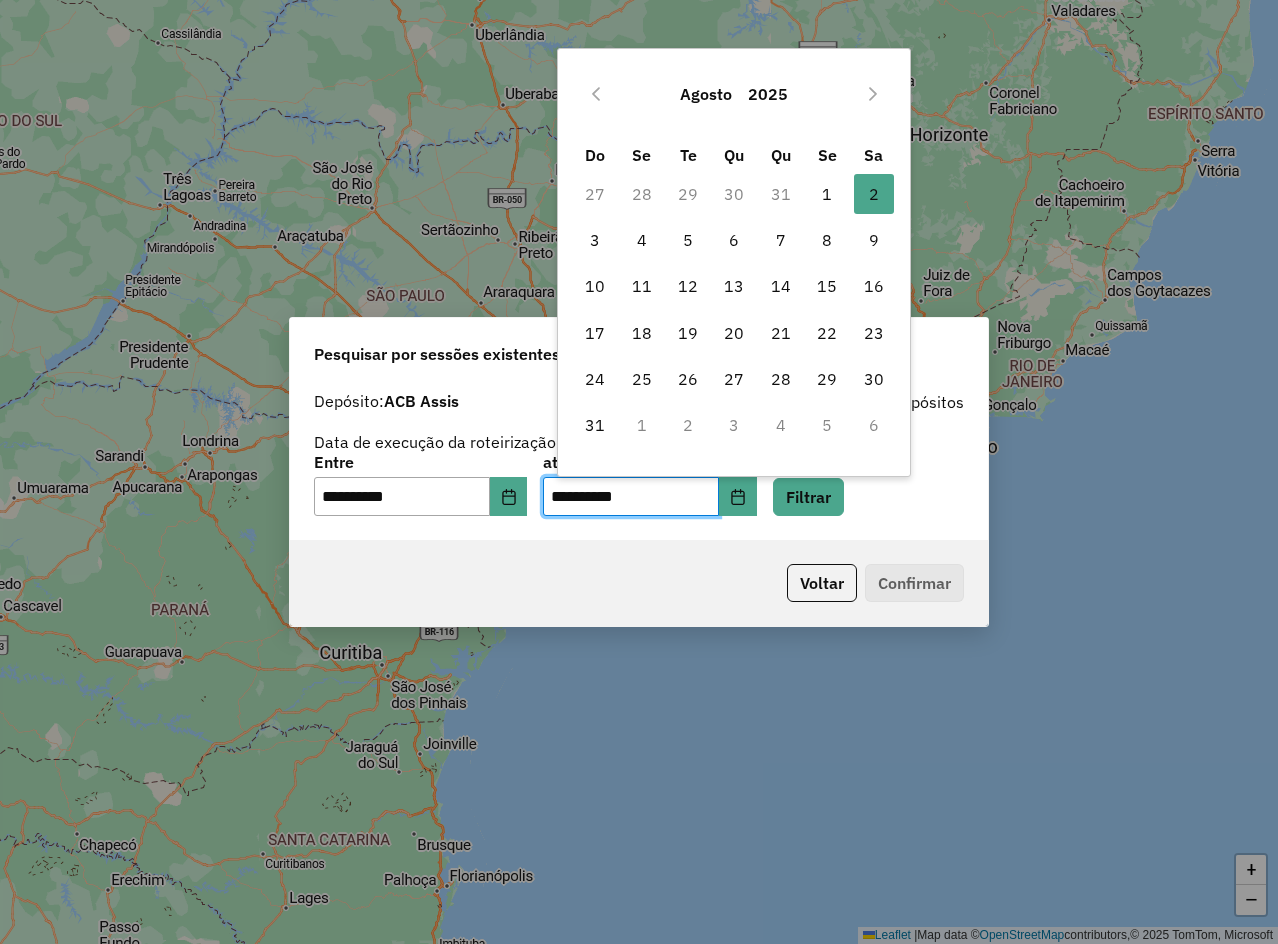 click 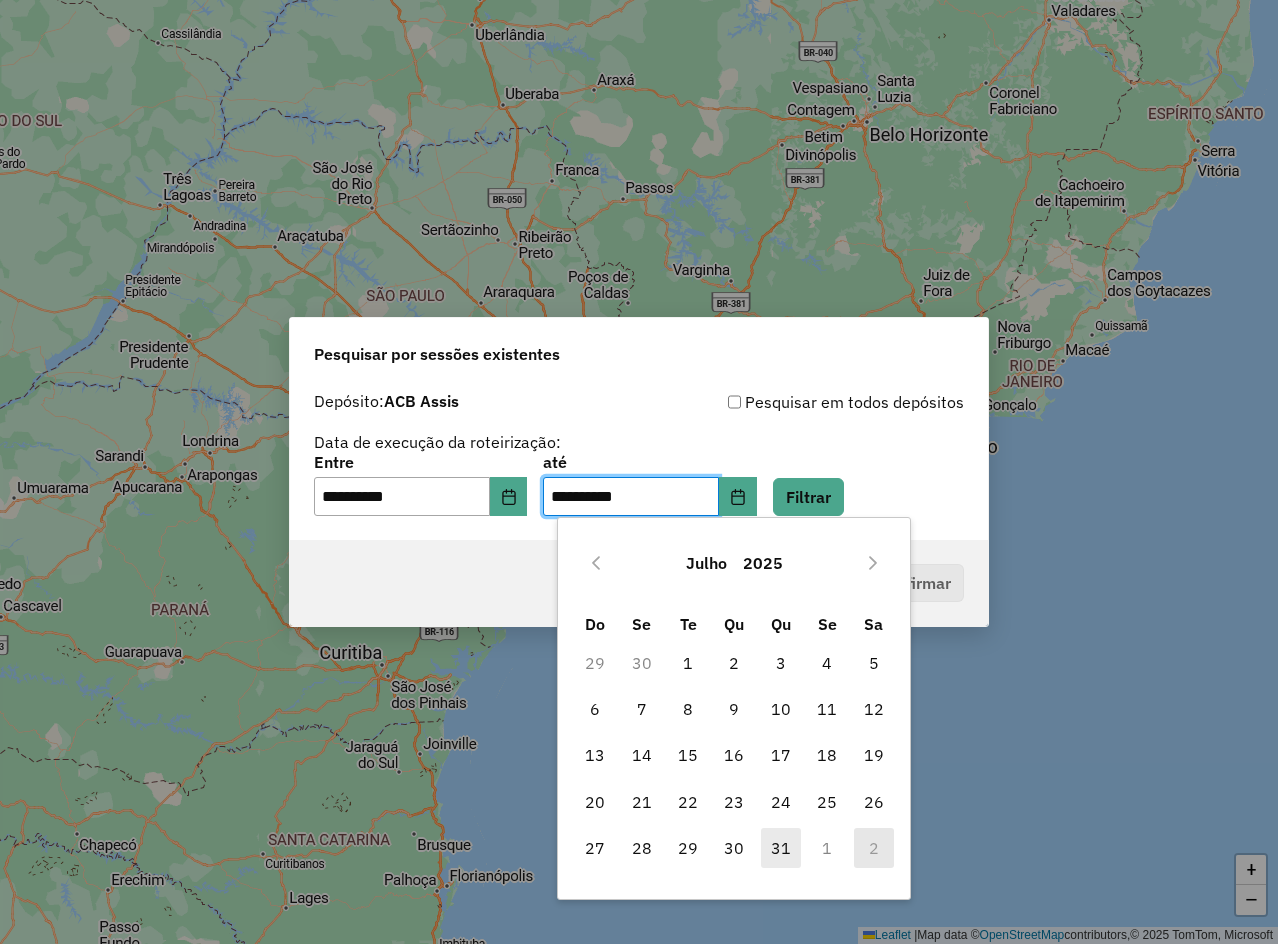 click on "31" at bounding box center (781, 848) 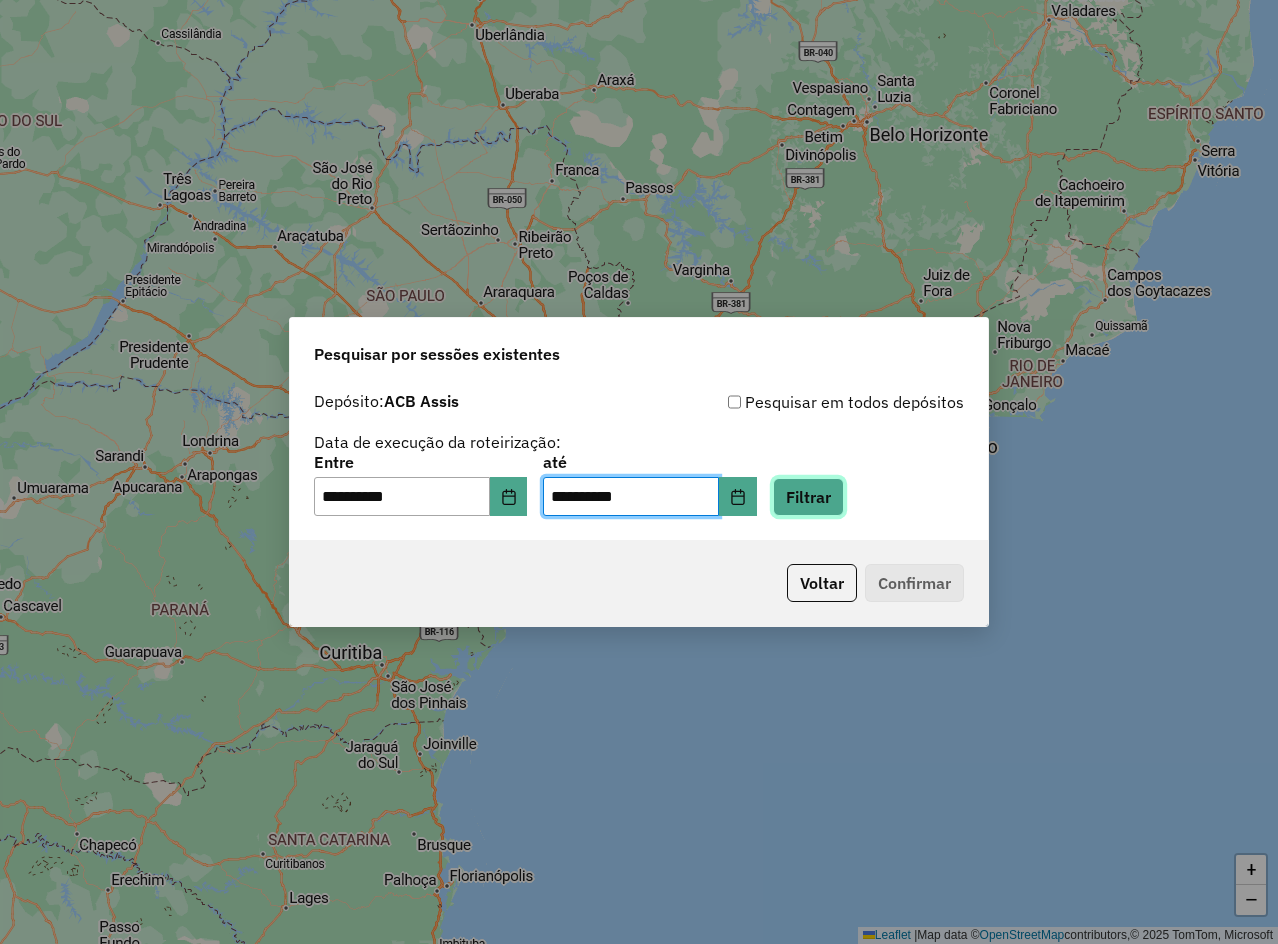 click on "Filtrar" 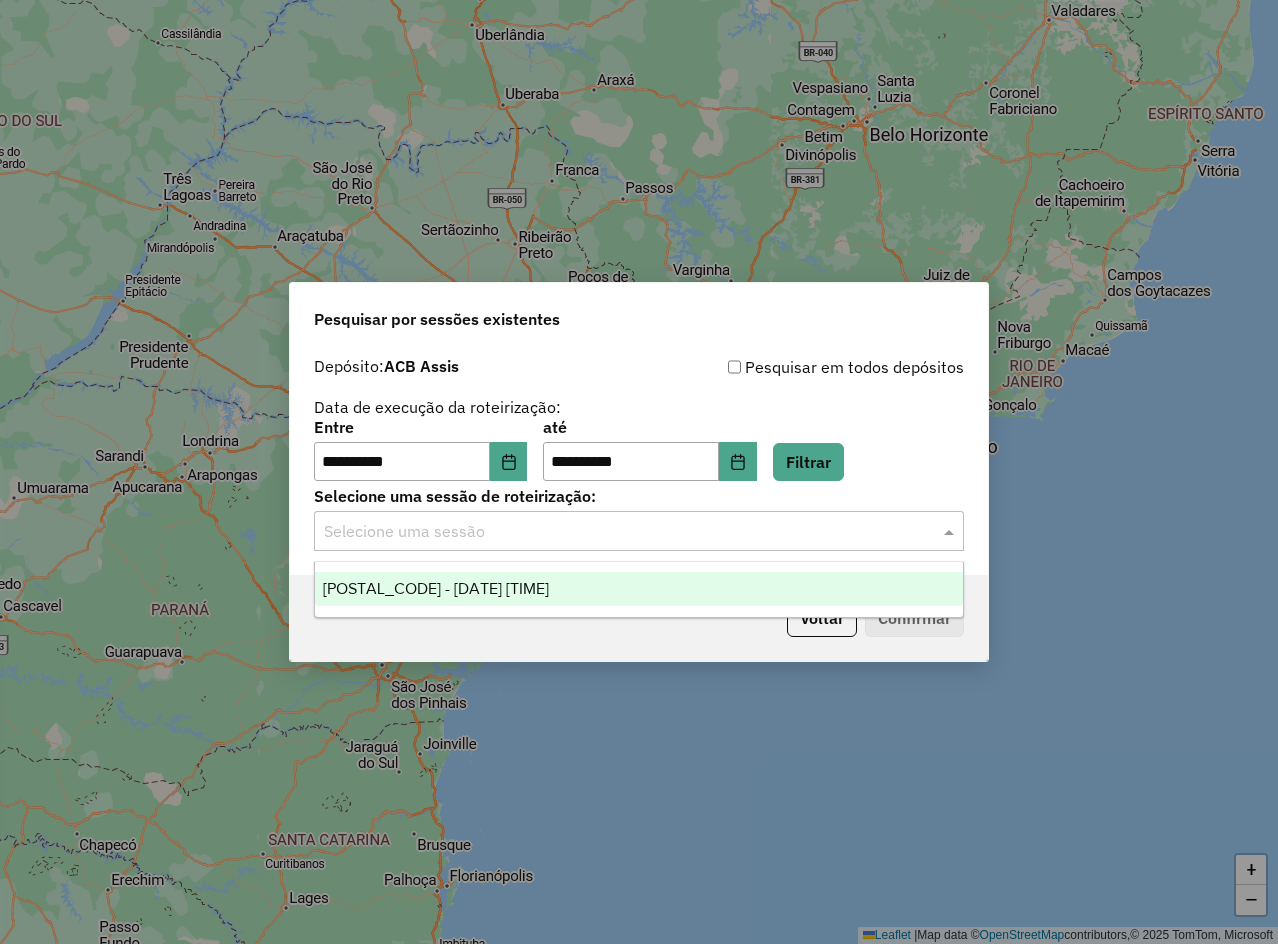 click 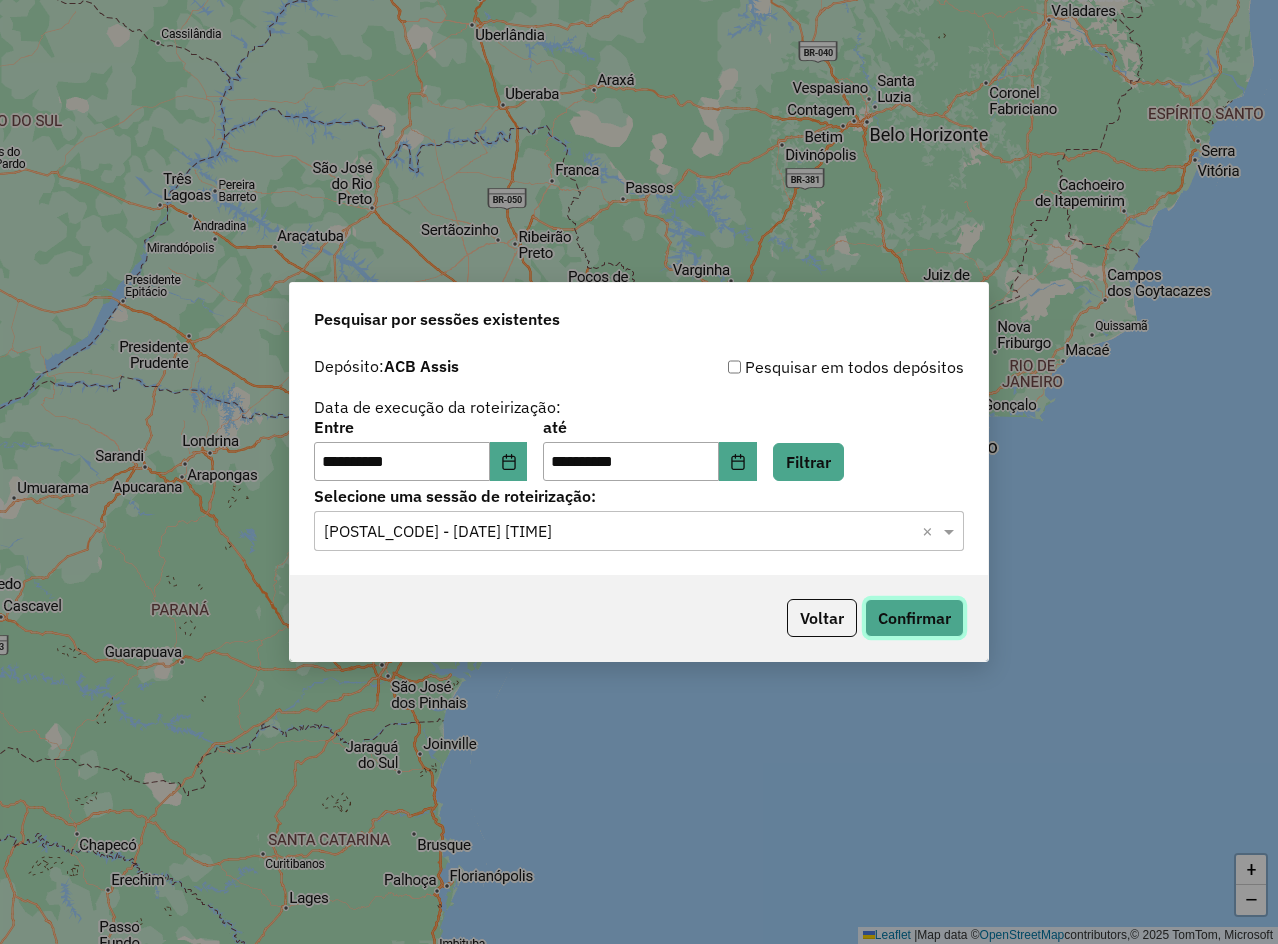 click on "Confirmar" 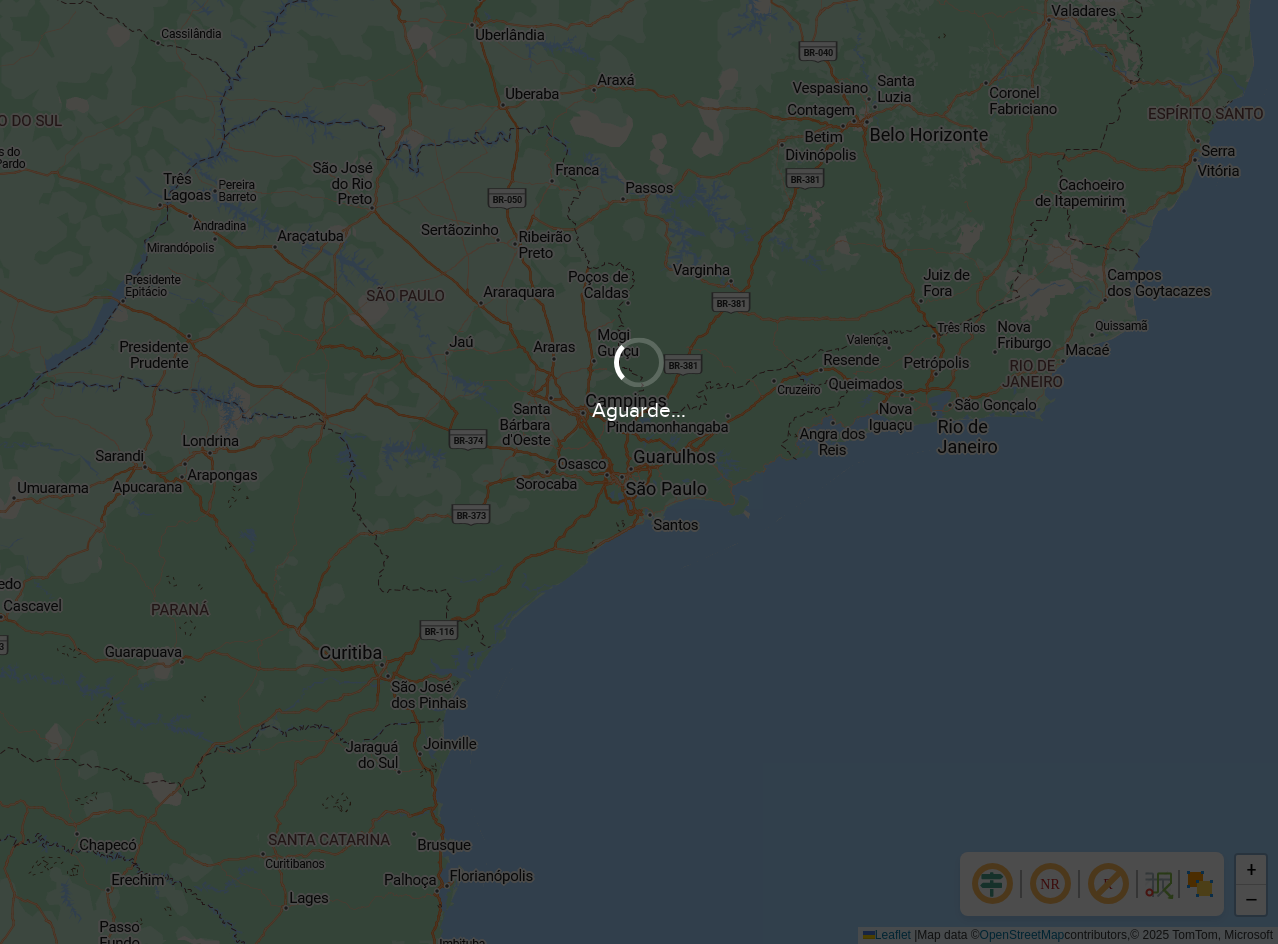 scroll, scrollTop: 0, scrollLeft: 0, axis: both 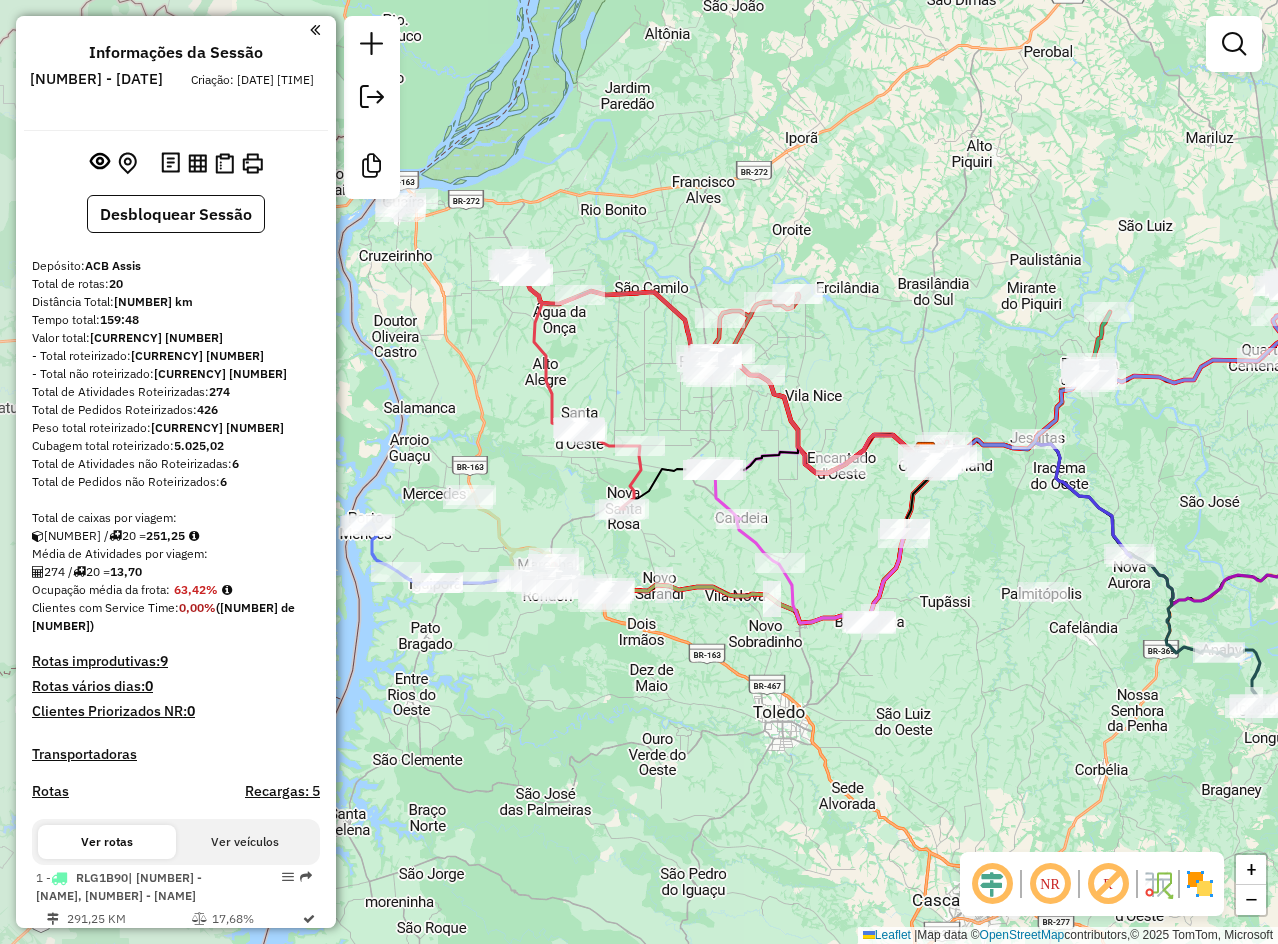drag, startPoint x: 554, startPoint y: 413, endPoint x: 820, endPoint y: 400, distance: 266.31747 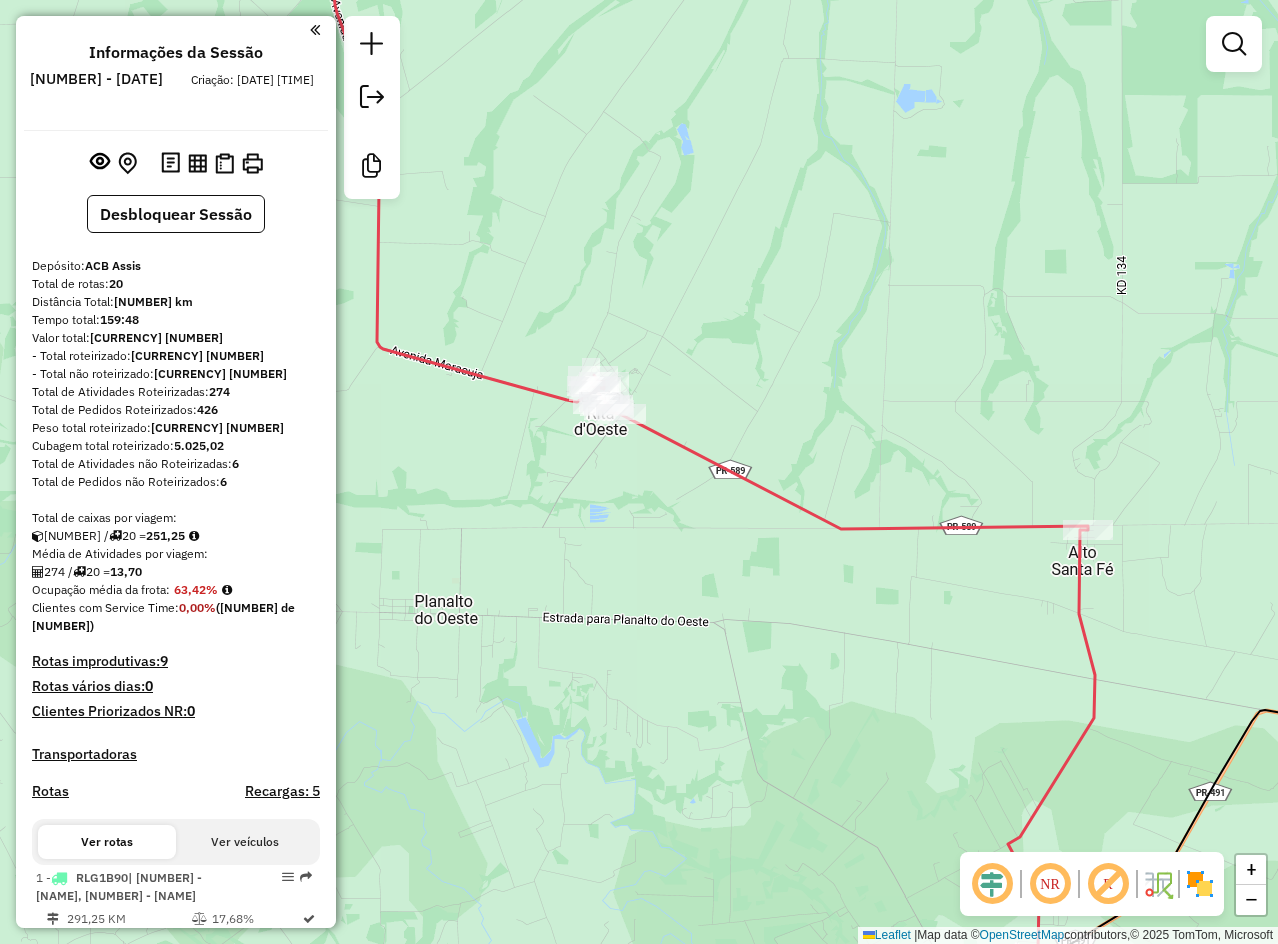 drag, startPoint x: 564, startPoint y: 460, endPoint x: 566, endPoint y: 492, distance: 32.06244 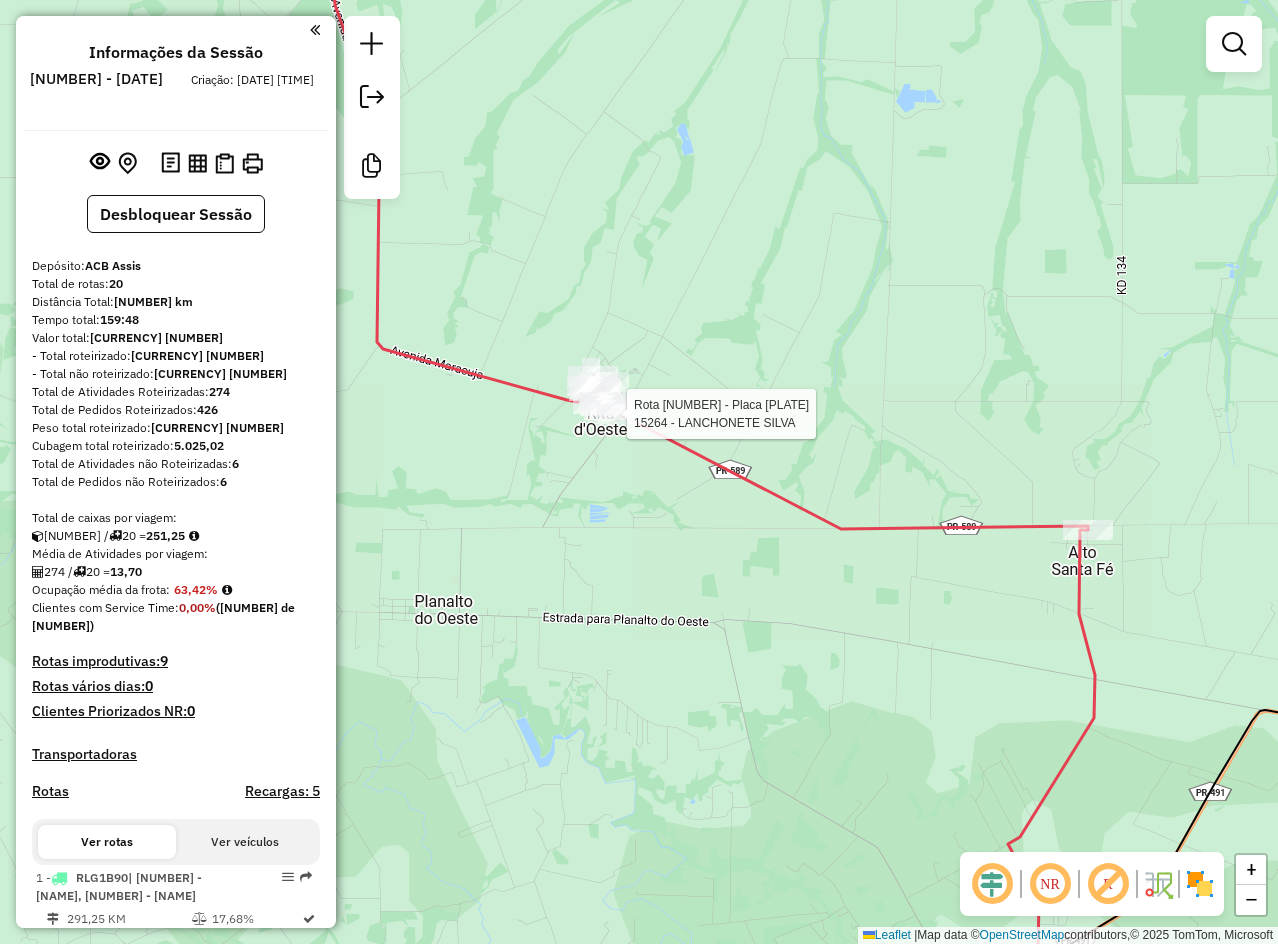 select on "**********" 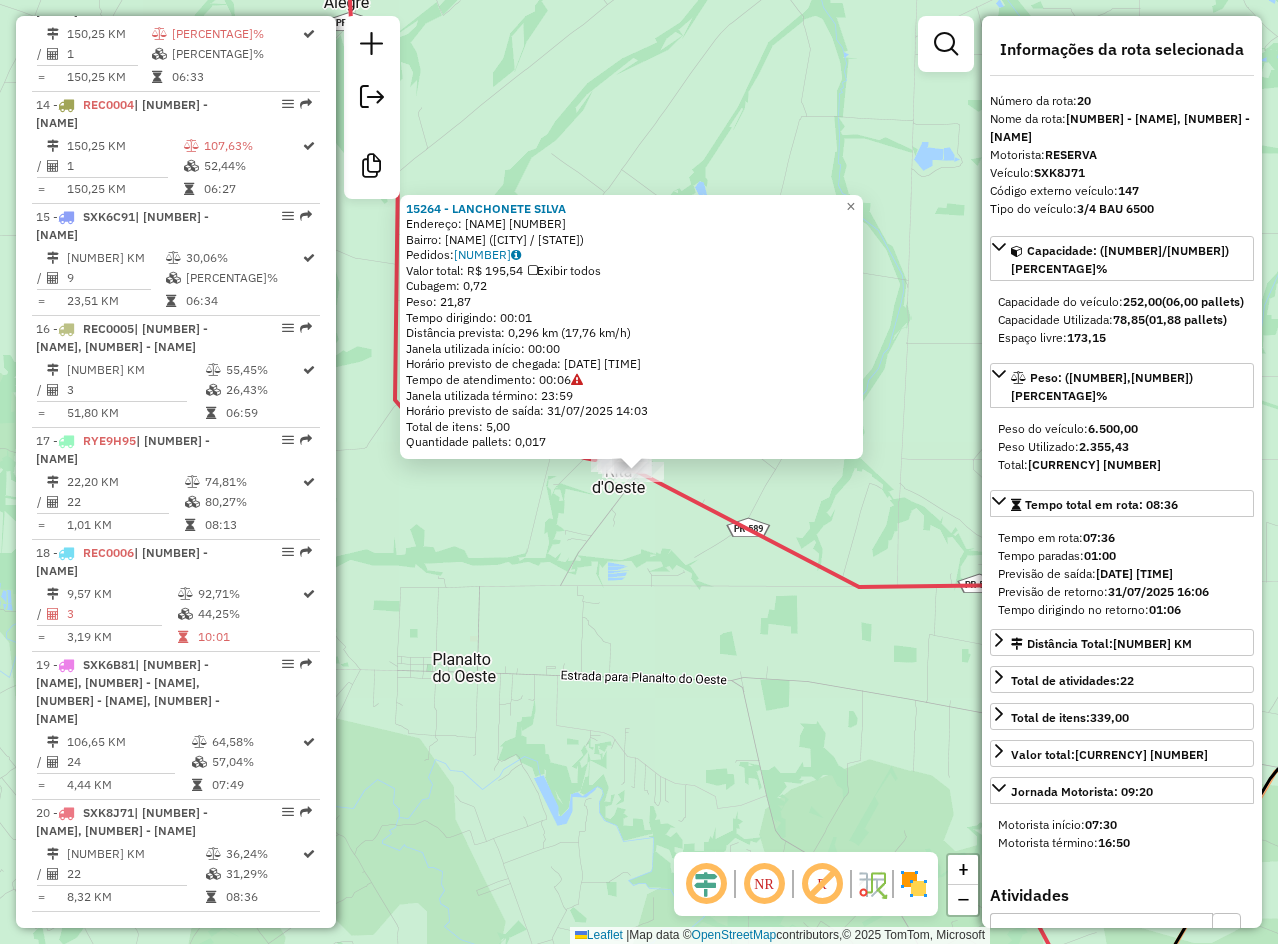 scroll, scrollTop: 2400, scrollLeft: 0, axis: vertical 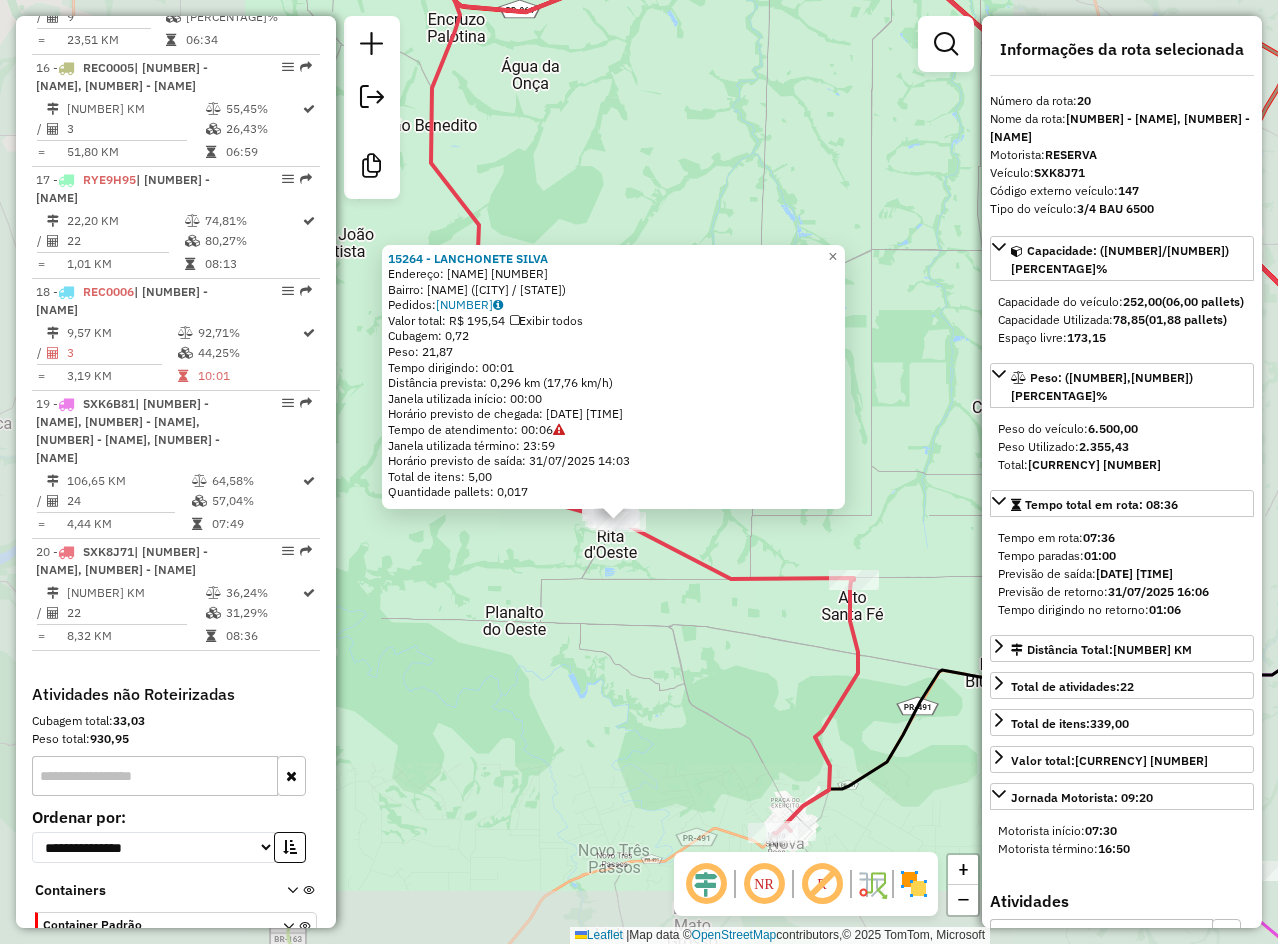 click on "[NUMBER] - [NAME]  Endereço:  [NAME] [NUMBER]   Bairro: [NAME] ([CITY] / [STATE])   Pedidos:  [NUMBER]   Valor total: [CURRENCY] [NUMBER]   Exibir todos   Cubagem: [NUMBER]  Peso: [NUMBER]  Tempo dirigindo: [TIME]   Distância prevista: [NUMBER] km ([NUMBER] km/h)   Janela utilizada início: [TIME]   Horário previsto de chegada: [DATE] [TIME]   Tempo de atendimento: [TIME]   Janela utilizada término: [TIME]   Horário previsto de saída: [DATE] [TIME]   Total de itens: [NUMBER]   Quantidade pallets: [NUMBER]  × Janela de atendimento Grade de atendimento Capacidade Transportadoras Veículos Cliente Pedidos  Rotas Selecione os dias de semana para filtrar as janelas de atendimento  Seg   Ter   Qua   Qui   Sex   Sáb   Dom  Informe o período da janela de atendimento: De: Até:  Filtrar exatamente a janela do cliente  Considerar janela de atendimento padrão  Selecione os dias de semana para filtrar as grades de atendimento  Seg   Ter   Qua   Qui   Sex   Sáb   Dom   Considerar clientes sem dia de atendimento cadastrado  De:" 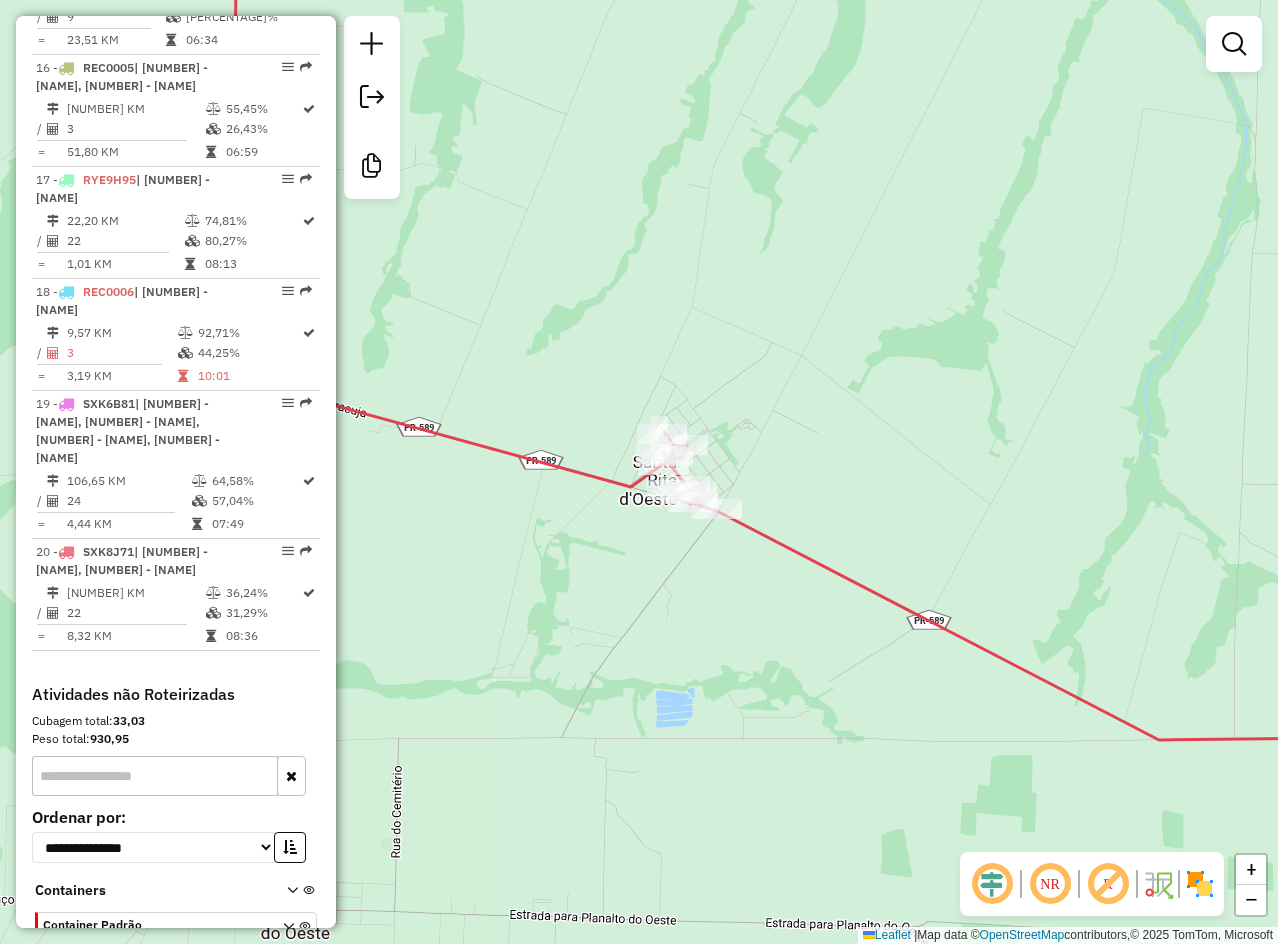 drag, startPoint x: 645, startPoint y: 482, endPoint x: 675, endPoint y: 563, distance: 86.37708 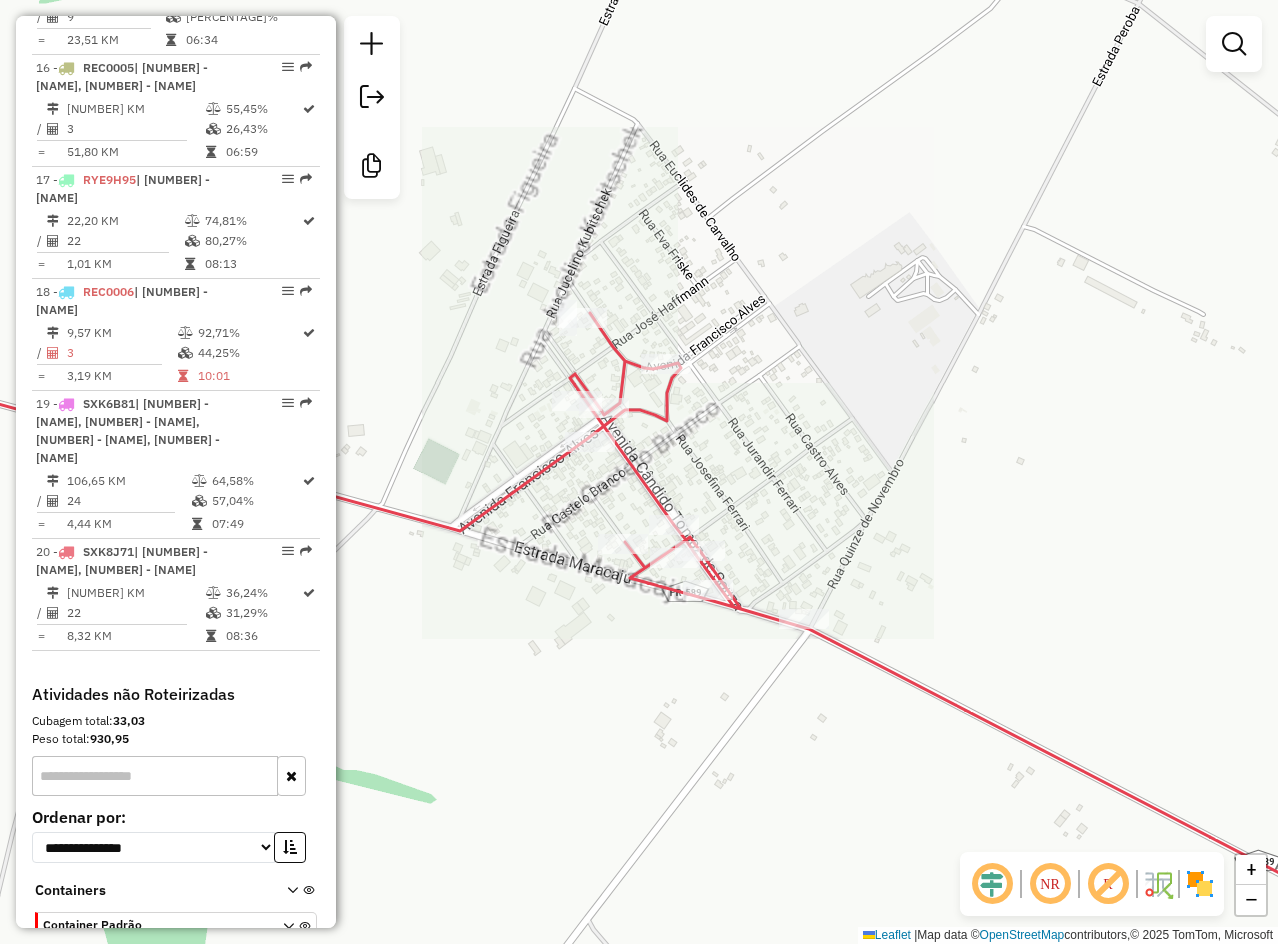 drag, startPoint x: 789, startPoint y: 483, endPoint x: 908, endPoint y: 584, distance: 156.08331 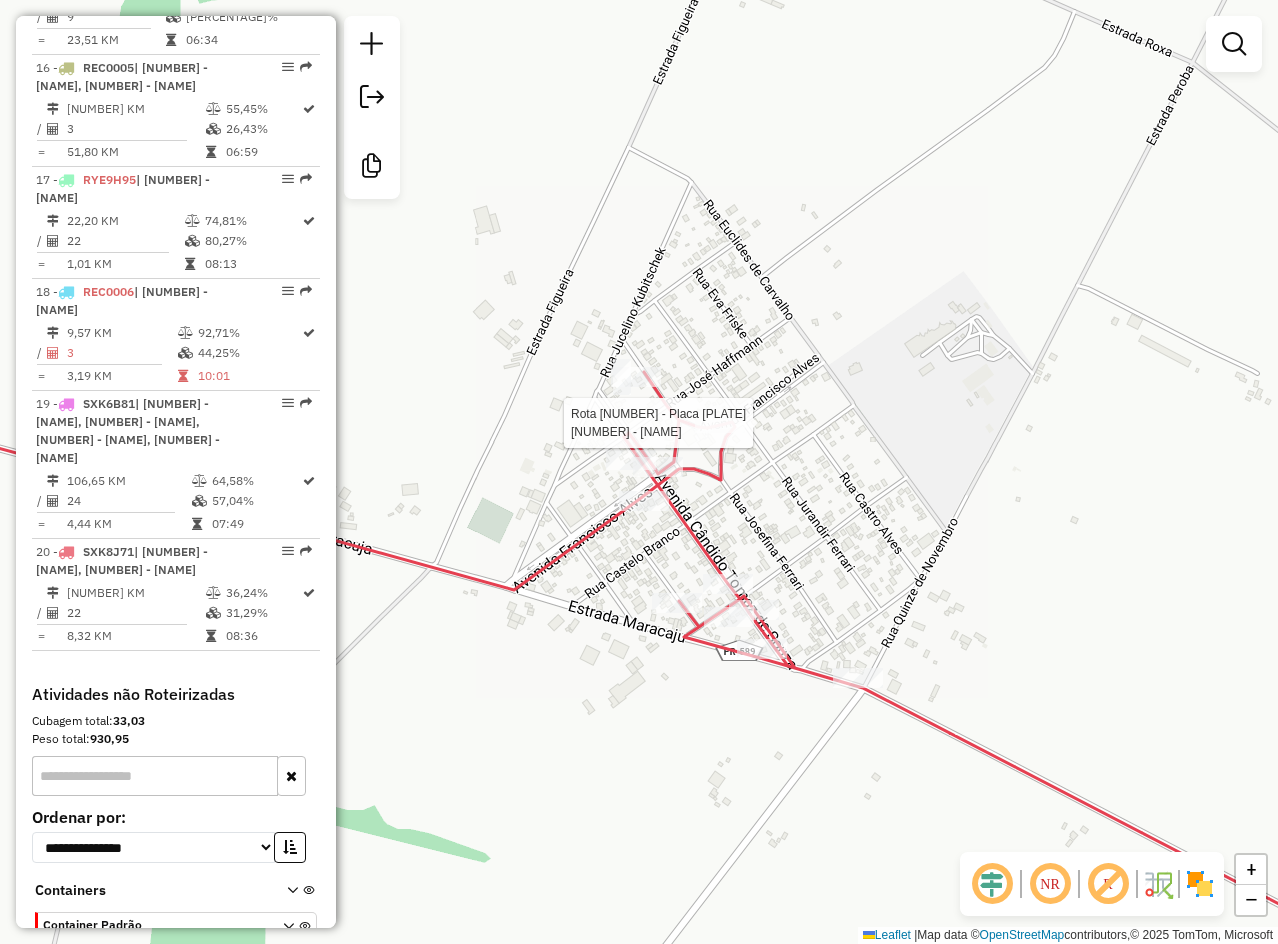 select on "**********" 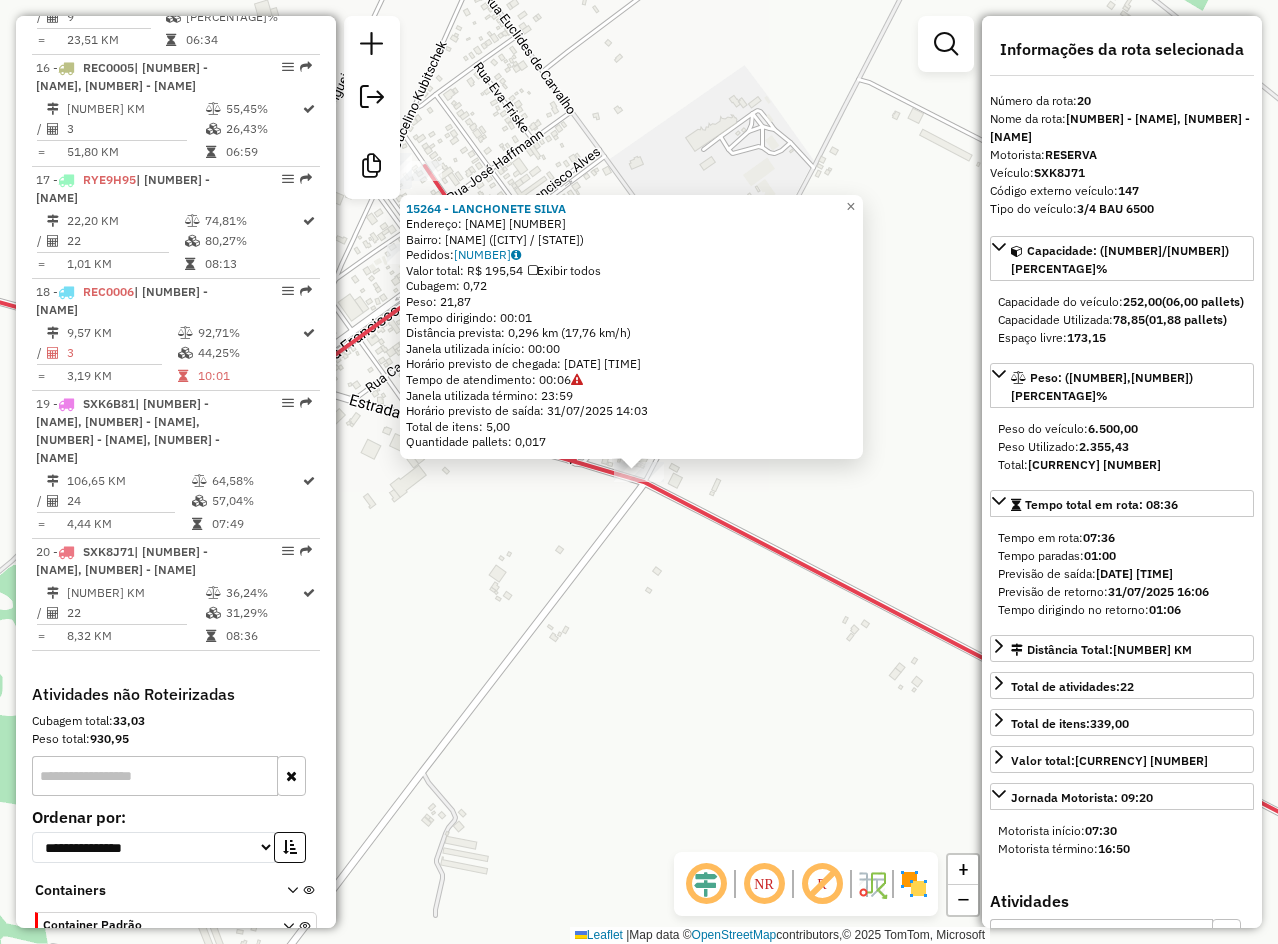 click on "[NUMBER] - [NAME]  Endereço:  [NAME] [NUMBER]   Bairro: [NAME] ([CITY] / [STATE])   Pedidos:  [NUMBER]   Valor total: [CURRENCY] [NUMBER]   Exibir todos   Cubagem: [NUMBER]  Peso: [NUMBER]  Tempo dirigindo: [TIME]   Distância prevista: [NUMBER] km ([NUMBER] km/h)   Janela utilizada início: [TIME]   Horário previsto de chegada: [DATE] [TIME]   Tempo de atendimento: [TIME]   Janela utilizada término: [TIME]   Horário previsto de saída: [DATE] [TIME]   Total de itens: [NUMBER]   Quantidade pallets: [NUMBER]  × Janela de atendimento Grade de atendimento Capacidade Transportadoras Veículos Cliente Pedidos  Rotas Selecione os dias de semana para filtrar as janelas de atendimento  Seg   Ter   Qua   Qui   Sex   Sáb   Dom  Informe o período da janela de atendimento: De: Até:  Filtrar exatamente a janela do cliente  Considerar janela de atendimento padrão  Selecione os dias de semana para filtrar as grades de atendimento  Seg   Ter   Qua   Qui   Sex   Sáb   Dom   Considerar clientes sem dia de atendimento cadastrado  De:" 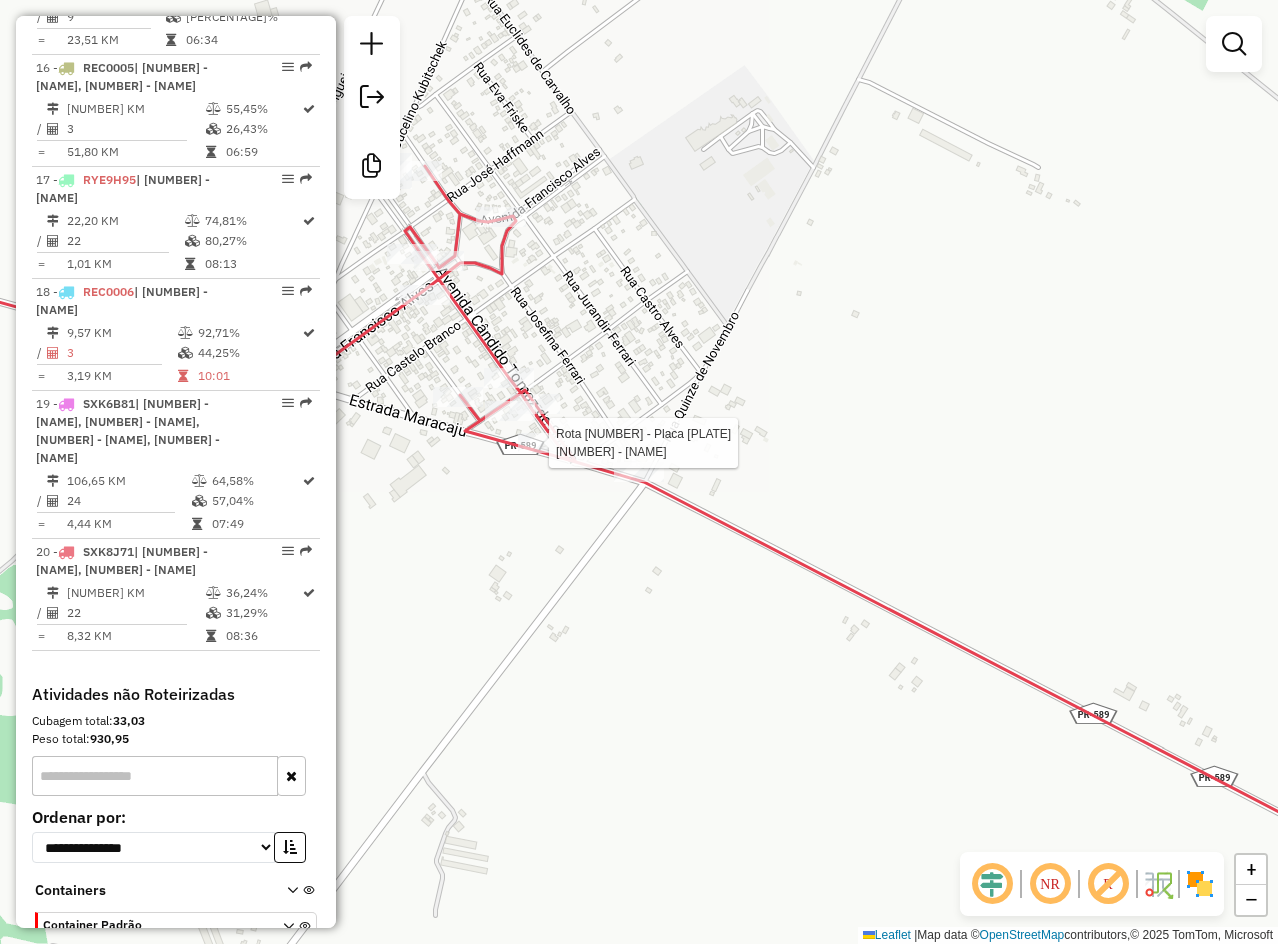 select on "**********" 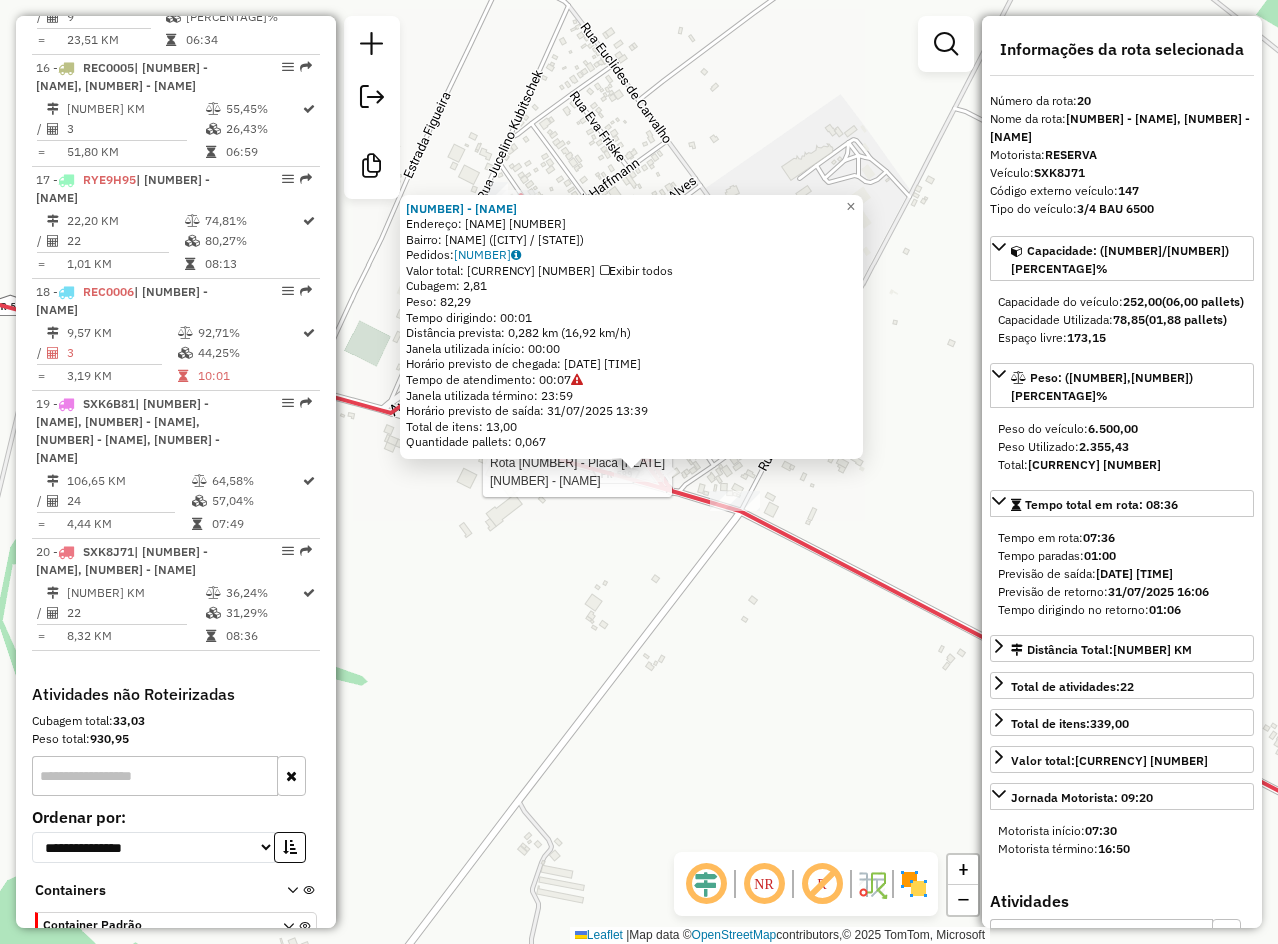 click on "Rota [NUMBER] - Placa [PLATE]  [NUMBER] - [NAME] [NUMBER] - [NAME]  Endereço:  [NAME] [NUMBER]   Bairro: [NAME] ([CITY] / [STATE])   Pedidos:  [NUMBER]   Valor total: [CURRENCY] [NUMBER]   Exibir todos   Cubagem: [NUMBER]  Peso: [NUMBER]  Tempo dirigindo: [TIME]   Distância prevista: [NUMBER] km ([NUMBER] km/h)   Janela utilizada início: [TIME]   Horário previsto de chegada: [DATE] [TIME]   Tempo de atendimento: [TIME]   Janela utilizada término: [TIME]   Horário previsto de saída: [DATE] [TIME]   Total de itens: [NUMBER]   Quantidade pallets: [NUMBER]  × Janela de atendimento Grade de atendimento Capacidade Transportadoras Veículos Cliente Pedidos  Rotas Selecione os dias de semana para filtrar as janelas de atendimento  Seg   Ter   Qua   Qui   Sex   Sáb   Dom  Informe o período da janela de atendimento: De: Até:  Filtrar exatamente a janela do cliente  Considerar janela de atendimento padrão  Selecione os dias de semana para filtrar as grades de atendimento  Seg   Ter   Qua   Qui   Sex   Sáb   Dom   De:   Até:" 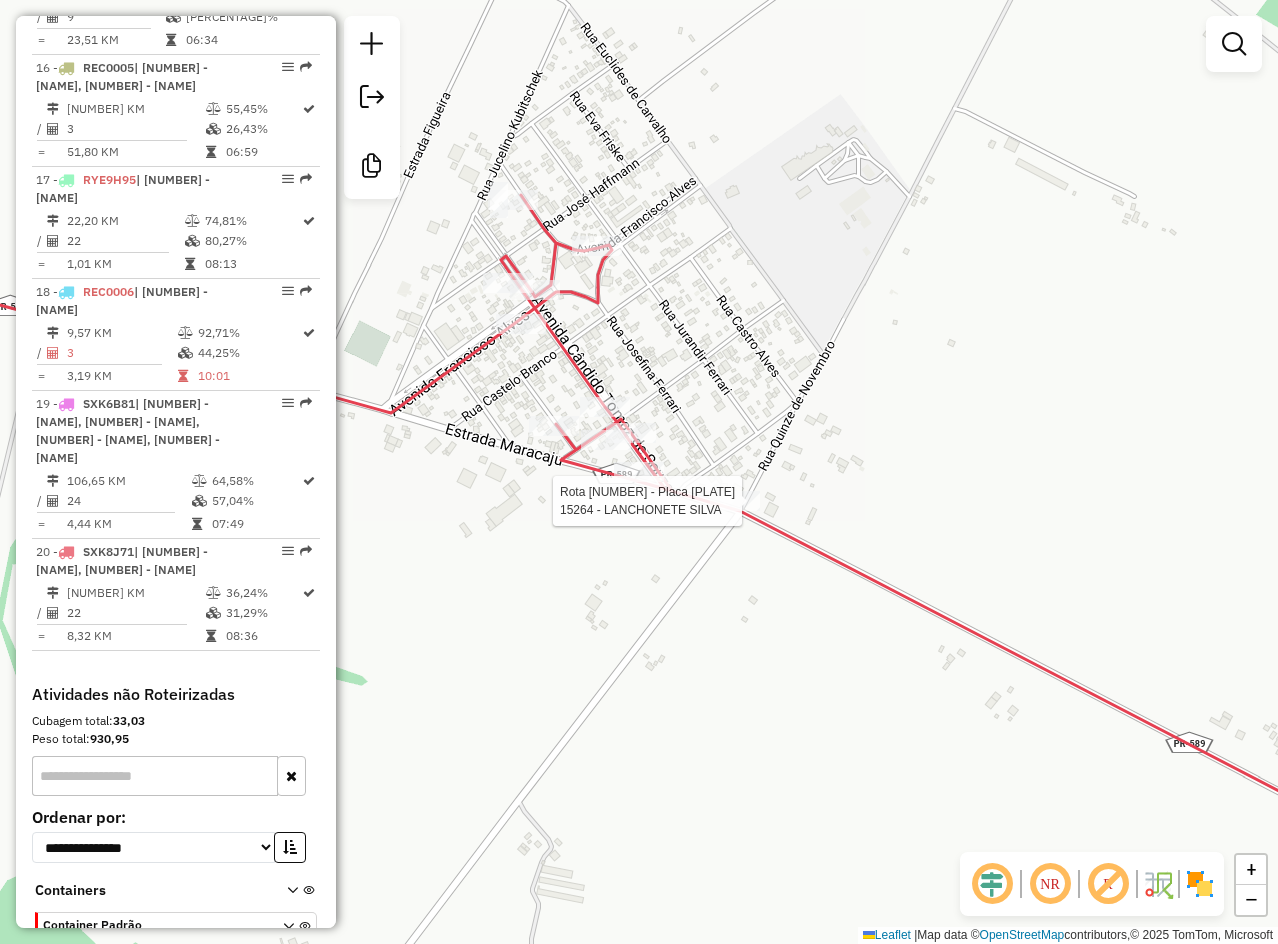 select on "**********" 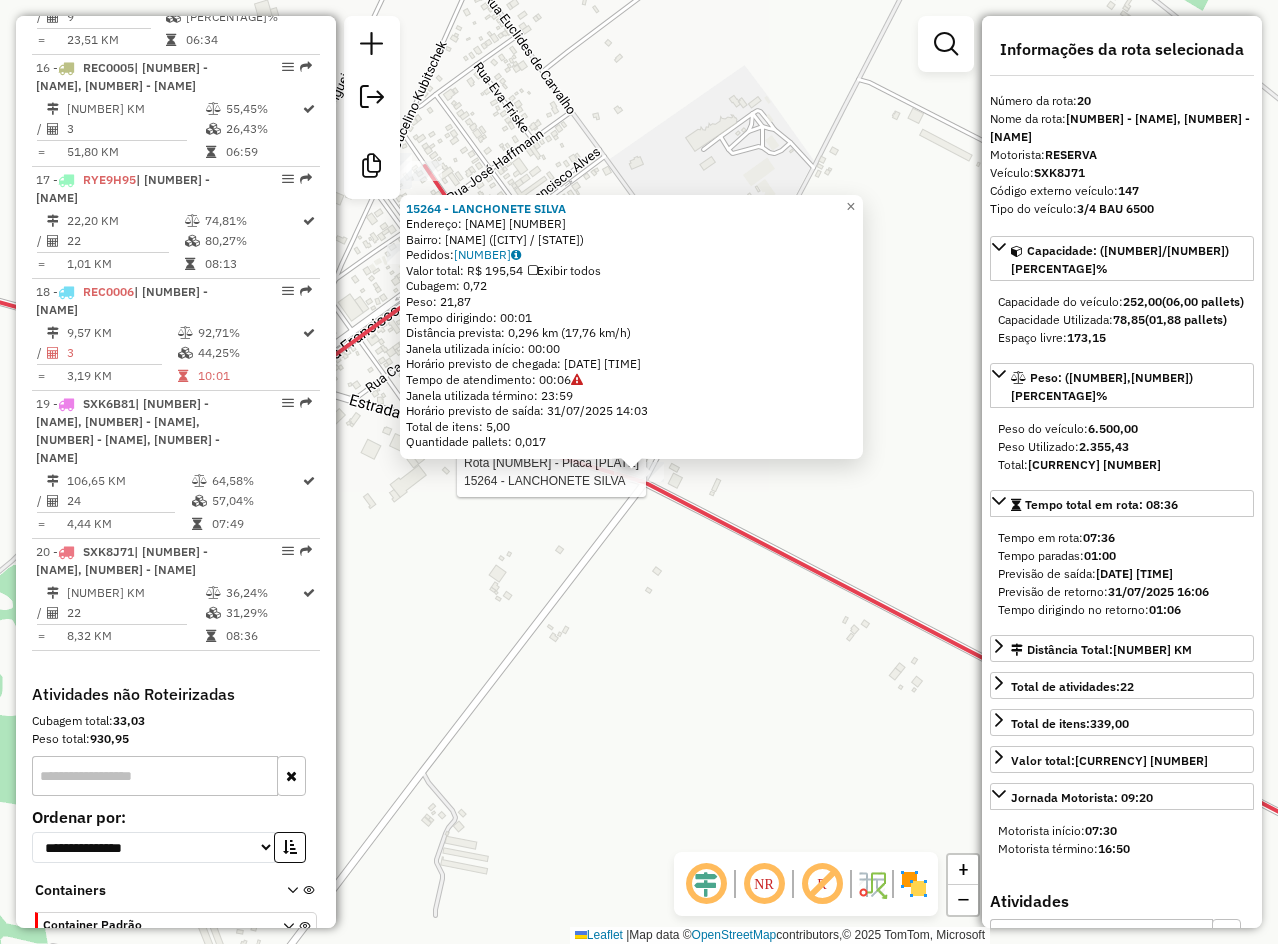 click on "Rota [NUMBER] - Placa [PLATE]  [NUMBER] - [NAME] [NUMBER] - [NAME]  Endereço:  [NAME] [NUMBER]   Bairro: [NAME] ([CITY] / [STATE])   Pedidos:  [NUMBER]   Valor total: [CURRENCY] [NUMBER]   Exibir todos   Cubagem: [NUMBER]  Peso: [NUMBER]  Tempo dirigindo: [TIME]   Distância prevista: [NUMBER] km ([NUMBER] km/h)   Janela utilizada início: [TIME]   Horário previsto de chegada: [DATE] [TIME]   Tempo de atendimento: [TIME]   Janela utilizada término: [TIME]   Horário previsto de saída: [DATE] [TIME]   Total de itens: [NUMBER]   Quantidade pallets: [NUMBER]  × Janela de atendimento Grade de atendimento Capacidade Transportadoras Veículos Cliente Pedidos  Rotas Selecione os dias de semana para filtrar as janelas de atendimento  Seg   Ter   Qua   Qui   Sex   Sáb   Dom  Informe o período da janela de atendimento: De: Até:  Filtrar exatamente a janela do cliente  Considerar janela de atendimento padrão  Selecione os dias de semana para filtrar as grades de atendimento  Seg   Ter   Qua   Qui   Sex   Sáb   Dom   De:   Até:" 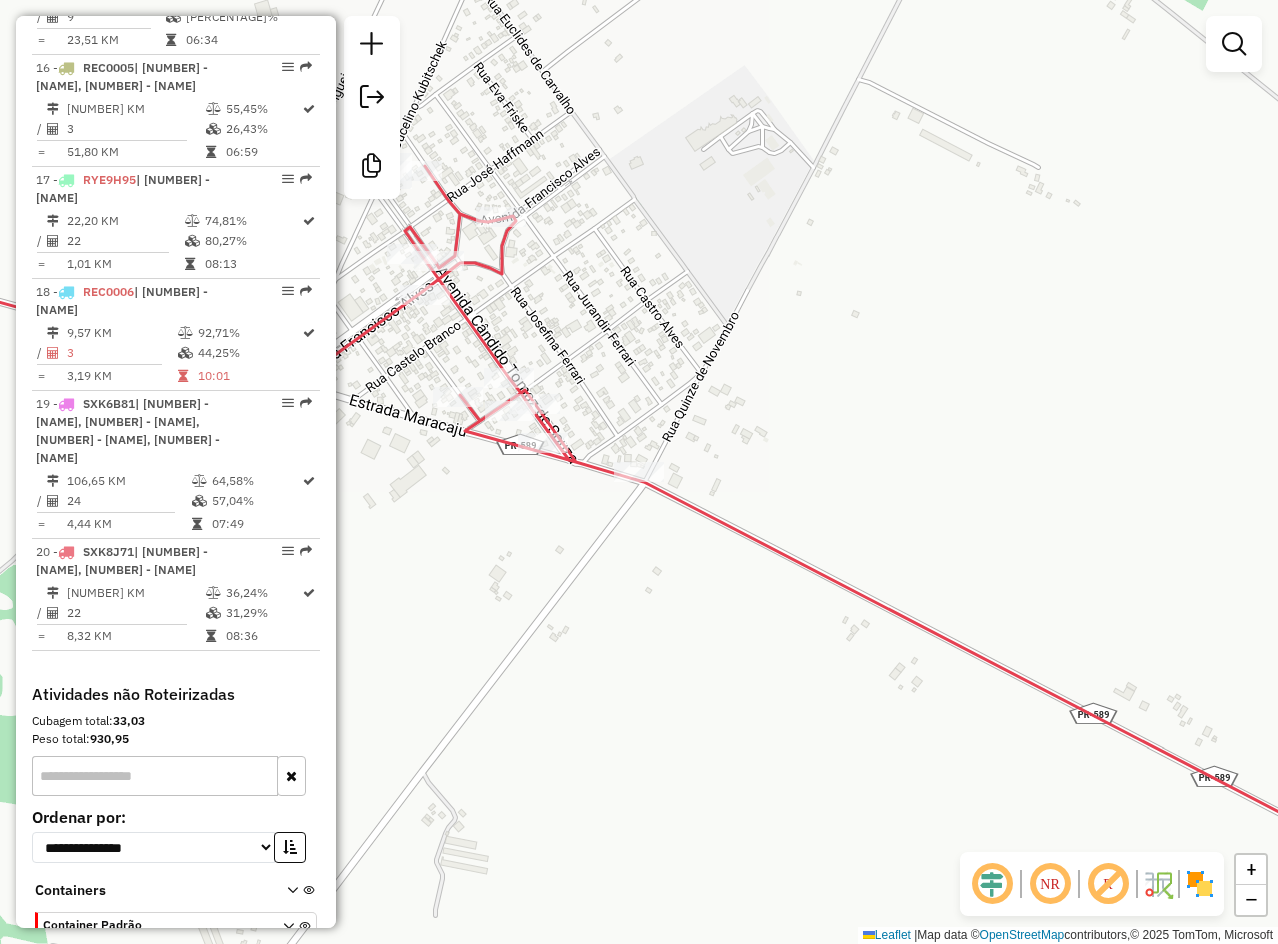 drag, startPoint x: 514, startPoint y: 591, endPoint x: 720, endPoint y: 634, distance: 210.44002 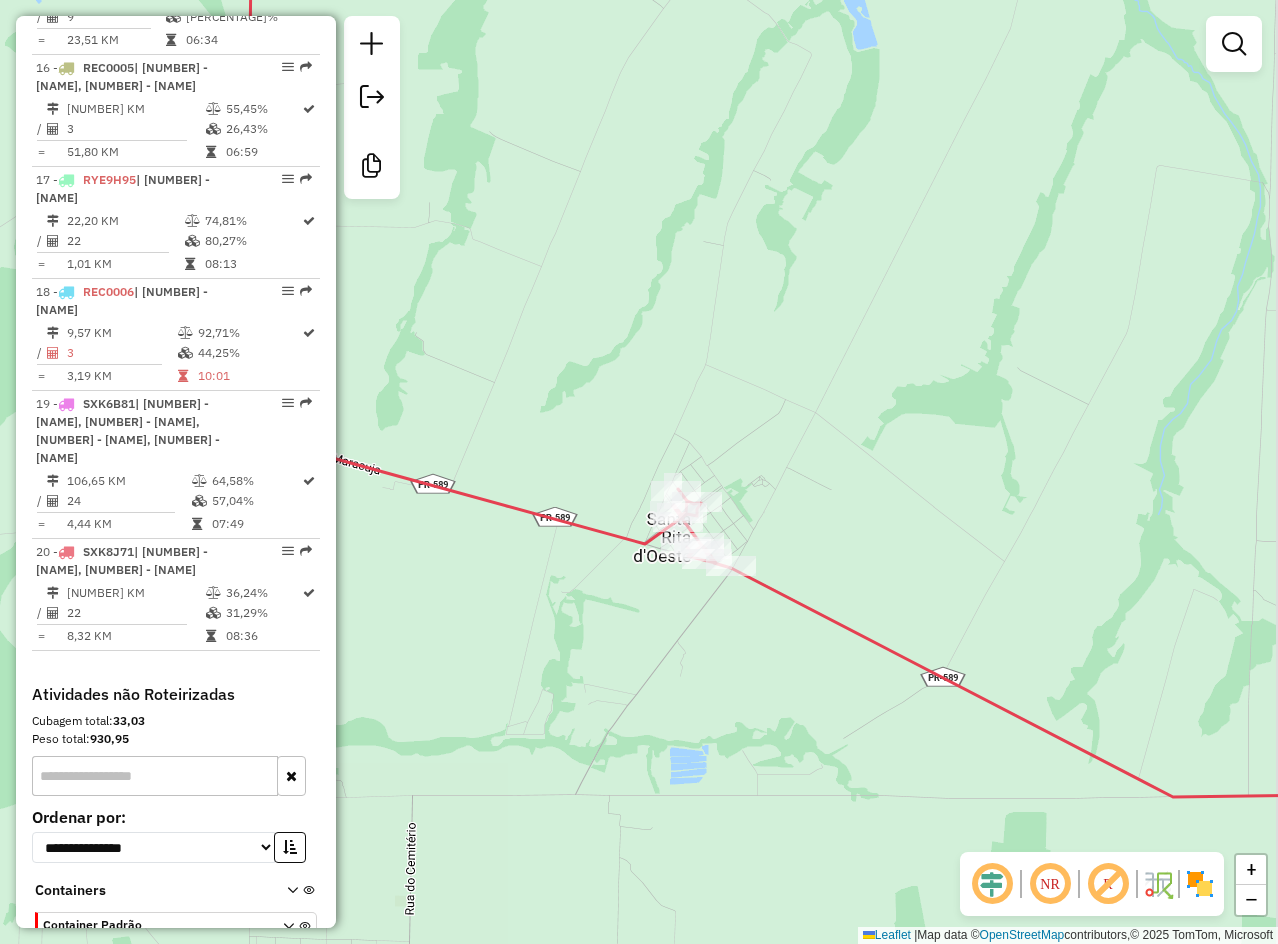 drag, startPoint x: 681, startPoint y: 707, endPoint x: 679, endPoint y: 661, distance: 46.043457 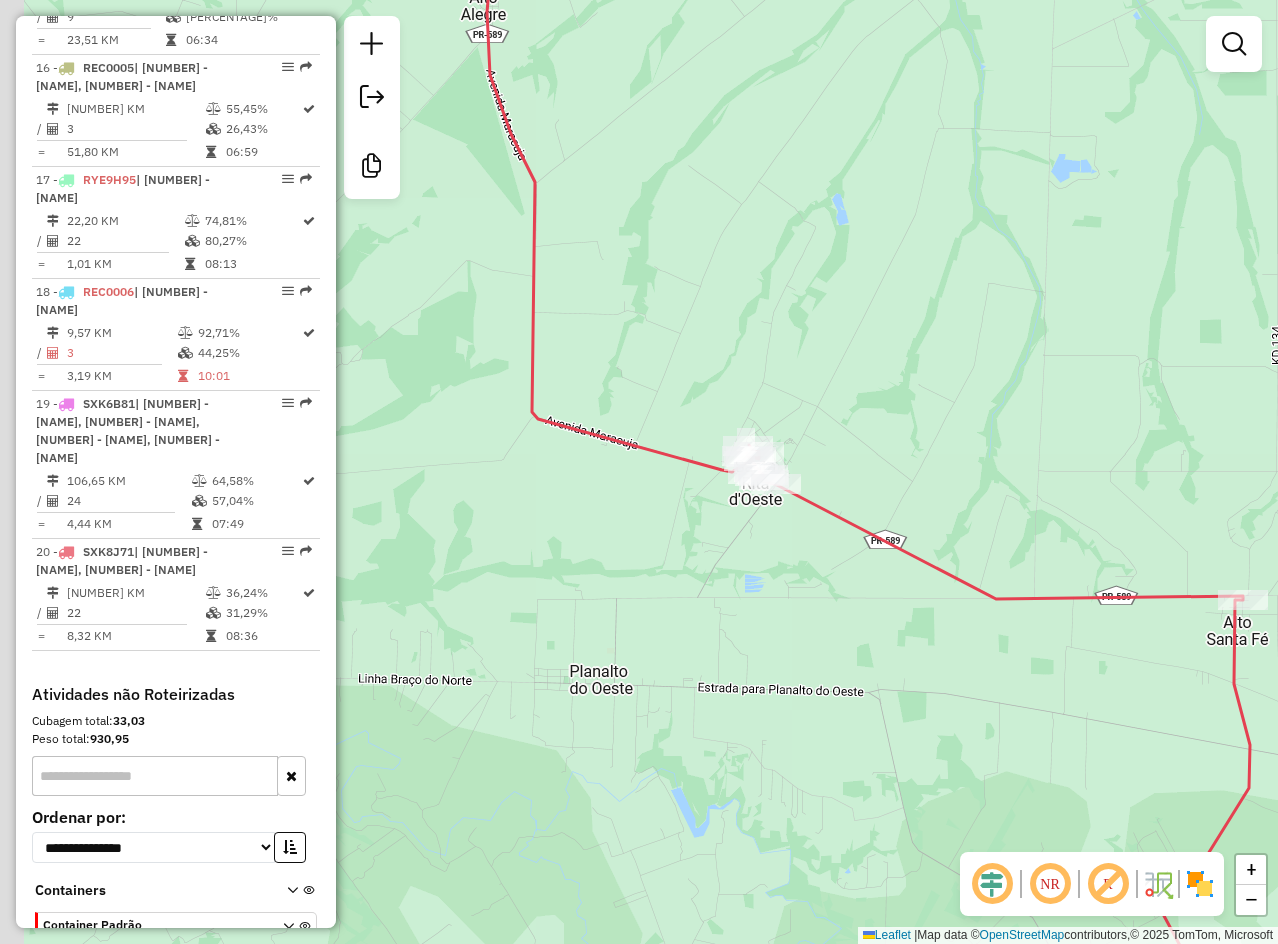 drag, startPoint x: 756, startPoint y: 579, endPoint x: 770, endPoint y: 566, distance: 19.104973 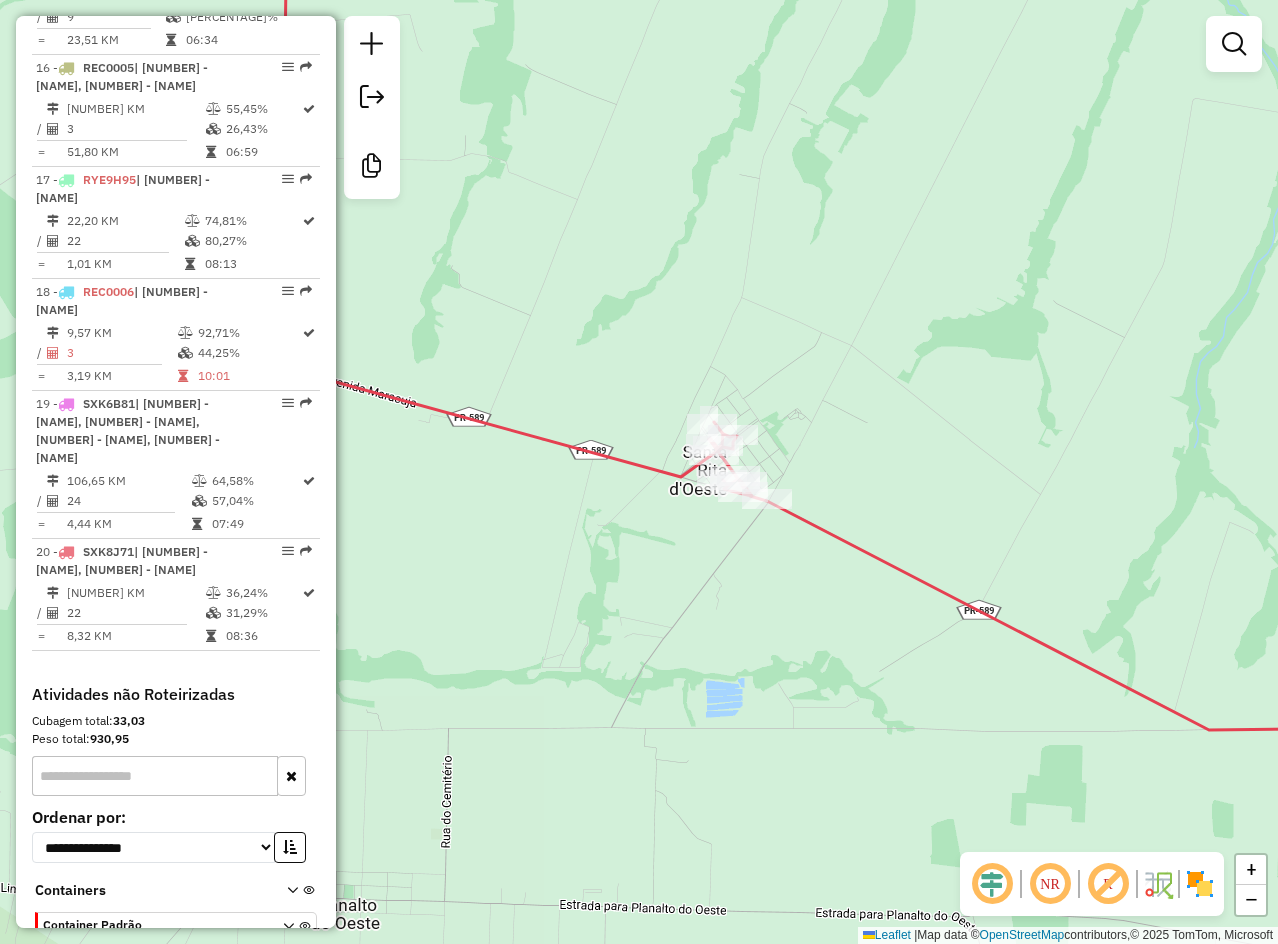 drag, startPoint x: 680, startPoint y: 527, endPoint x: 661, endPoint y: 575, distance: 51.62364 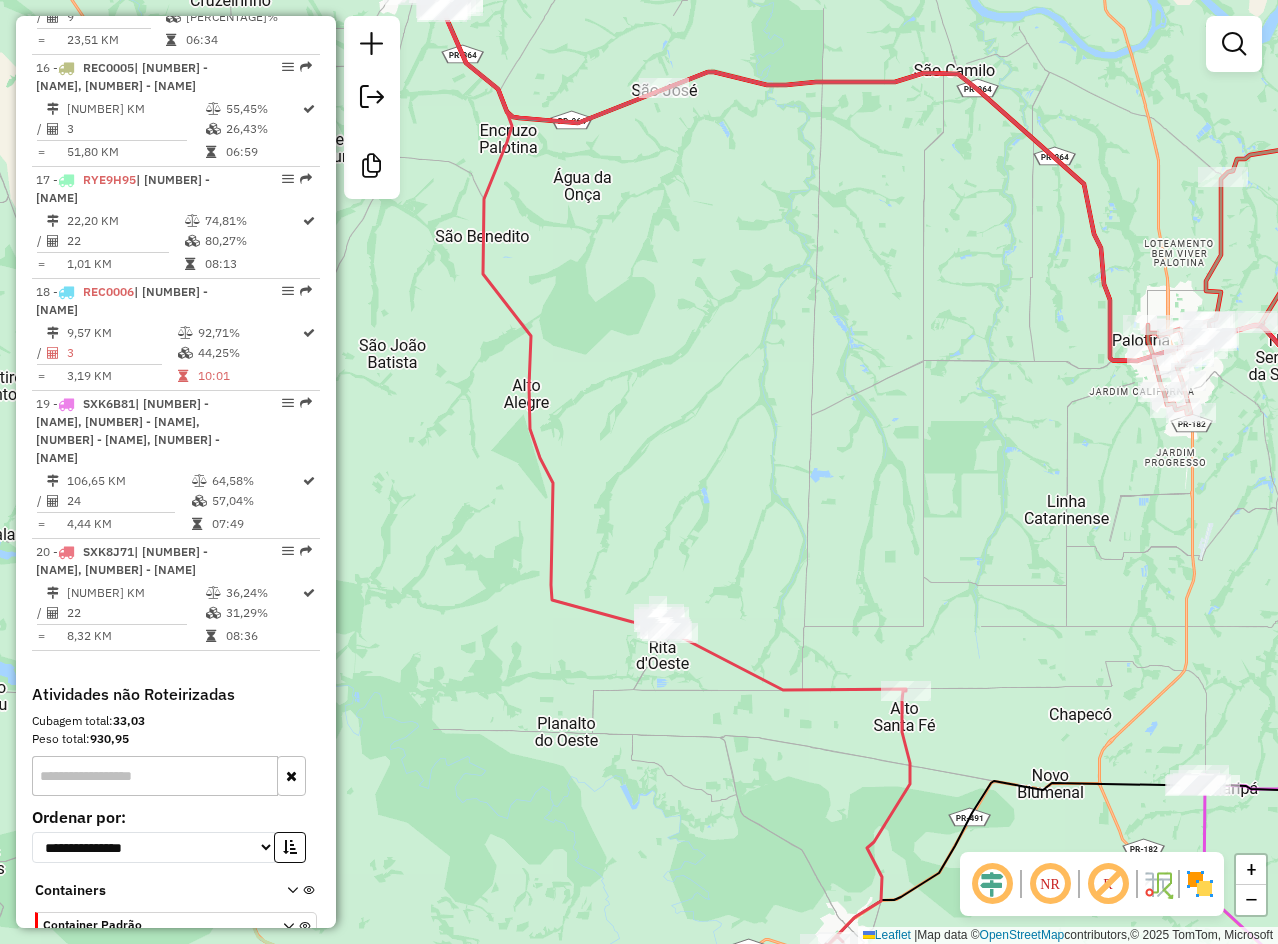 drag, startPoint x: 641, startPoint y: 632, endPoint x: 640, endPoint y: 709, distance: 77.00649 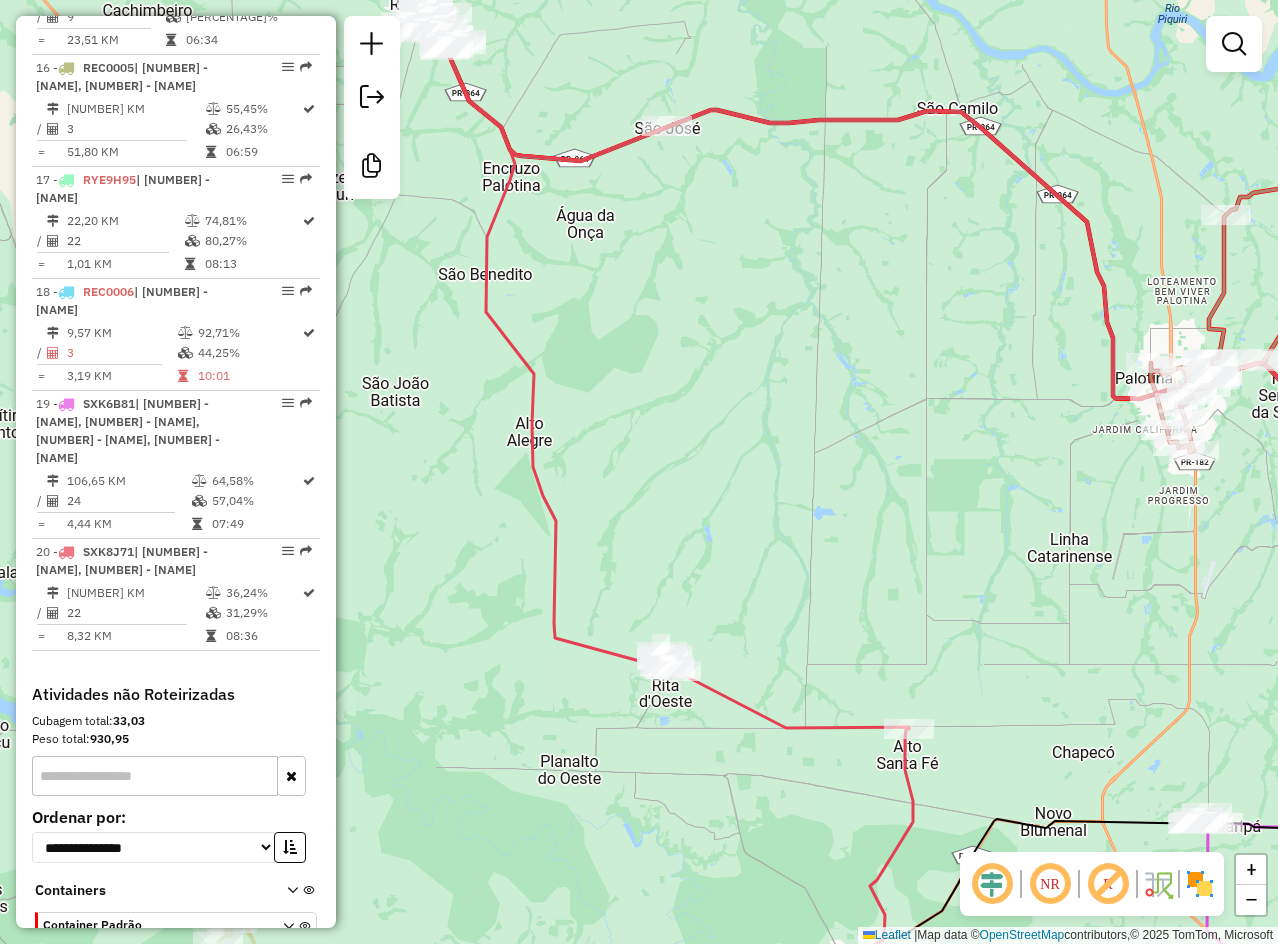drag, startPoint x: 779, startPoint y: 601, endPoint x: 817, endPoint y: 545, distance: 67.6757 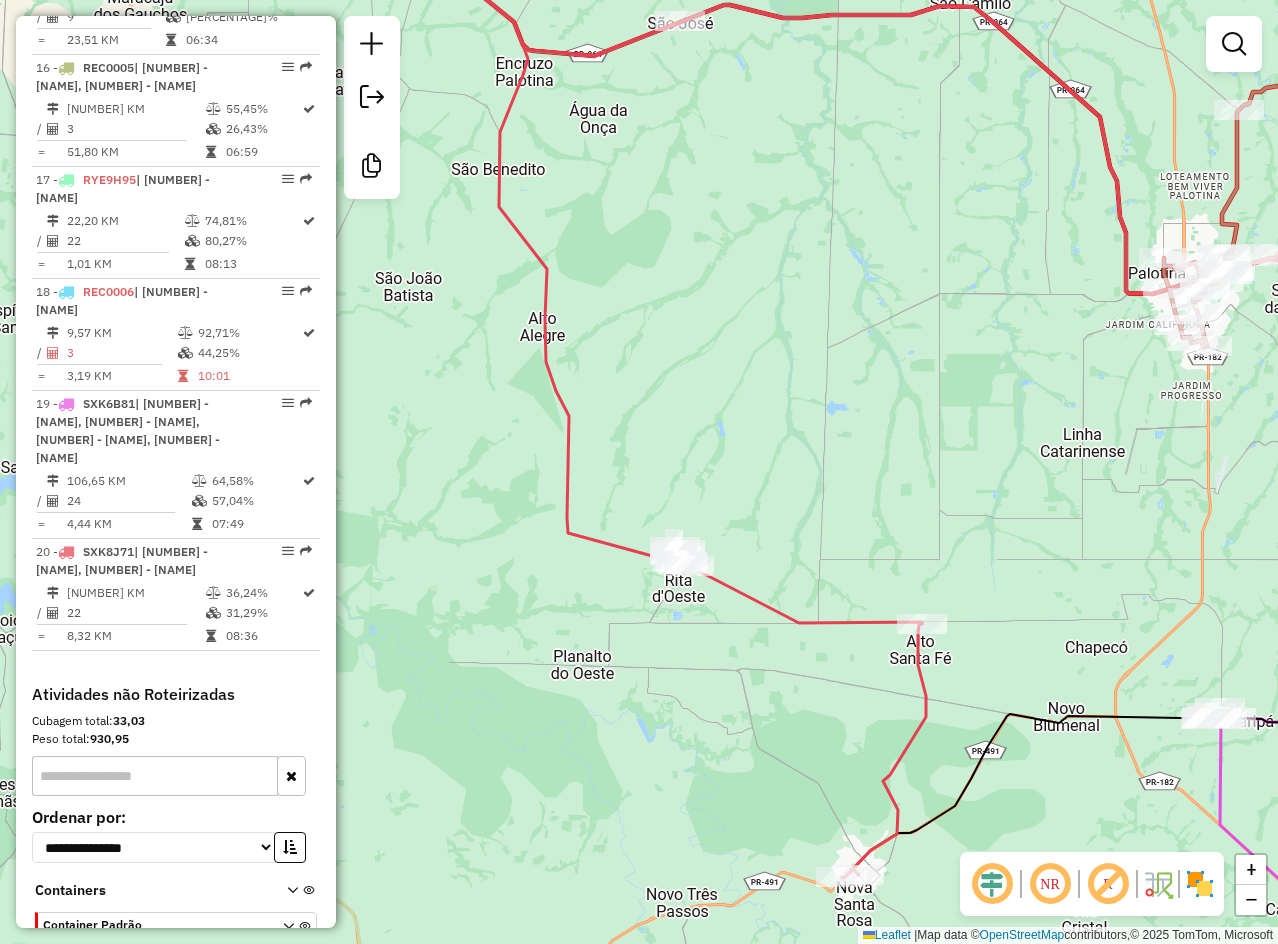 drag, startPoint x: 582, startPoint y: 593, endPoint x: 651, endPoint y: 590, distance: 69.065186 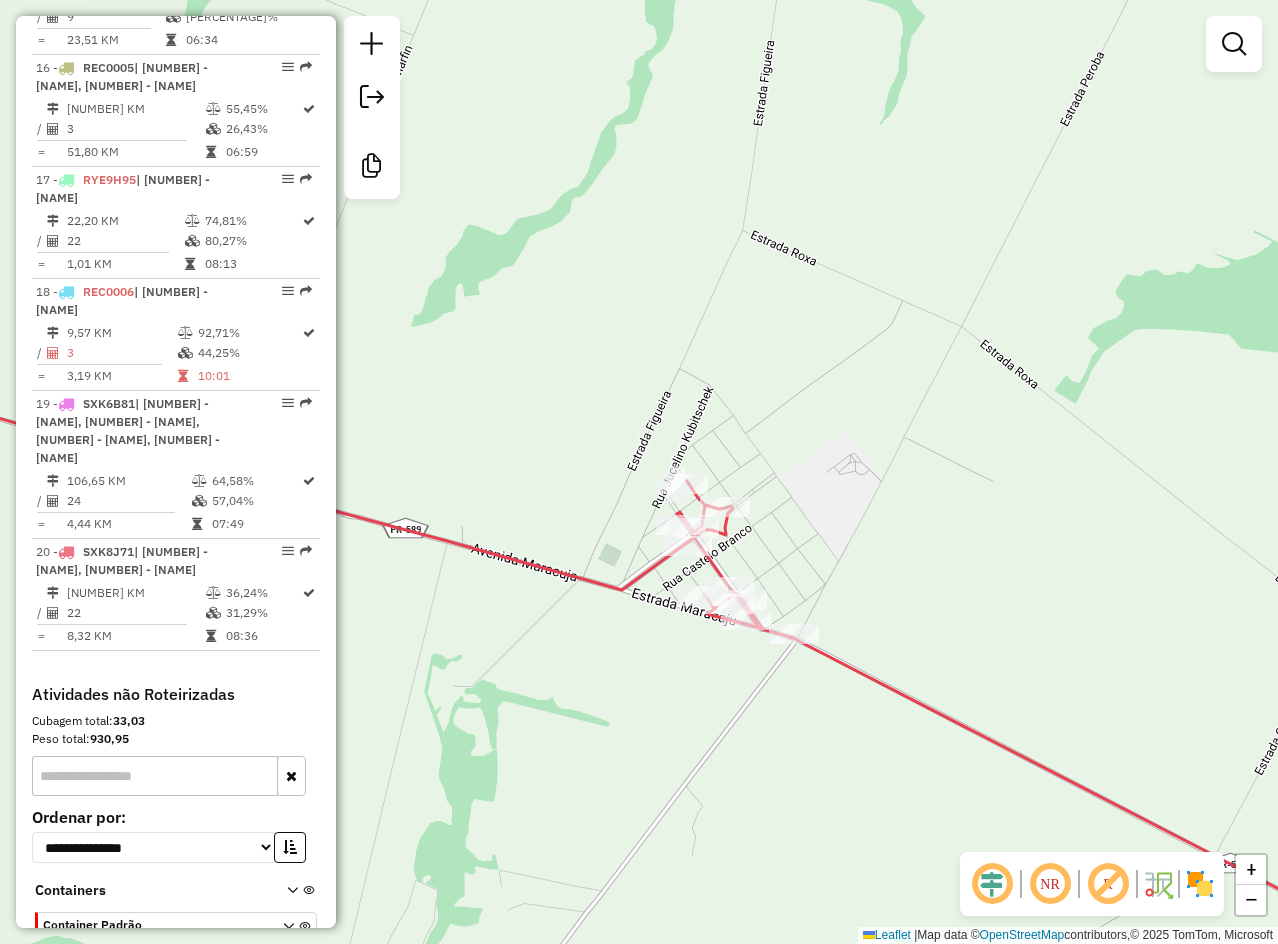 drag, startPoint x: 817, startPoint y: 513, endPoint x: 840, endPoint y: 501, distance: 25.942244 